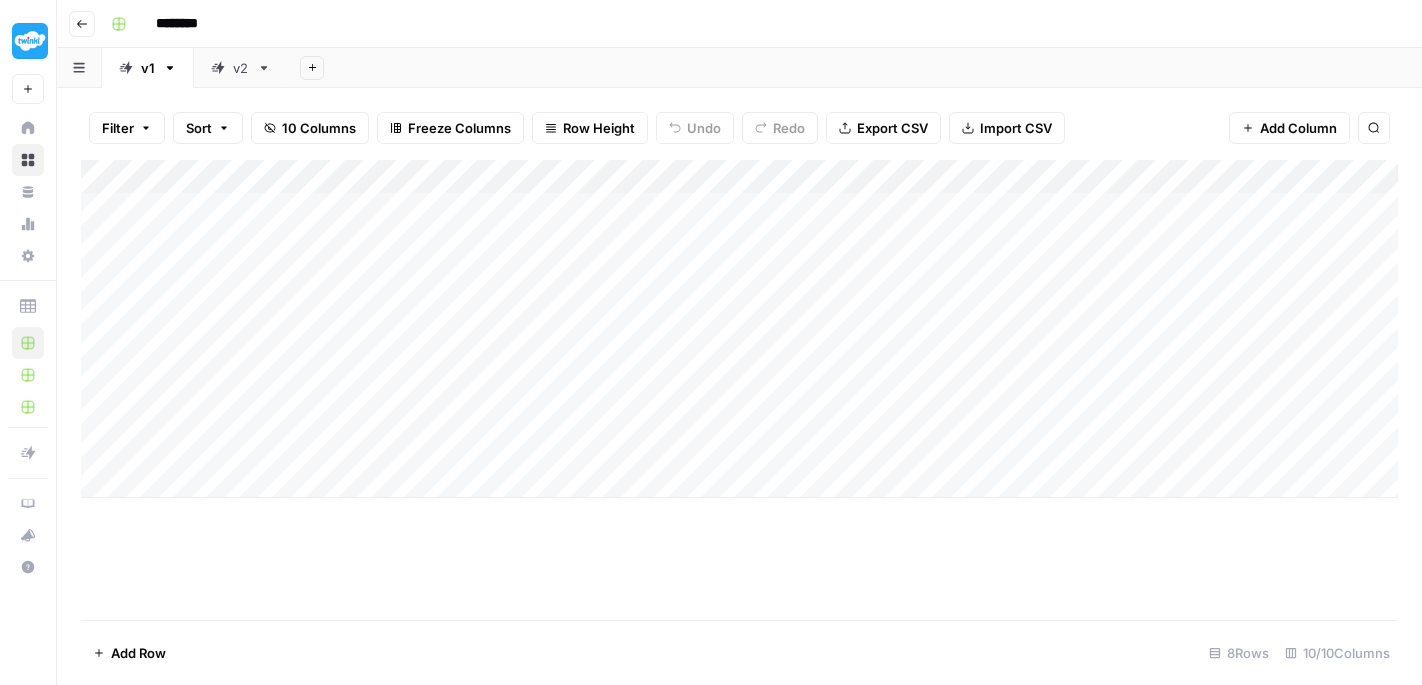 scroll, scrollTop: 0, scrollLeft: 0, axis: both 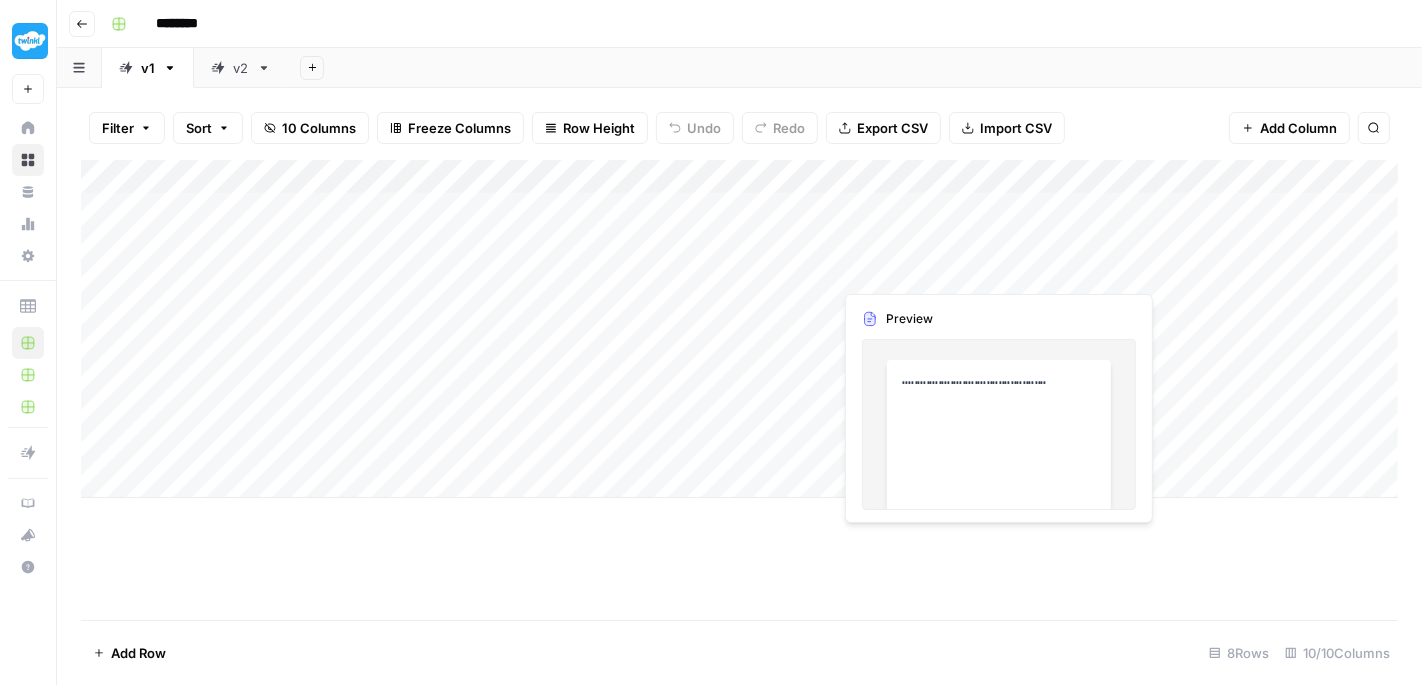 click on "Add Column" at bounding box center (739, 329) 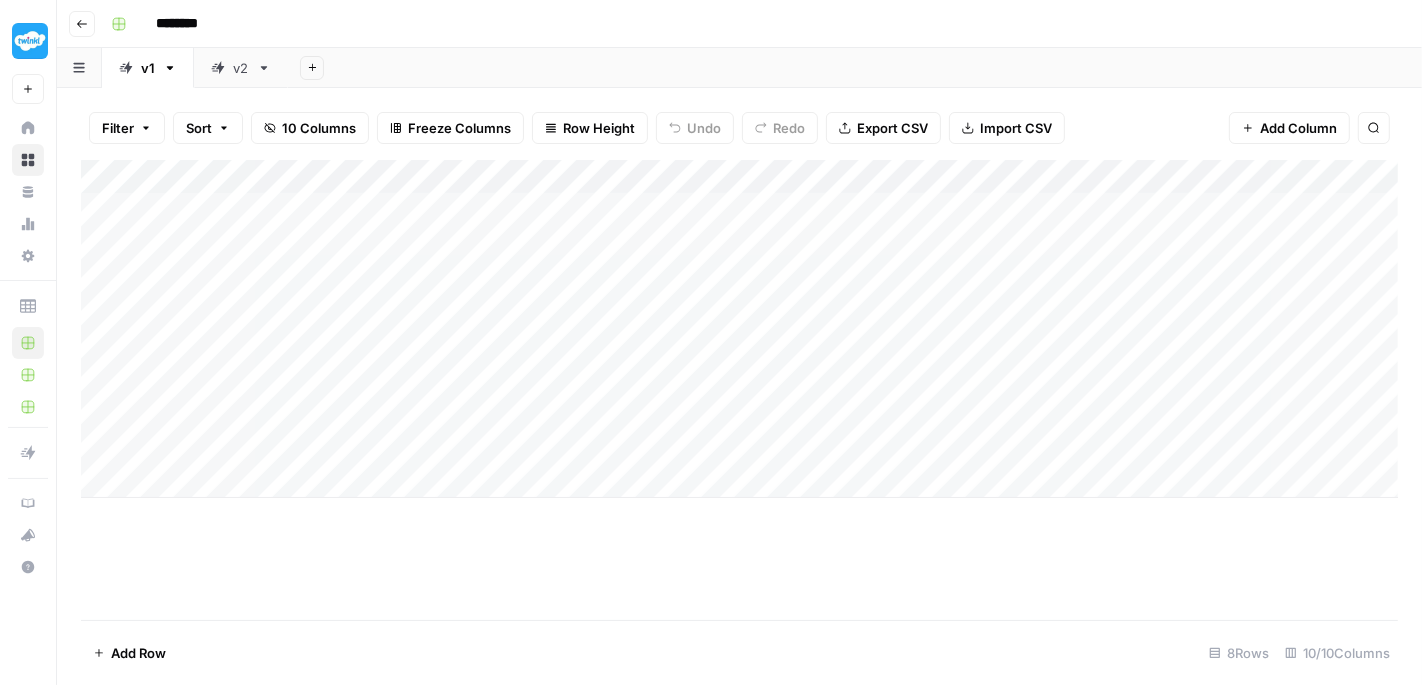 scroll, scrollTop: 0, scrollLeft: 157, axis: horizontal 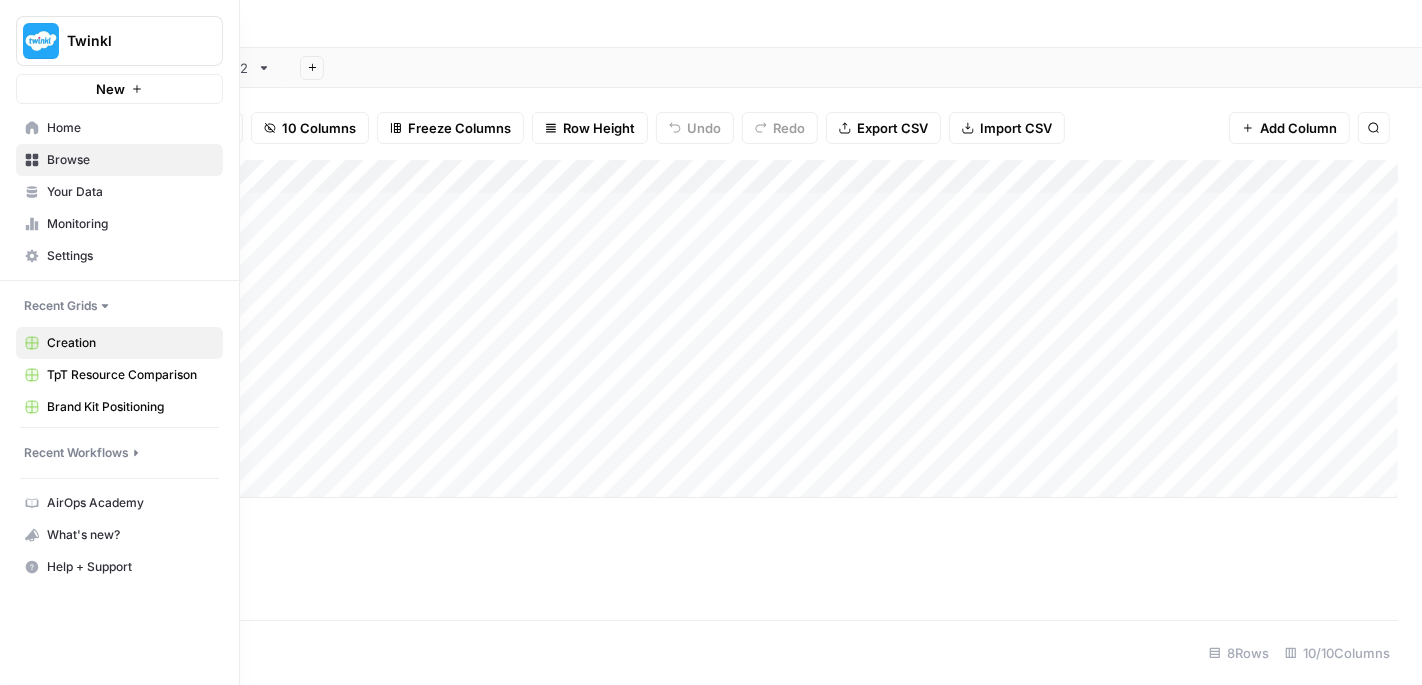 click 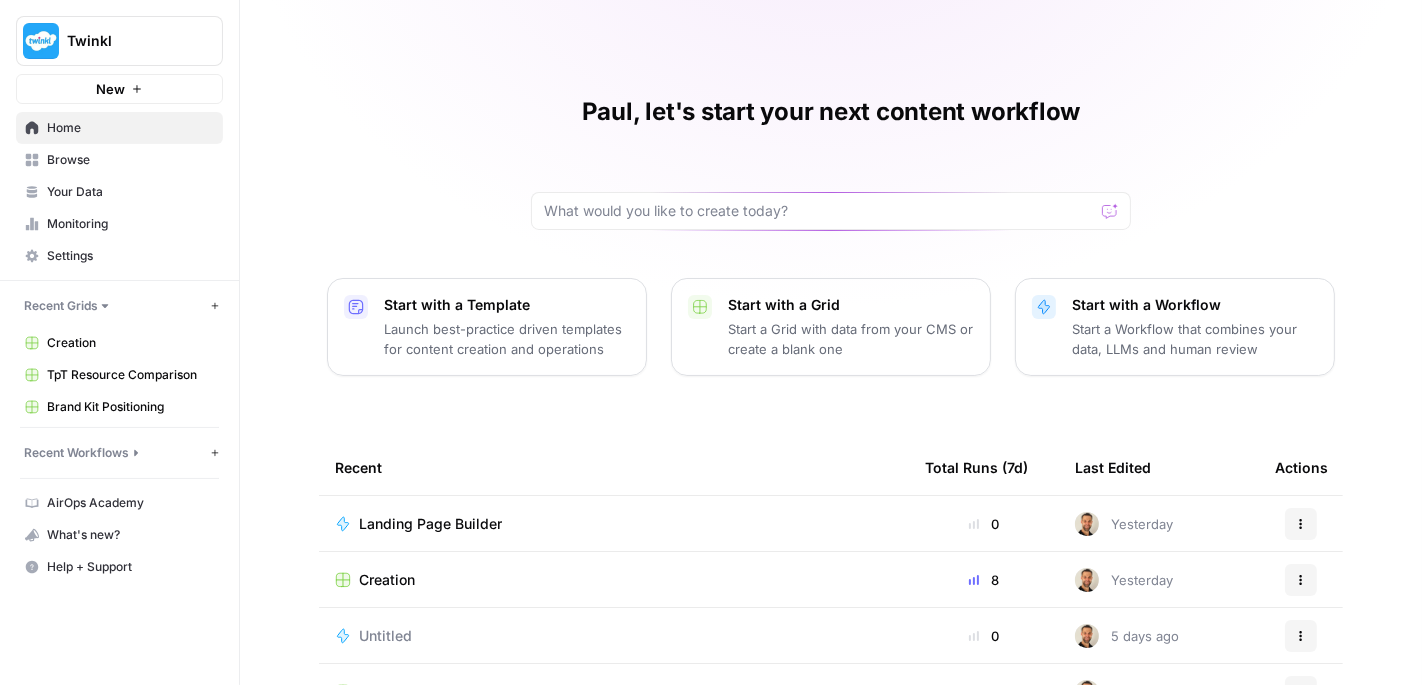 click on "Landing Page Builder" at bounding box center (430, 524) 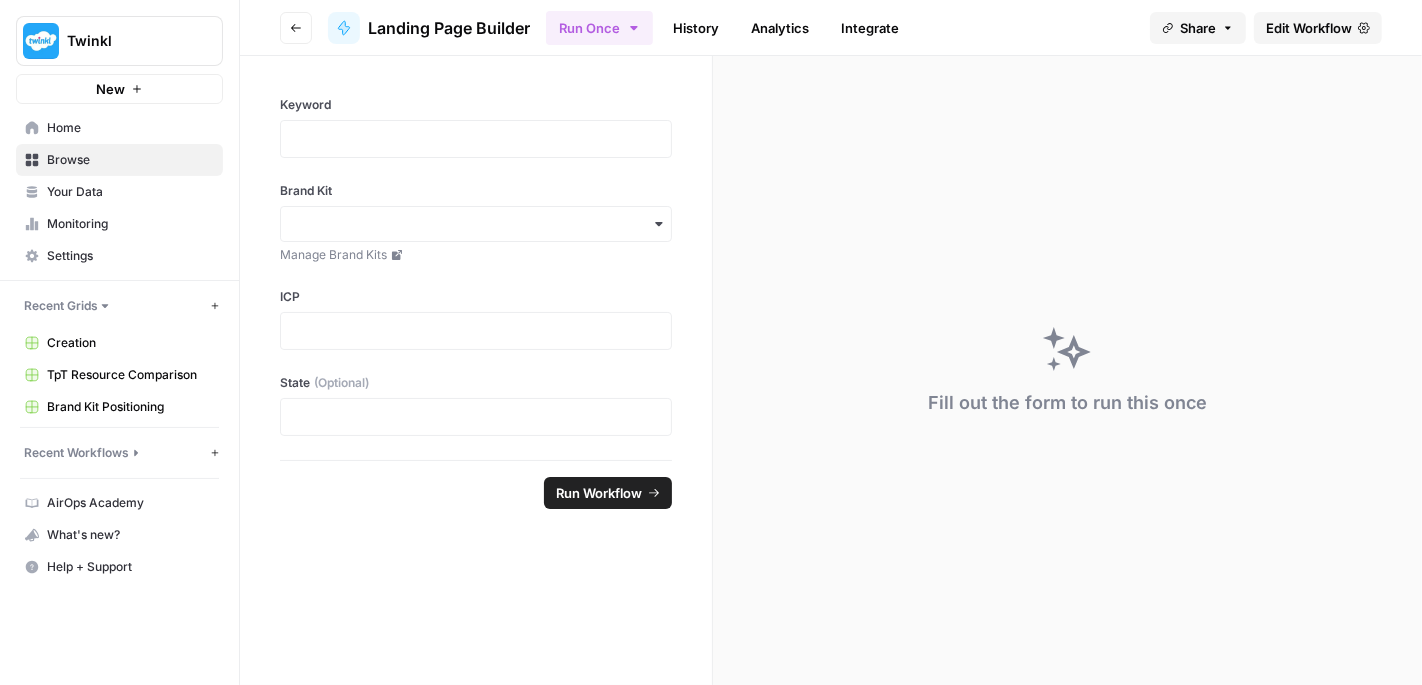 click on "Edit Workflow" at bounding box center [1309, 28] 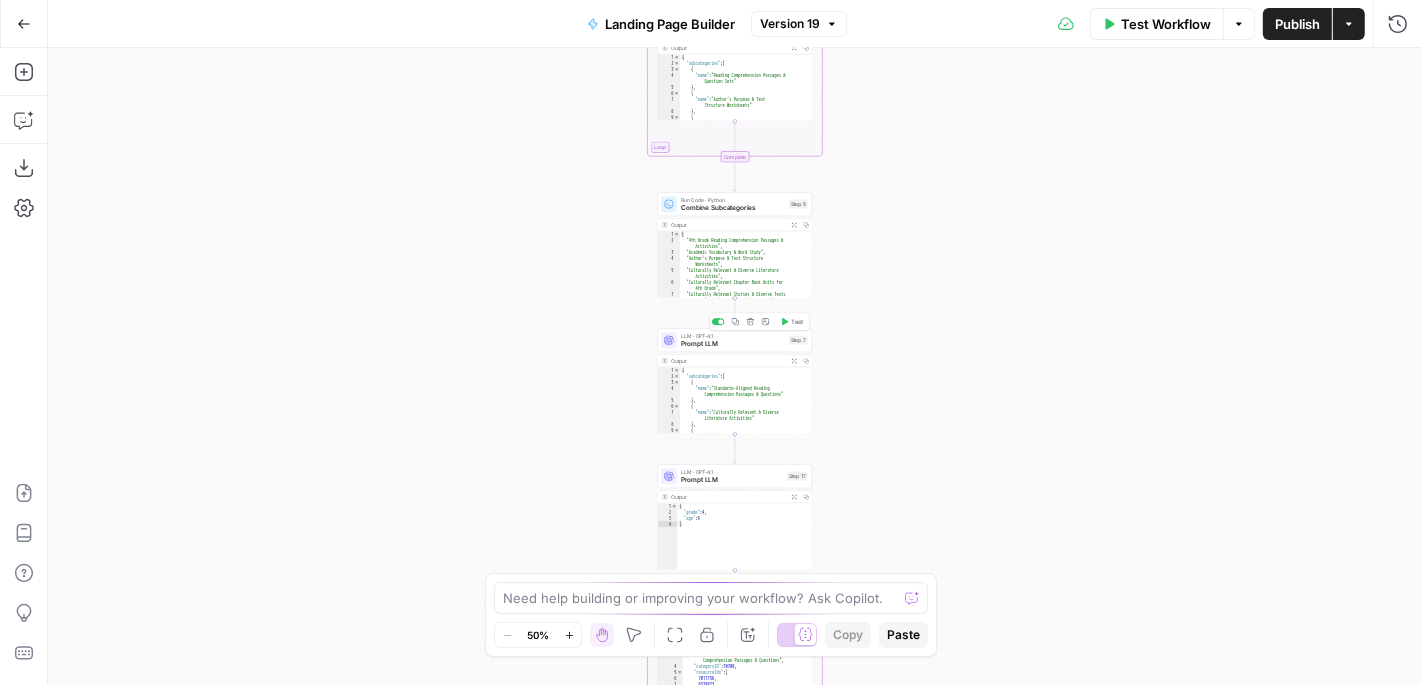 click on "Prompt LLM" at bounding box center [733, 344] 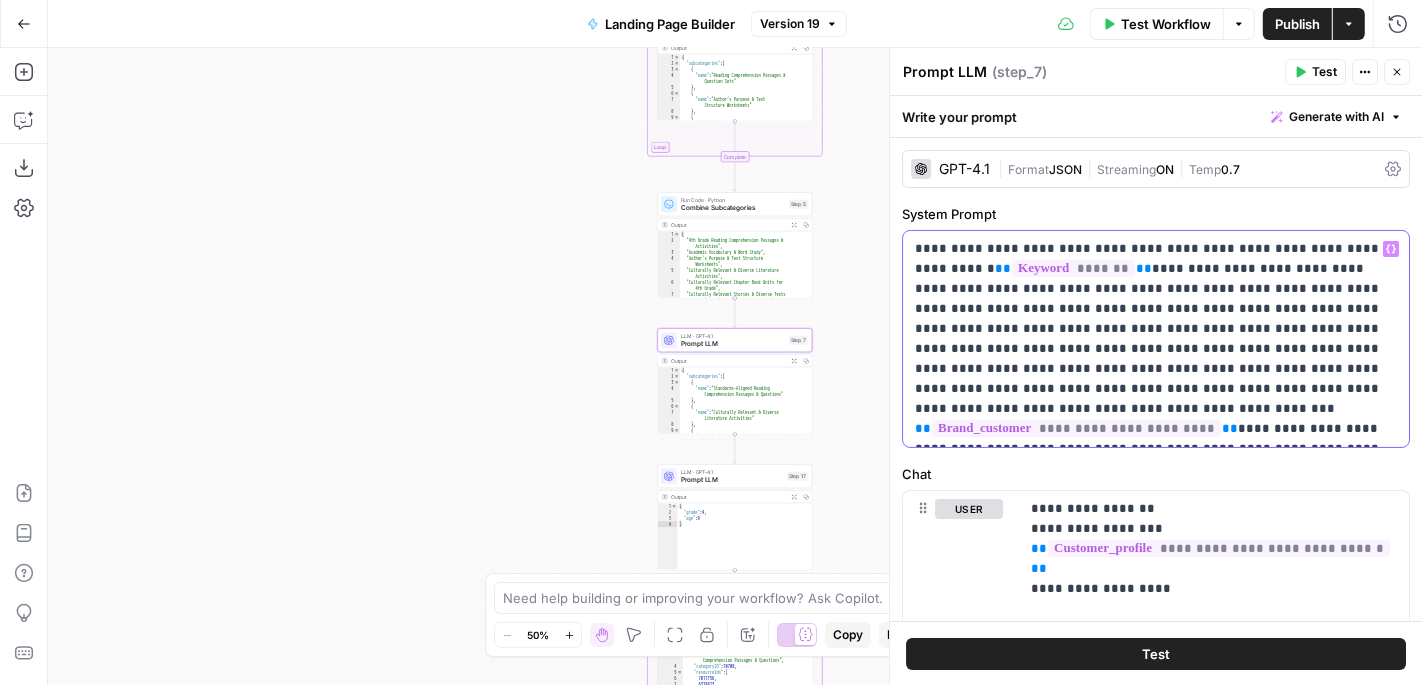 click on "**********" at bounding box center (1156, 339) 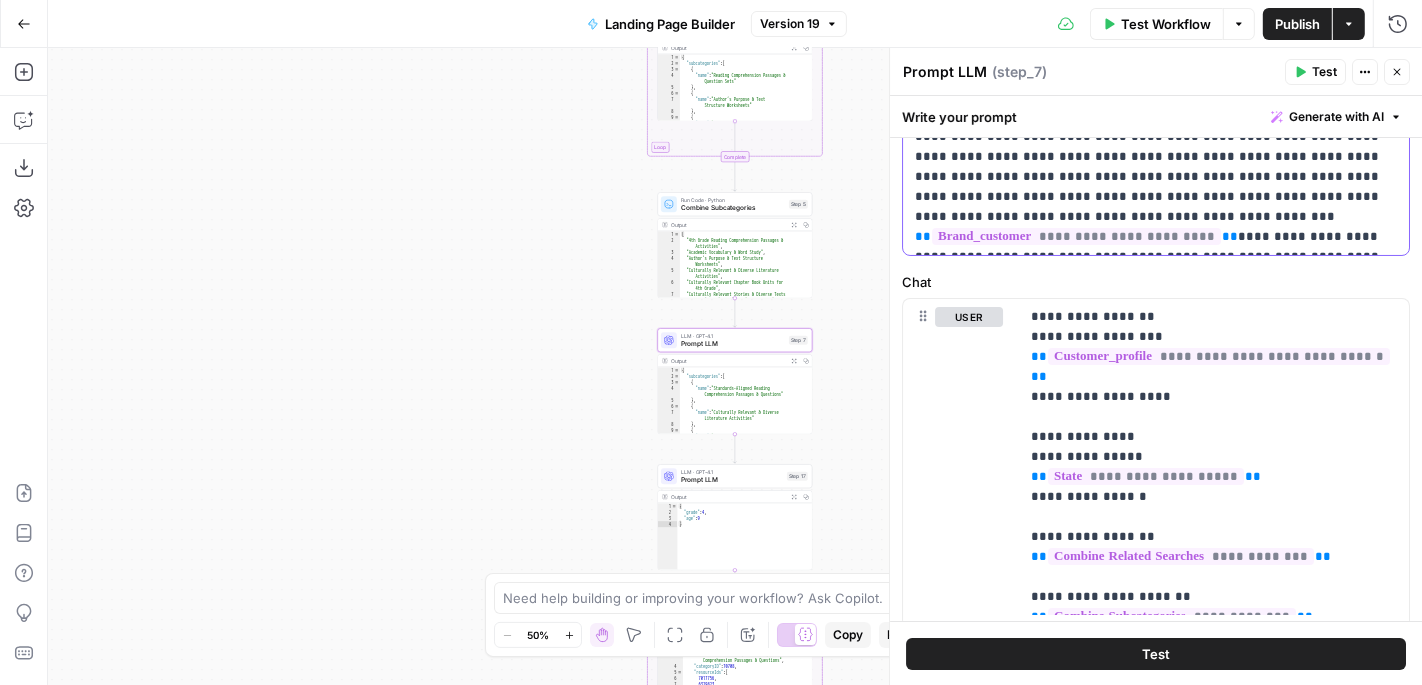 scroll, scrollTop: 196, scrollLeft: 0, axis: vertical 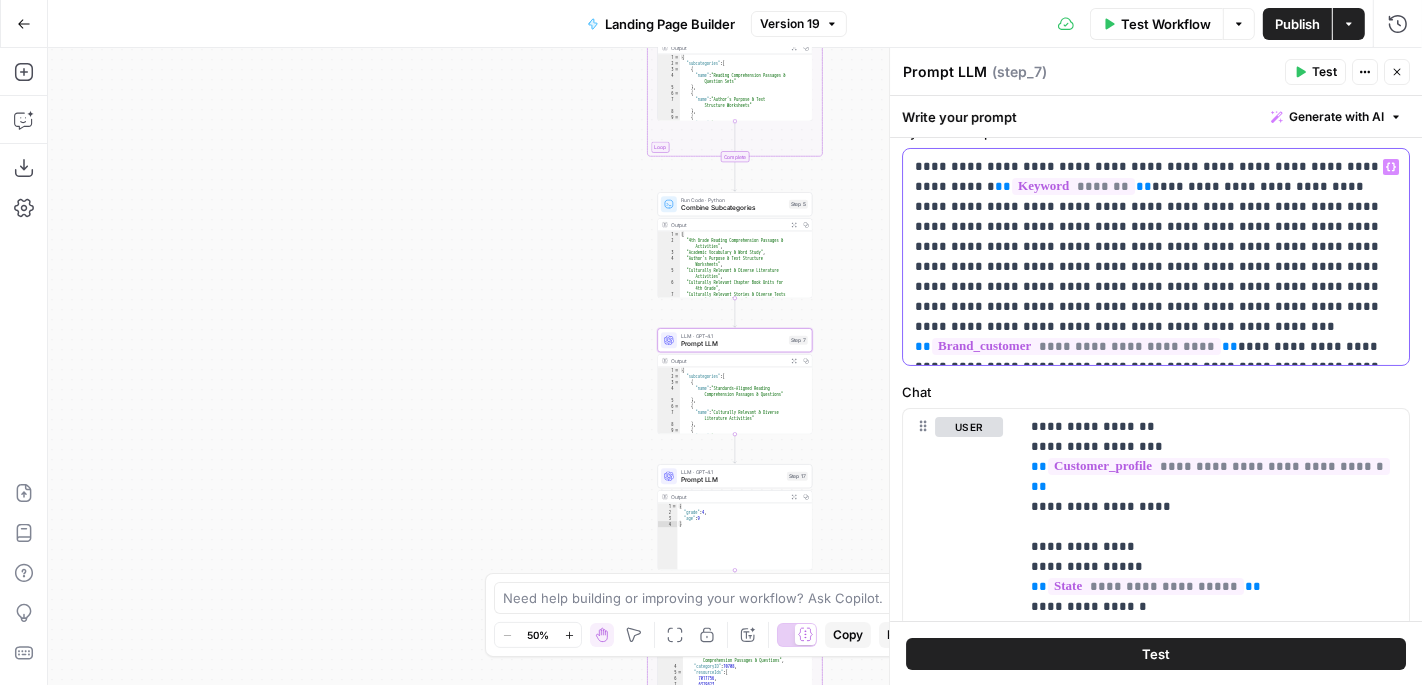 click on "**********" at bounding box center [1156, 257] 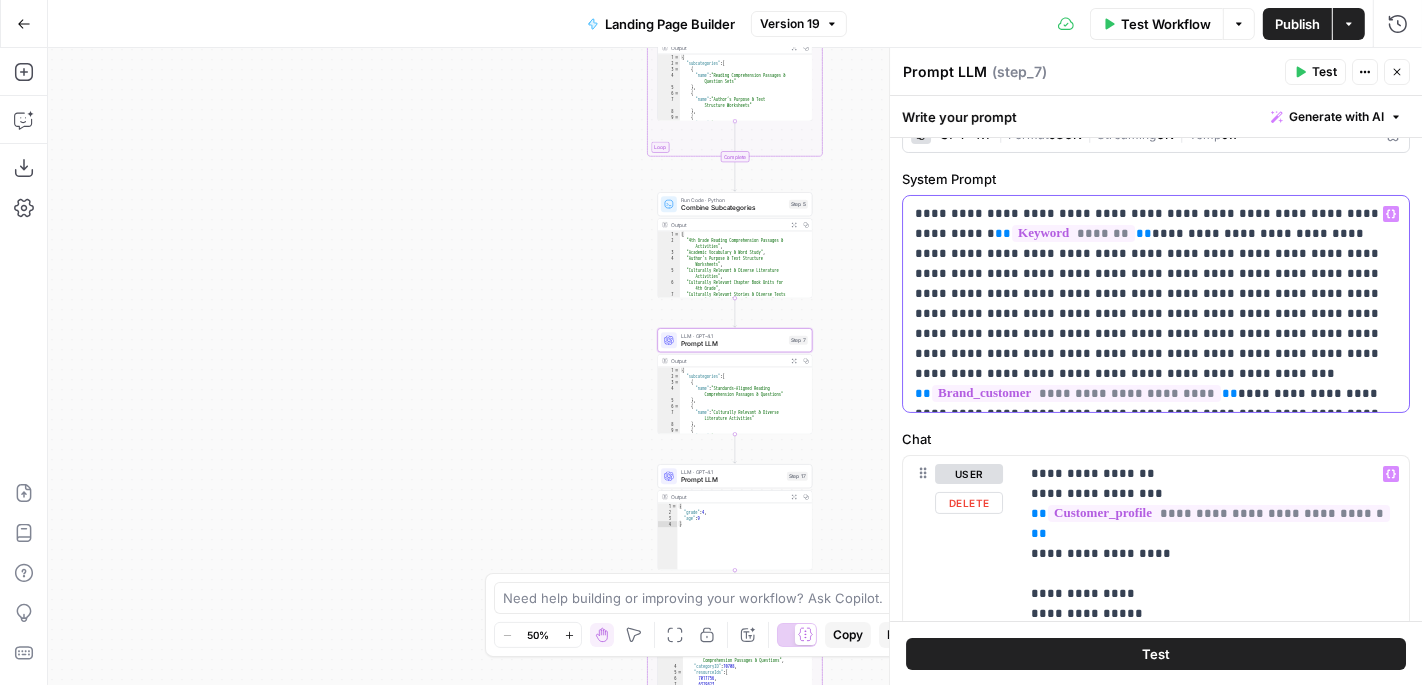 scroll, scrollTop: 0, scrollLeft: 0, axis: both 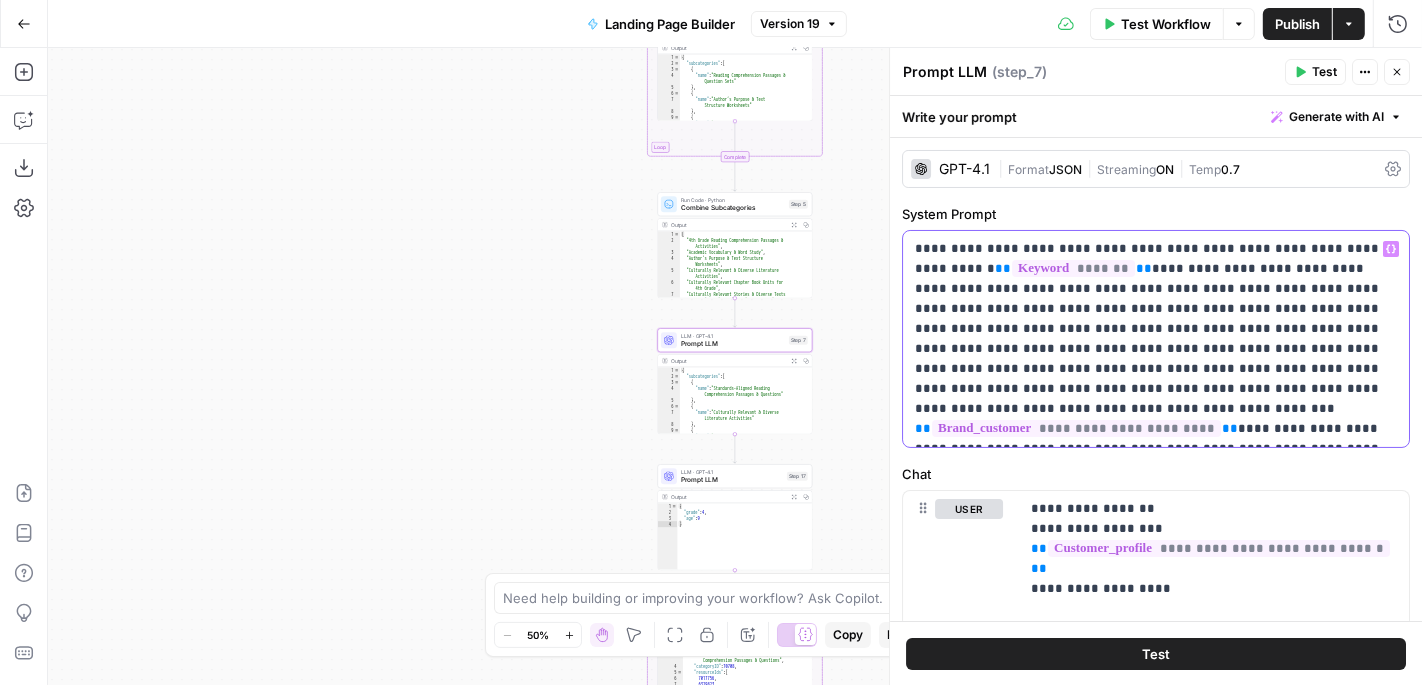 click on "**********" at bounding box center (1156, 339) 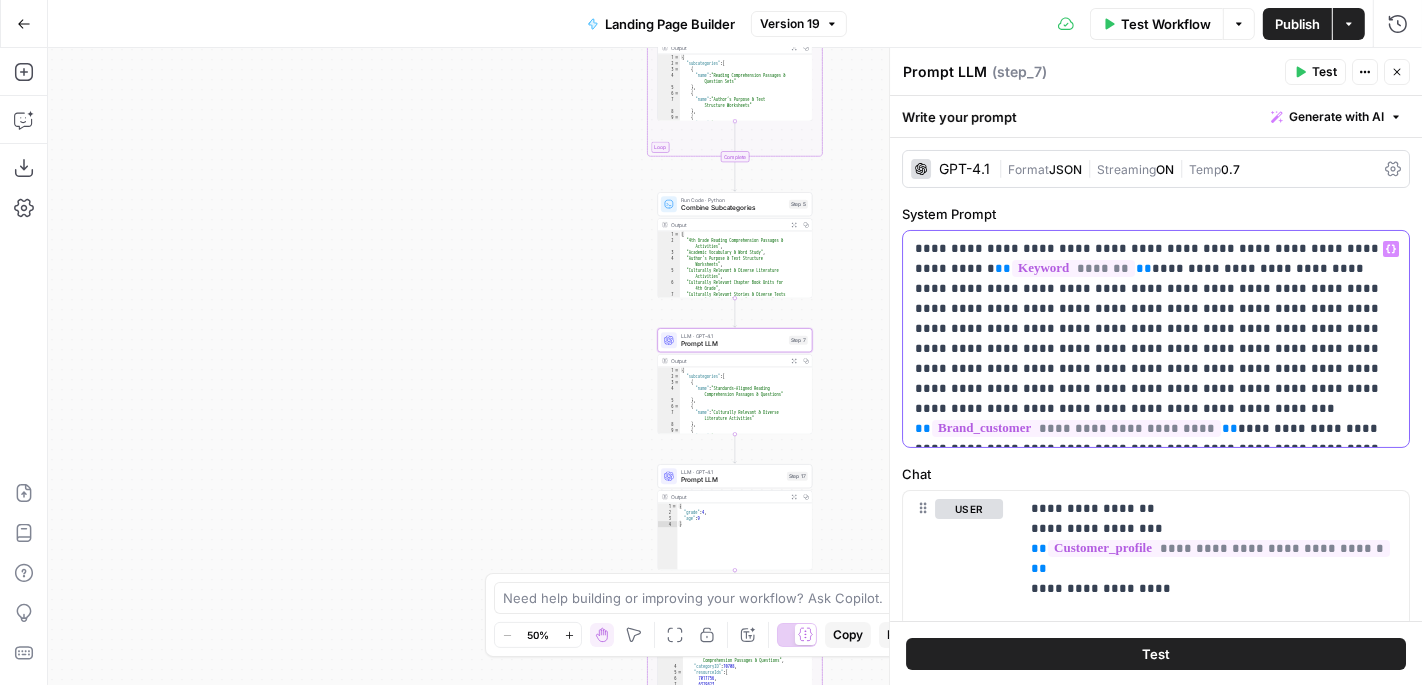 type 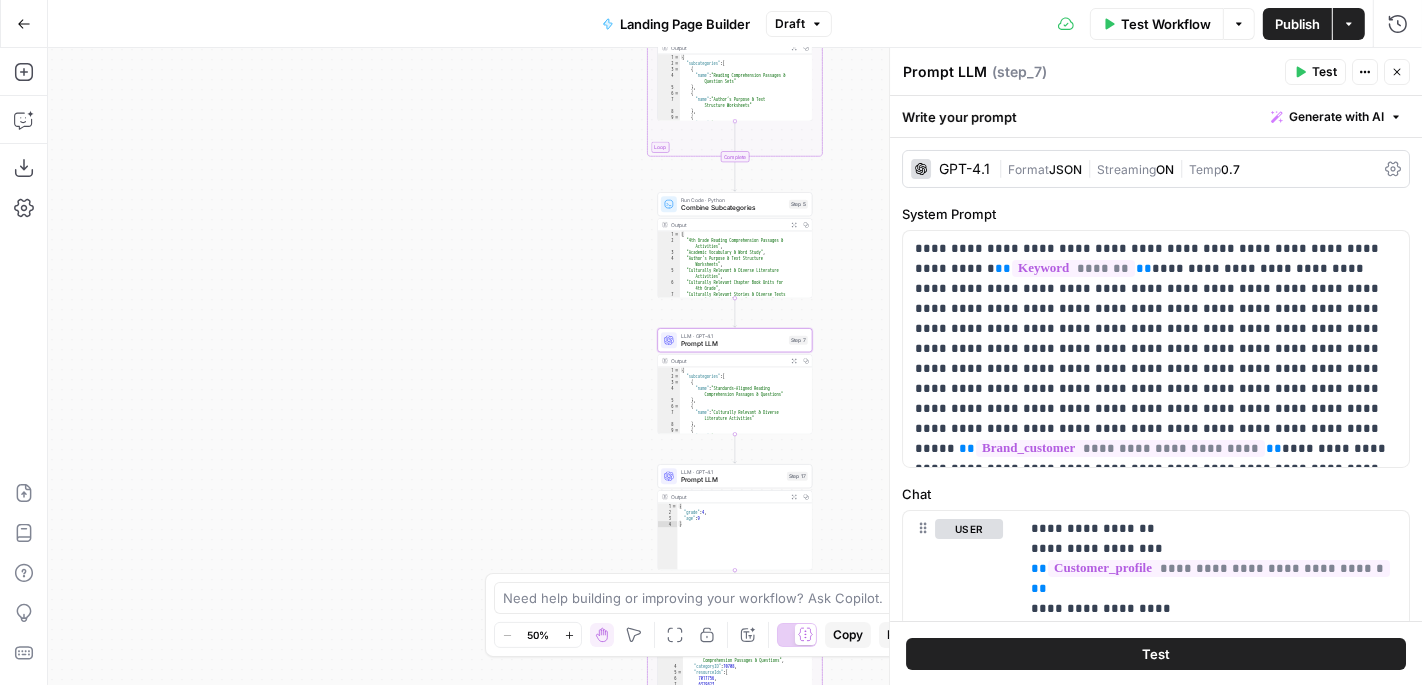 click on "Test Workflow" at bounding box center [1166, 24] 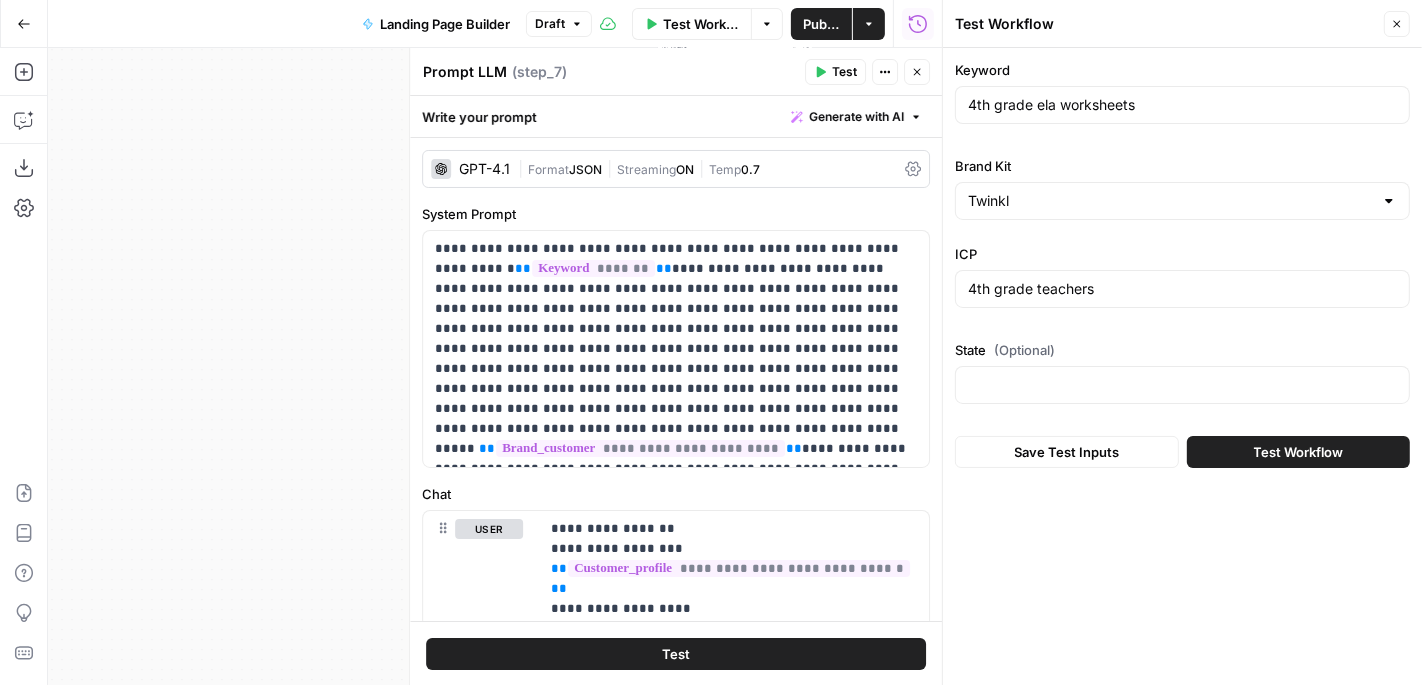 click on "4th grade ela worksheets" at bounding box center [1182, 105] 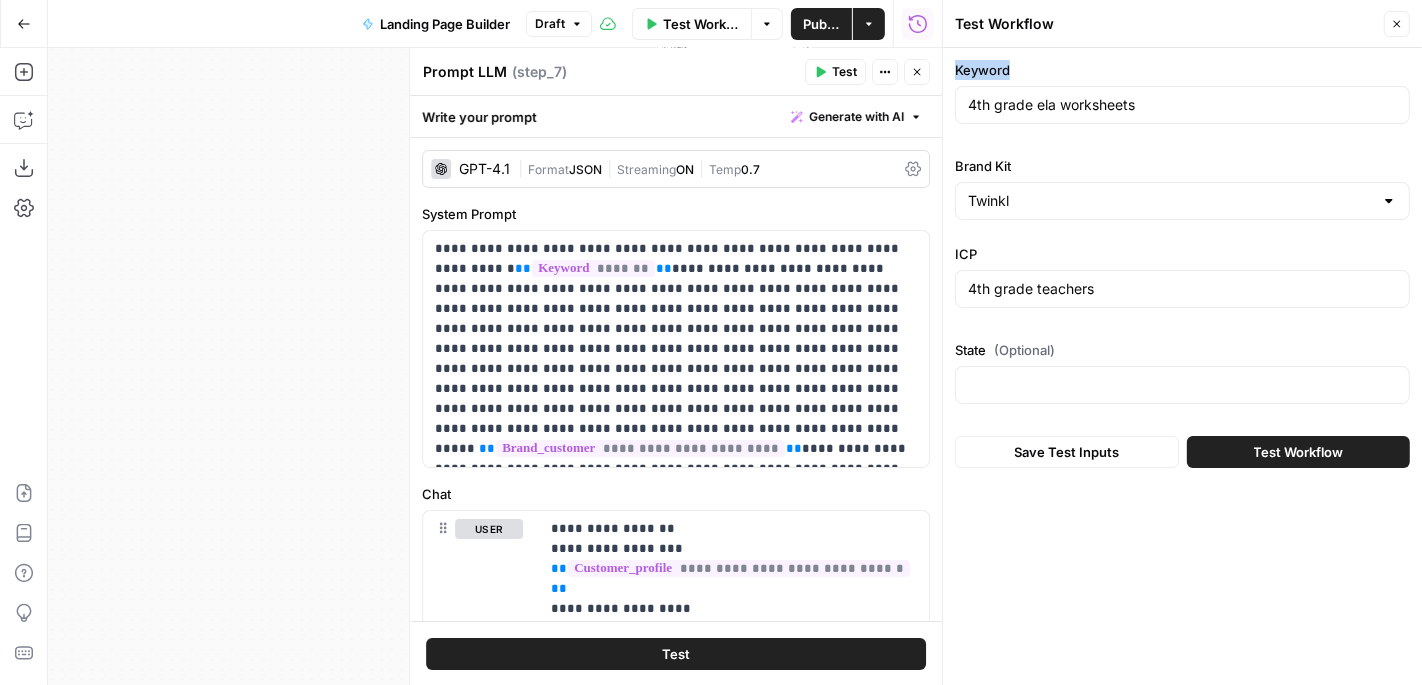 click on "4th grade ela worksheets" at bounding box center (1182, 105) 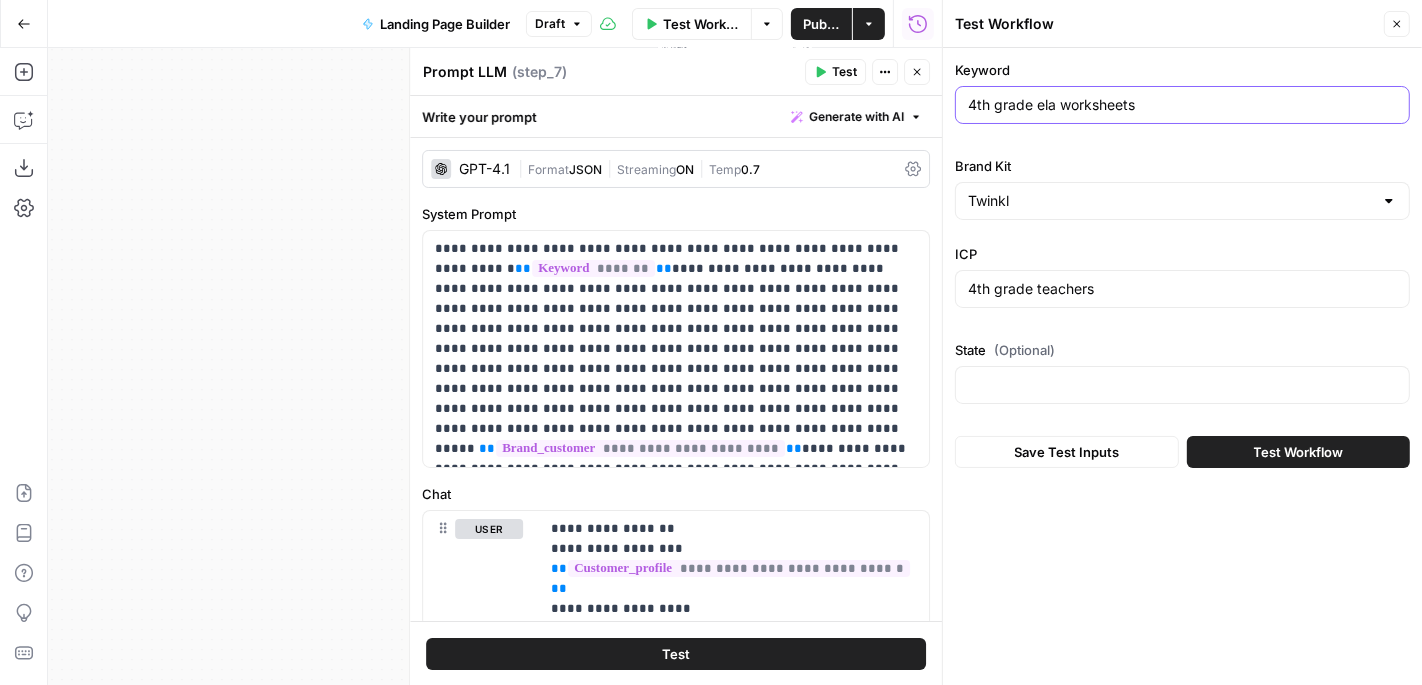 click on "4th grade ela worksheets" at bounding box center [1182, 105] 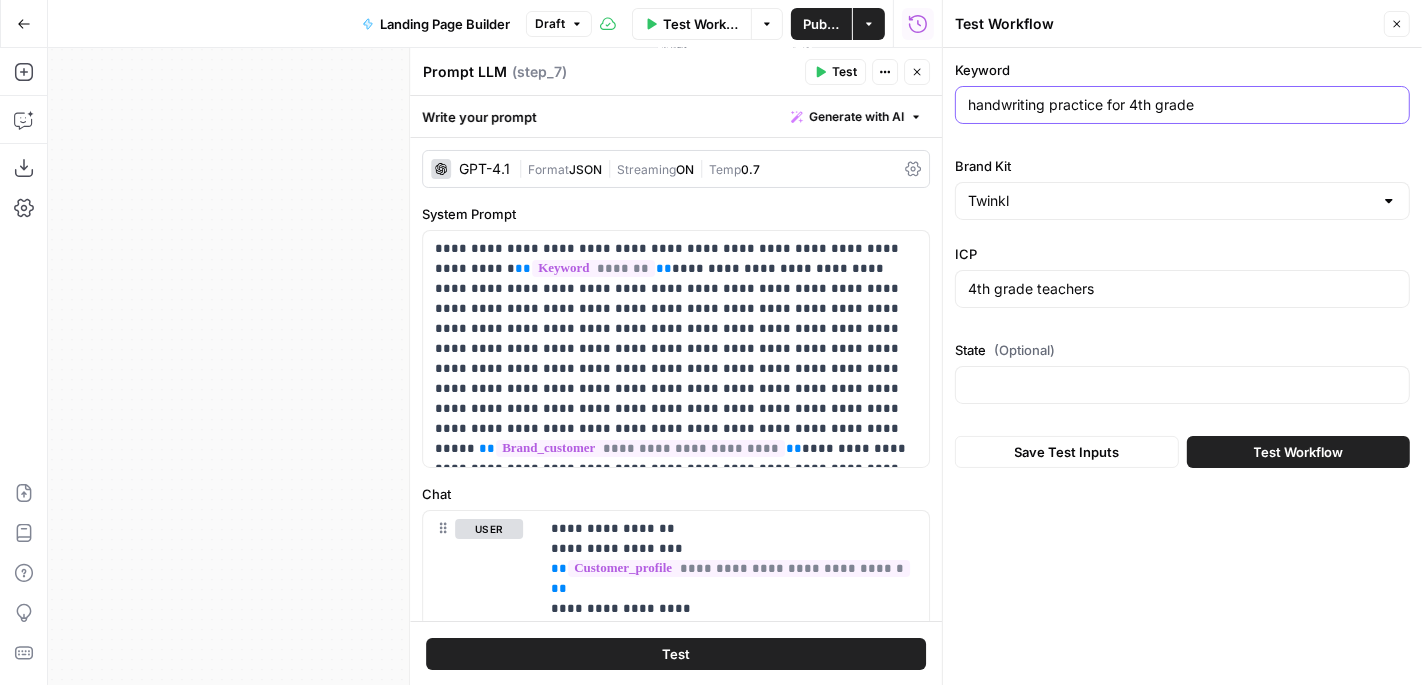 type on "handwriting practice for 4th grade" 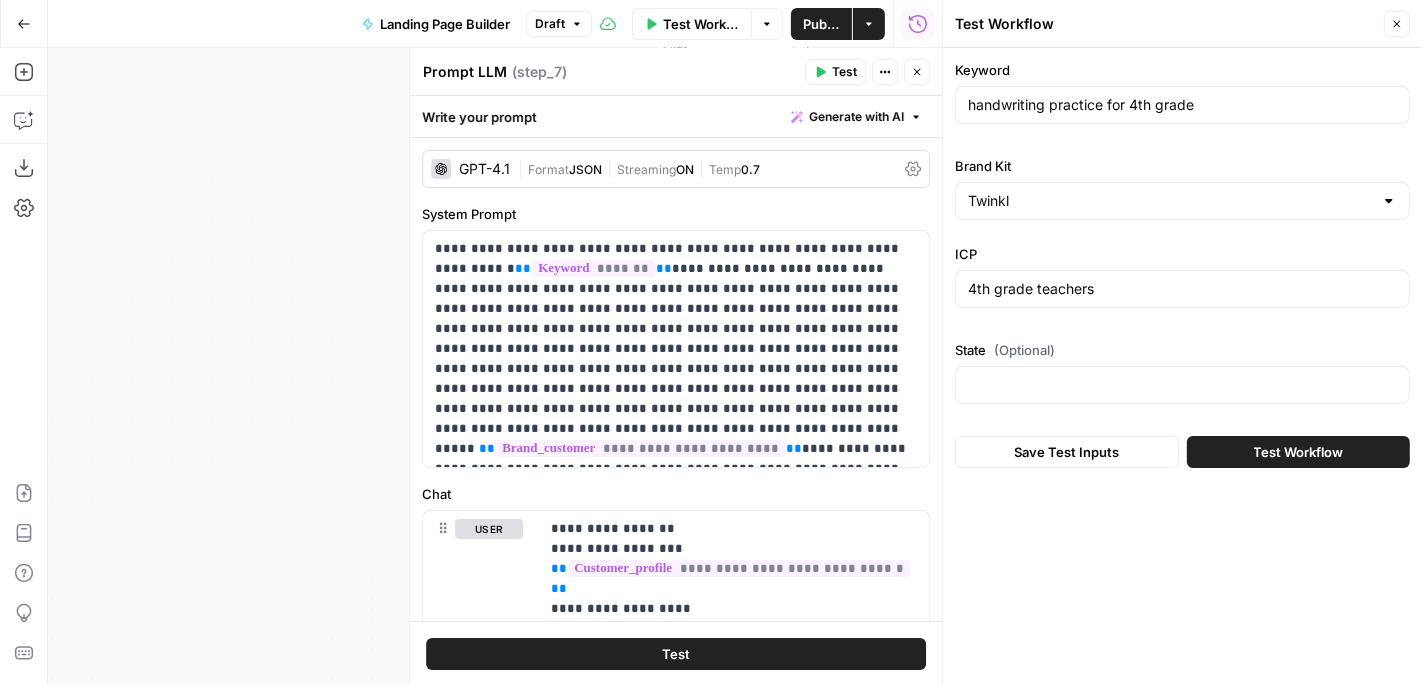 click on "Test Workflow" at bounding box center [1298, 452] 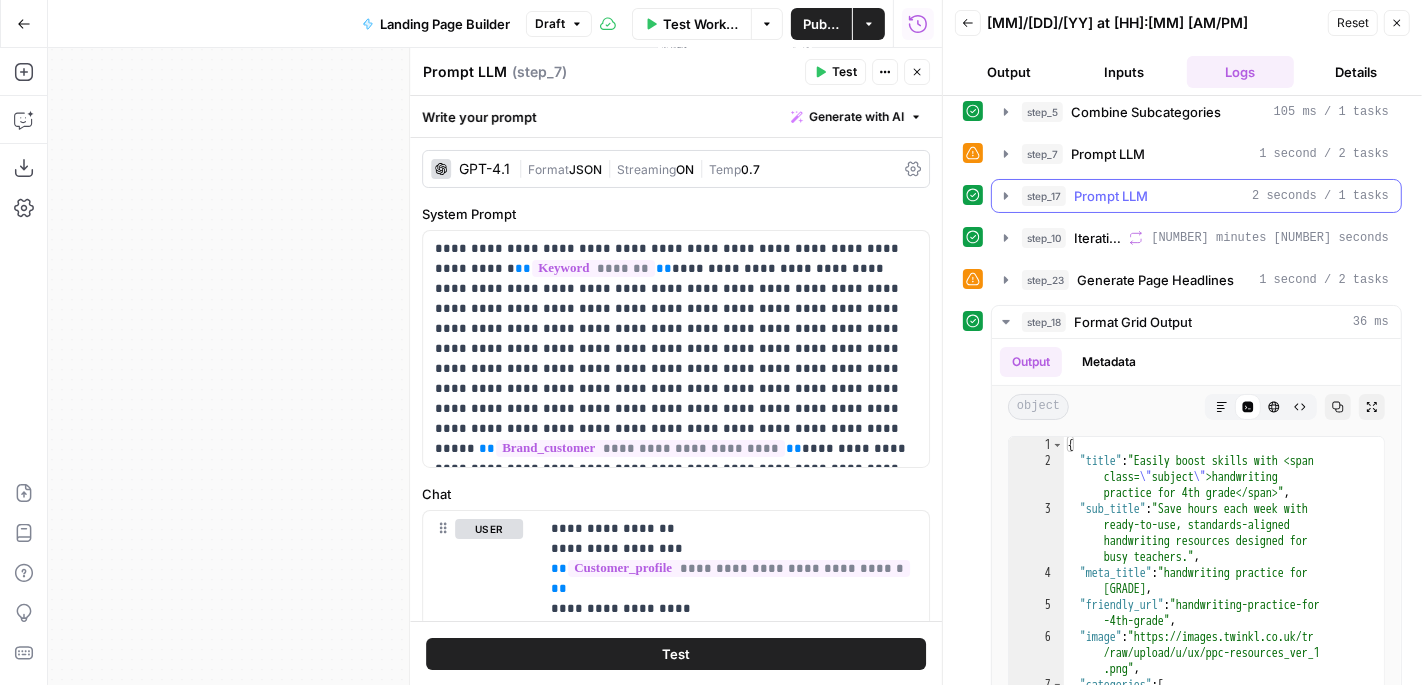 scroll, scrollTop: 222, scrollLeft: 0, axis: vertical 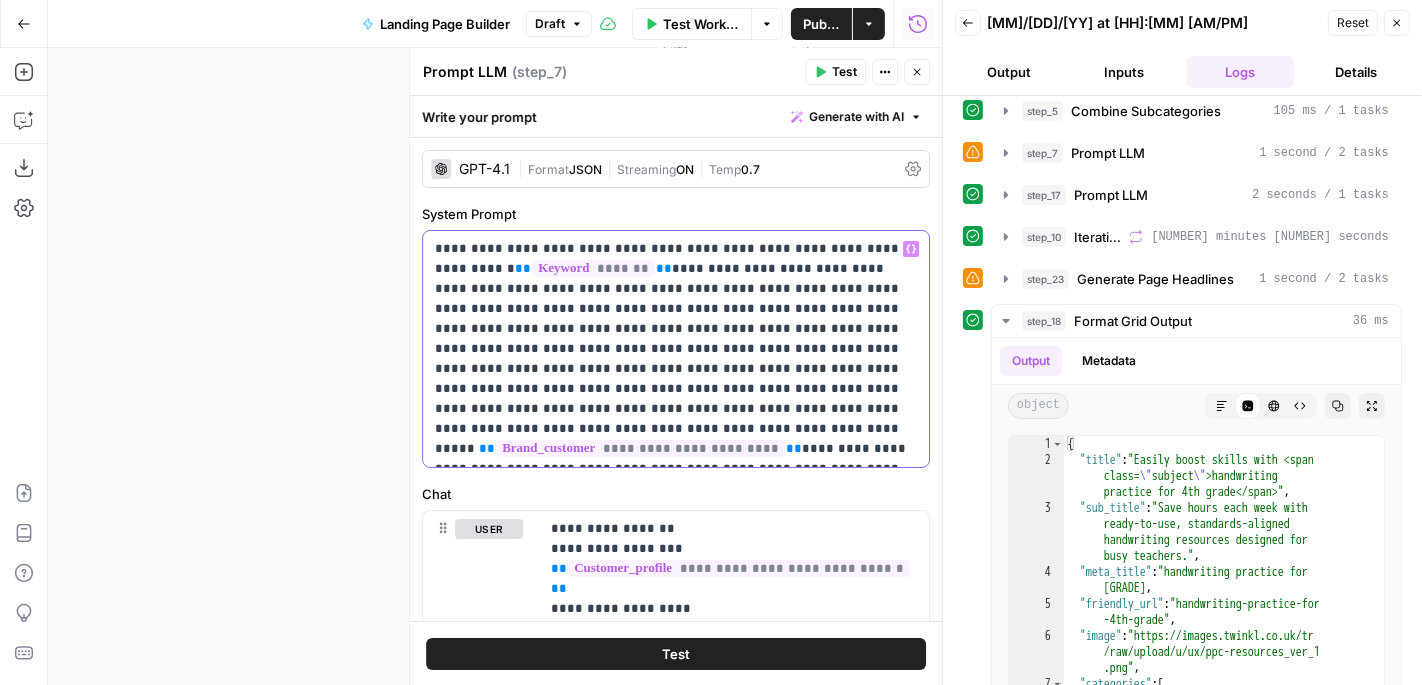 click on "**********" at bounding box center (676, 349) 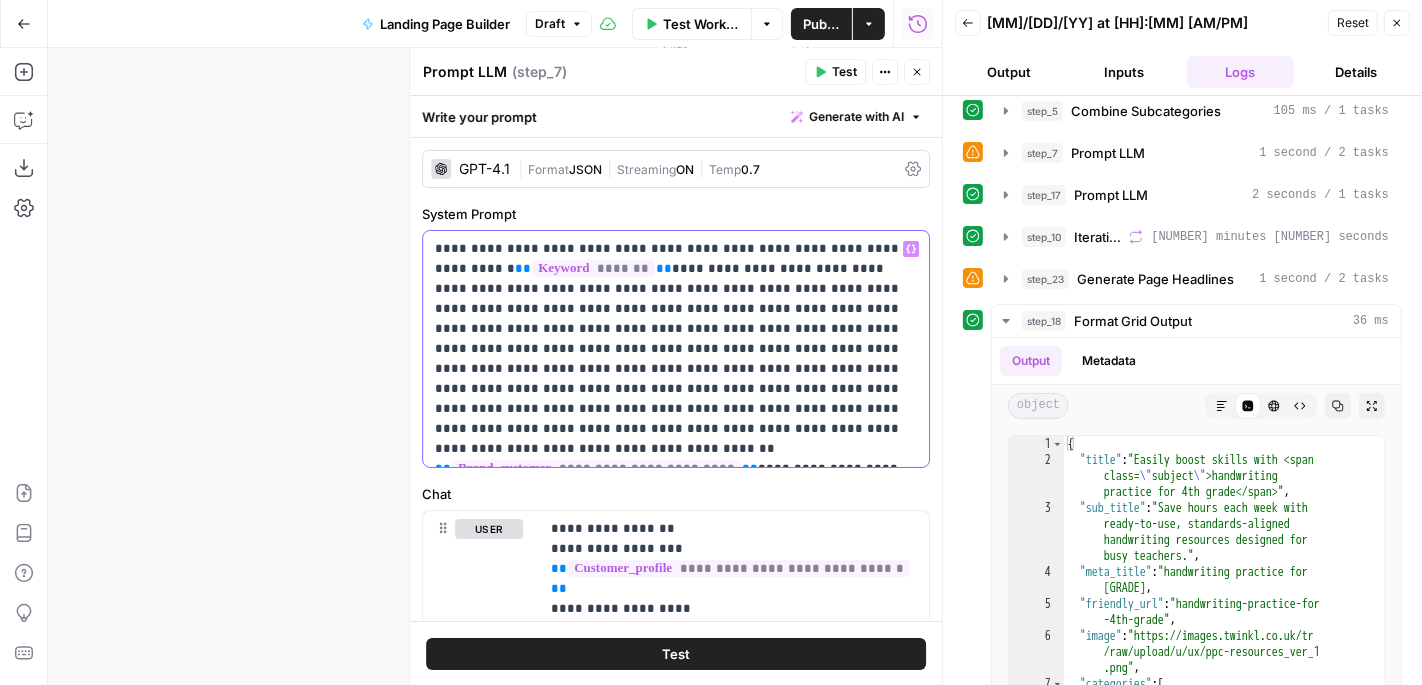click on "**********" at bounding box center [676, 349] 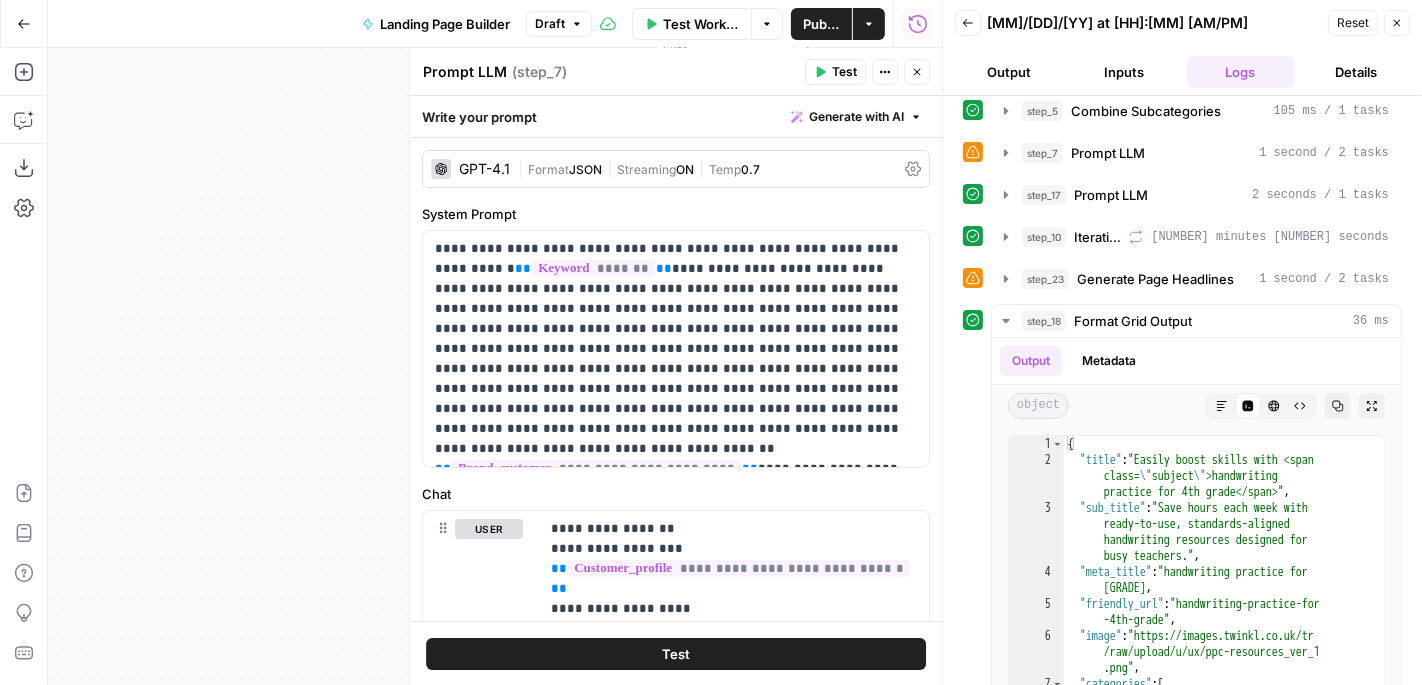 click on "Test" at bounding box center [676, 654] 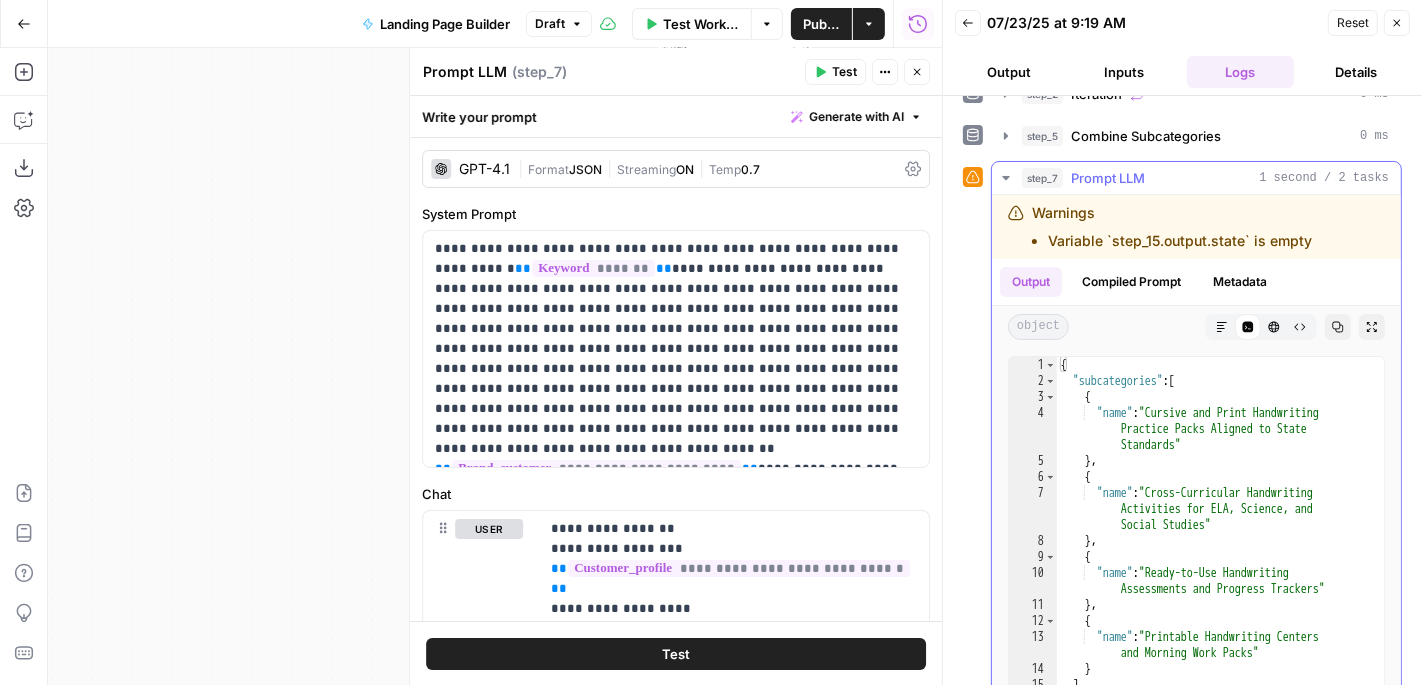 scroll, scrollTop: 273, scrollLeft: 0, axis: vertical 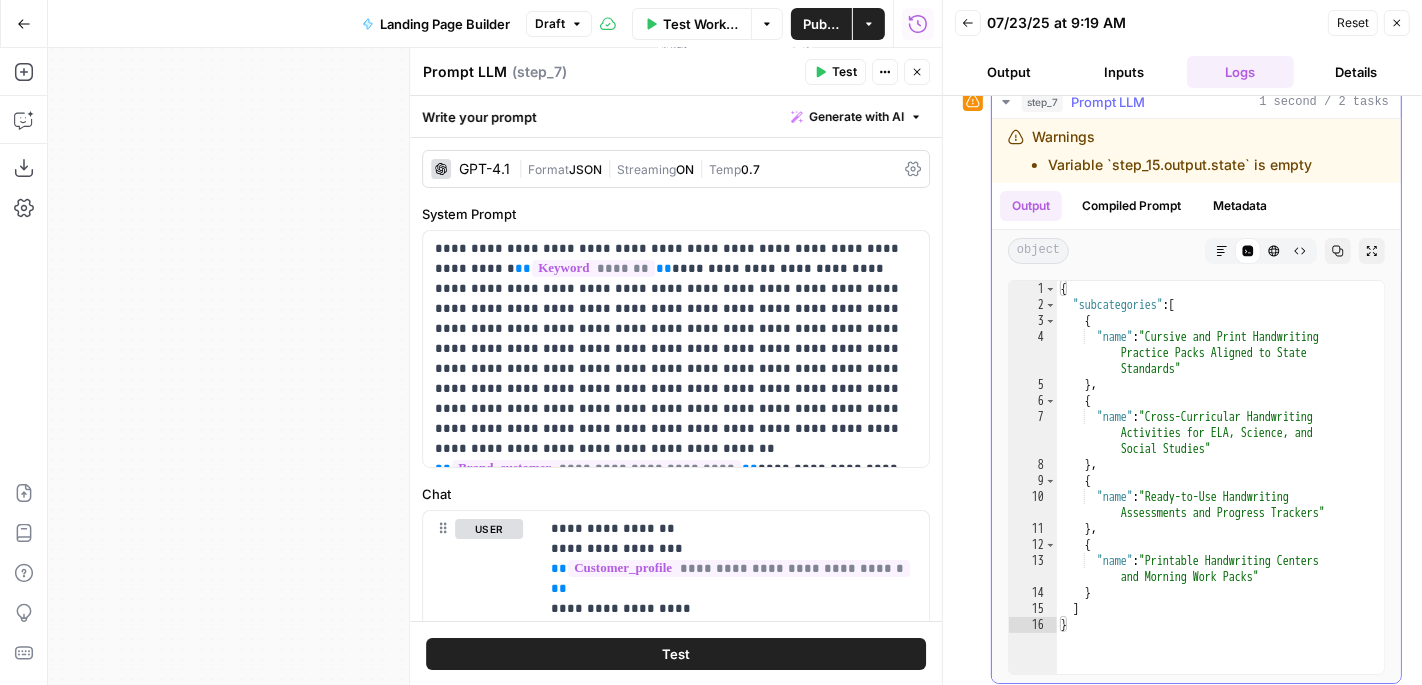 click on "{
"subcategories" :  [
{
"name" :  "Cursive and Print Handwriting             Practice Packs Aligned to State             Standards"
}
,
{
"name" :  "Cross-Curricular Handwriting             Activities for ELA, Science, and             Social Studies"
}
,
{
"name" :  "Ready-to-Use Handwriting             Assessments and Progress Trackers"
}
,
{
"name" :  "Printable Handwriting Centers             and Morning Work Packs"
}
]
}" at bounding box center [1221, 494] 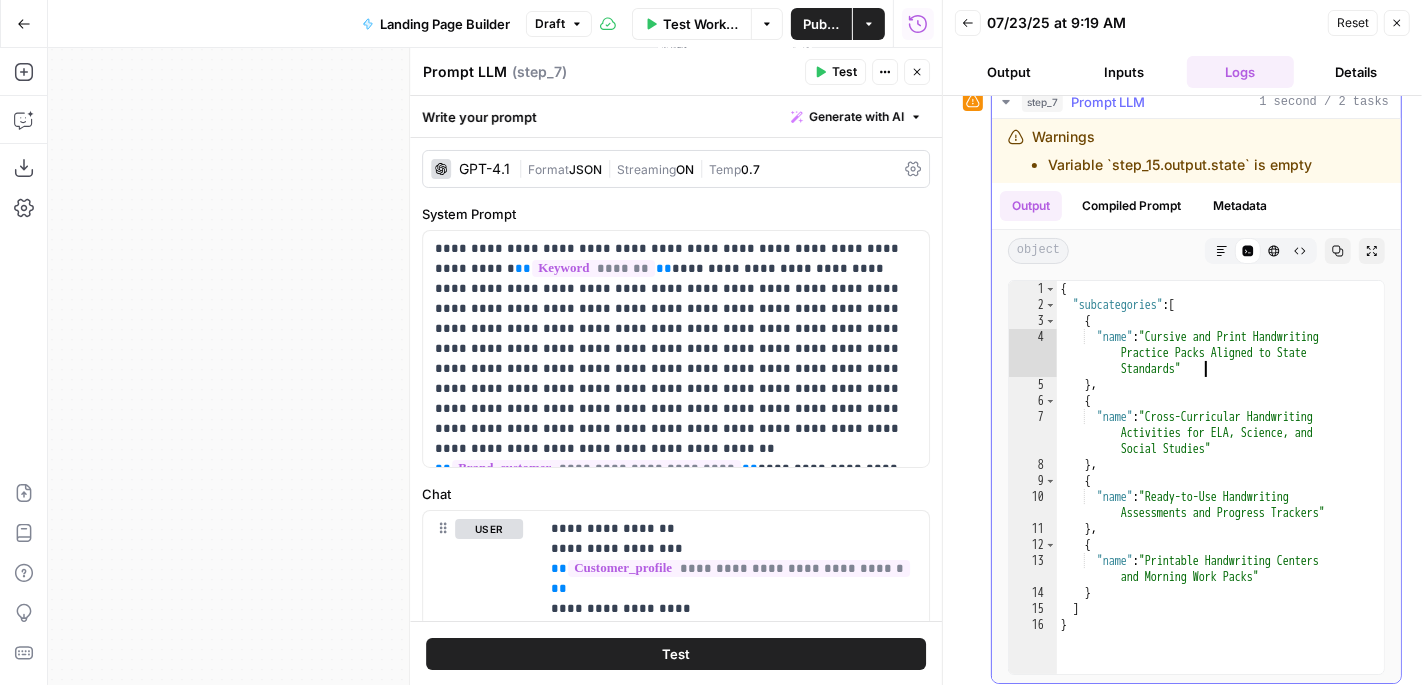 click on "{
"subcategories" :  [
{
"name" :  "Cursive and Print Handwriting             Practice Packs Aligned to State             Standards"
}
,
{
"name" :  "Cross-Curricular Handwriting             Activities for ELA, Science, and             Social Studies"
}
,
{
"name" :  "Ready-to-Use Handwriting             Assessments and Progress Trackers"
}
,
{
"name" :  "Printable Handwriting Centers             and Morning Work Packs"
}
]
}" at bounding box center [1221, 494] 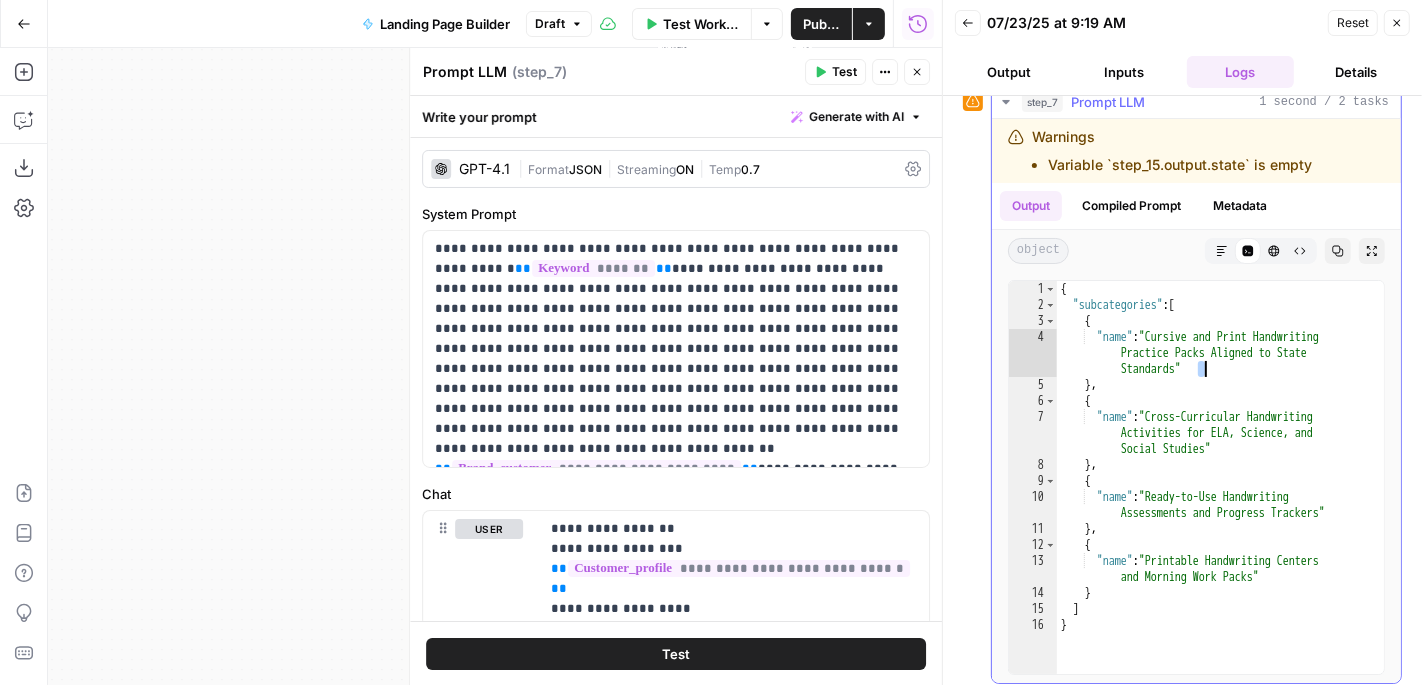 click on "{
"subcategories" :  [
{
"name" :  "Cursive and Print Handwriting             Practice Packs Aligned to State             Standards"
}
,
{
"name" :  "Cross-Curricular Handwriting             Activities for ELA, Science, and             Social Studies"
}
,
{
"name" :  "Ready-to-Use Handwriting             Assessments and Progress Trackers"
}
,
{
"name" :  "Printable Handwriting Centers             and Morning Work Packs"
}
]
}" at bounding box center (1221, 494) 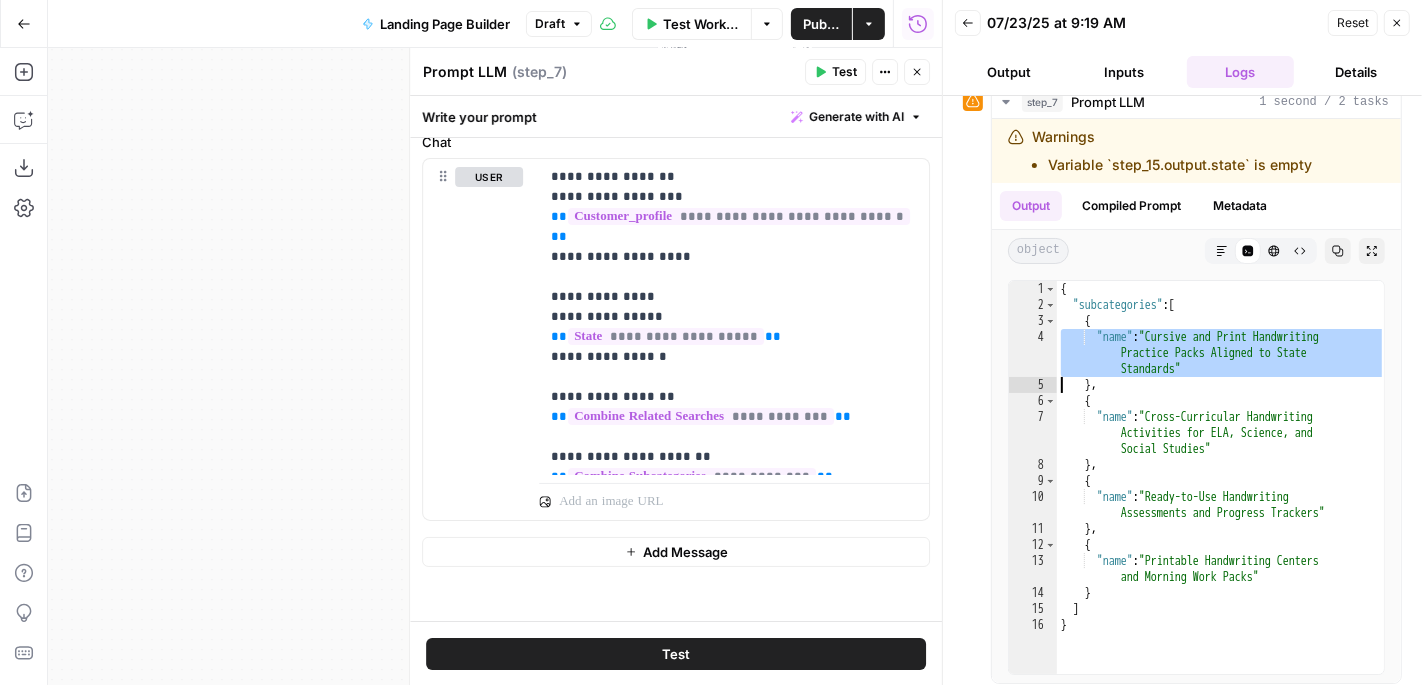 scroll, scrollTop: 355, scrollLeft: 0, axis: vertical 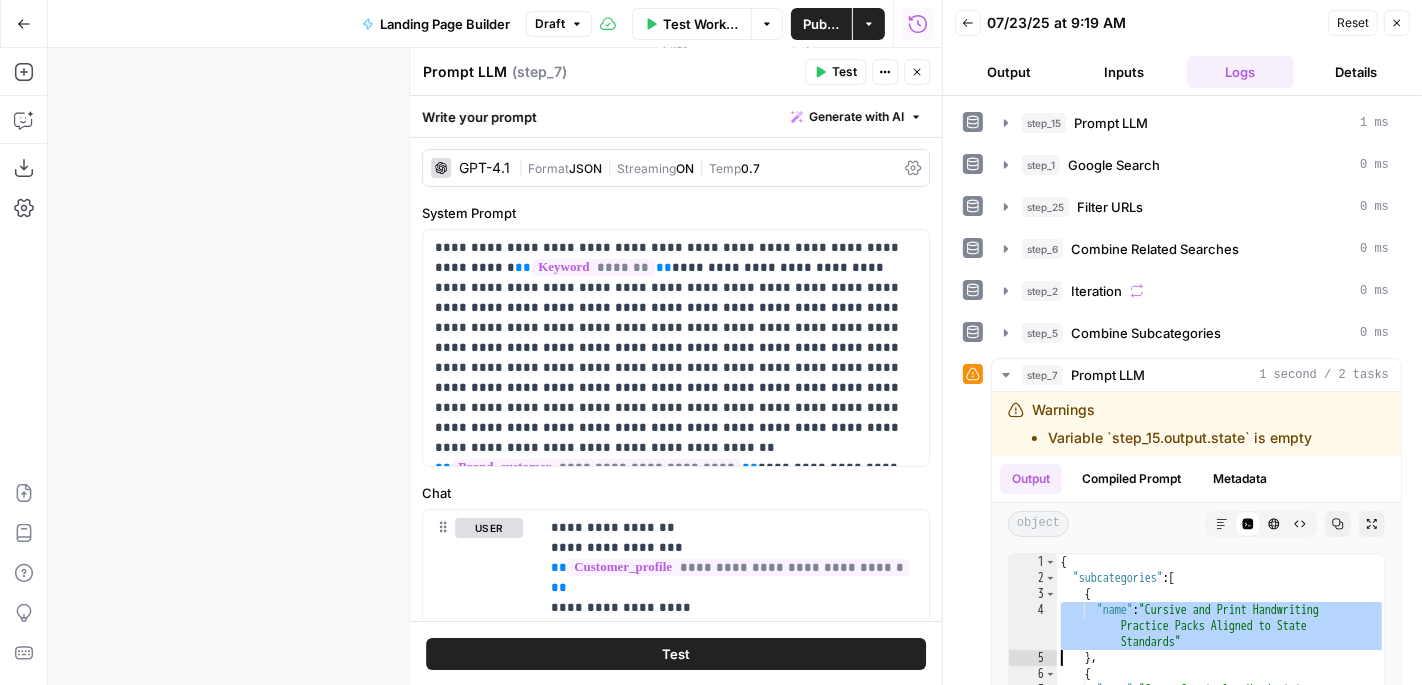 click on "Test" at bounding box center [844, 72] 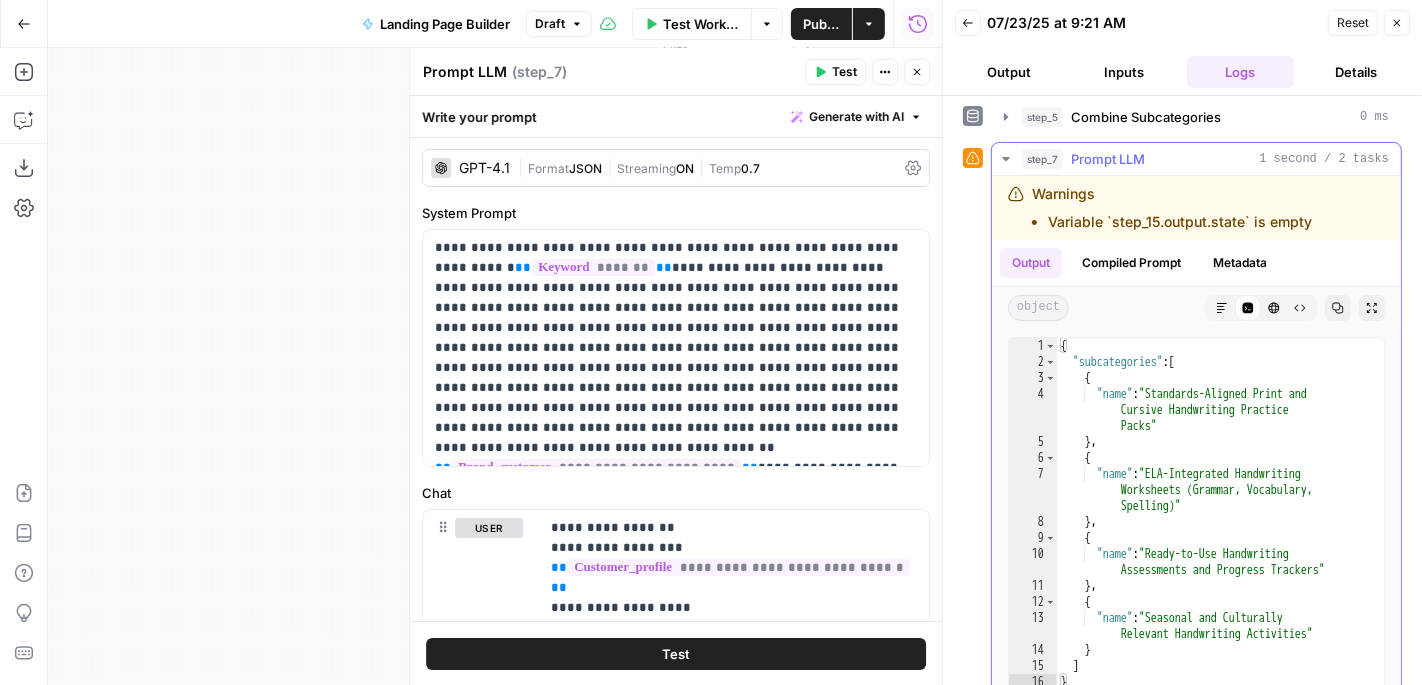 scroll, scrollTop: 220, scrollLeft: 0, axis: vertical 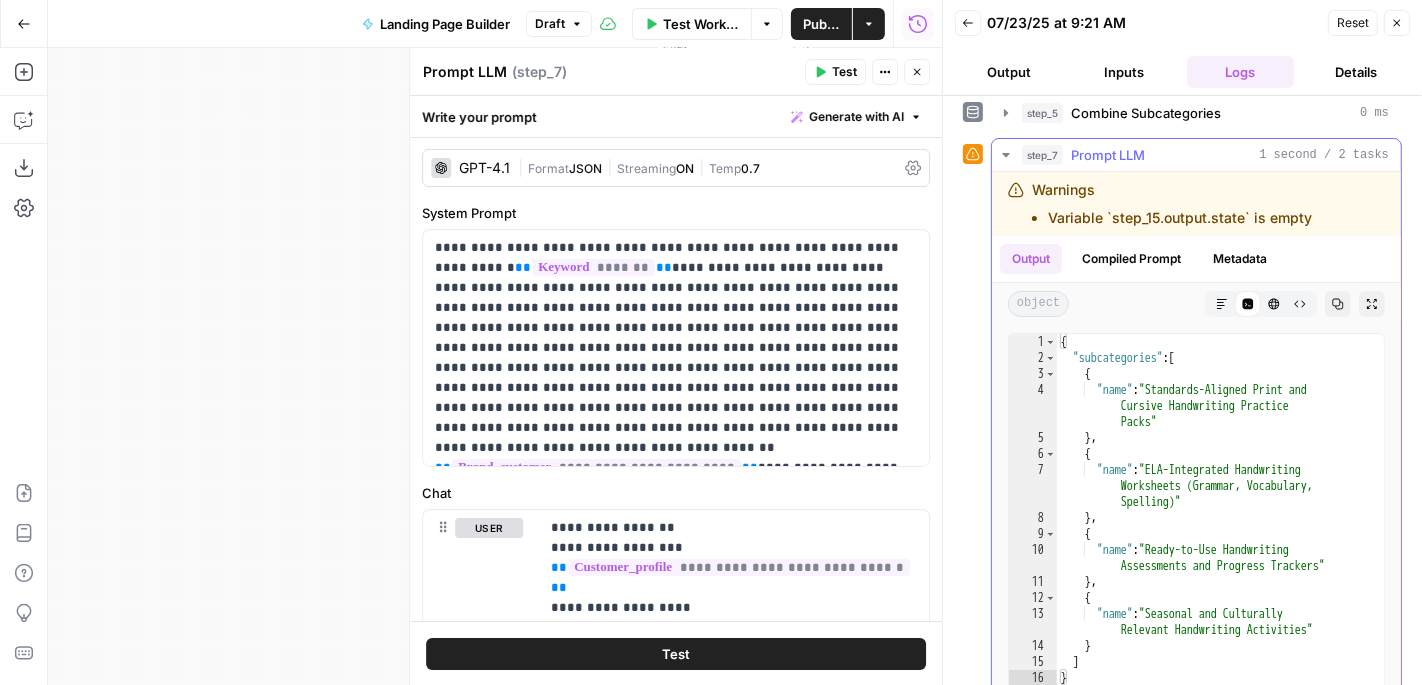 click 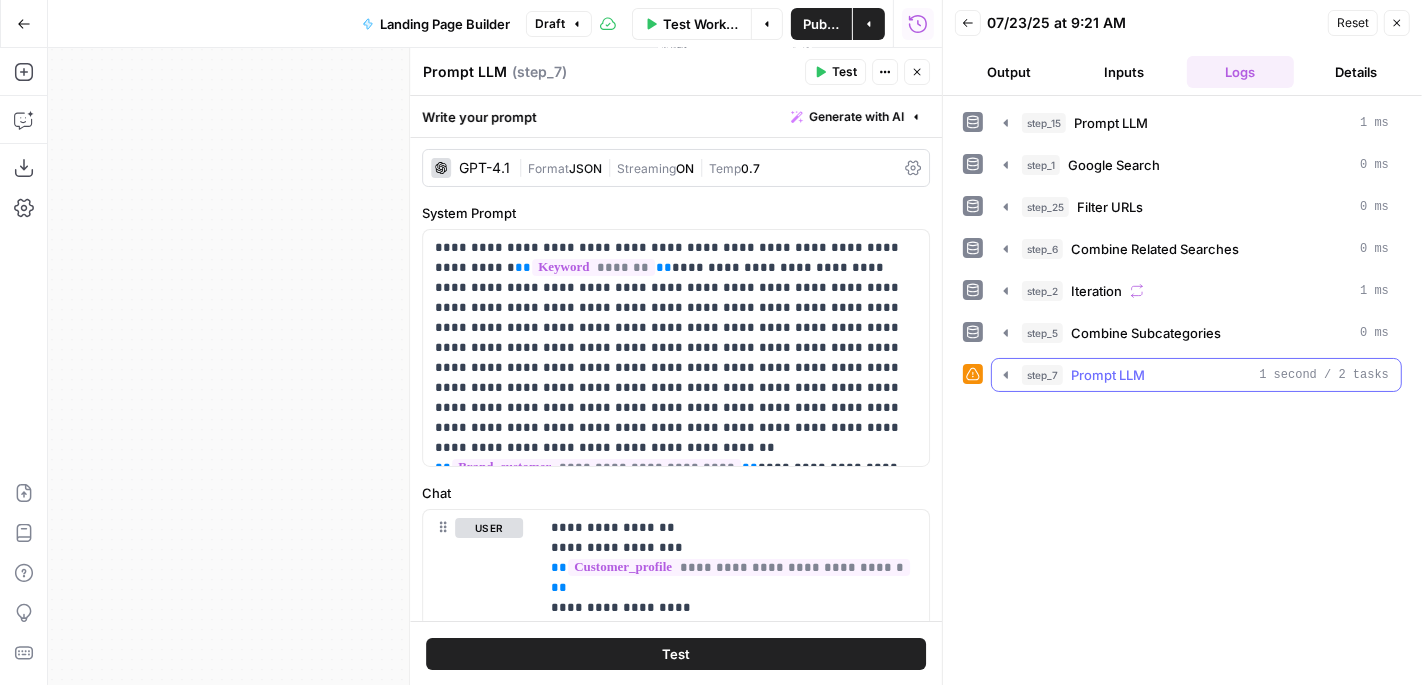scroll, scrollTop: 0, scrollLeft: 0, axis: both 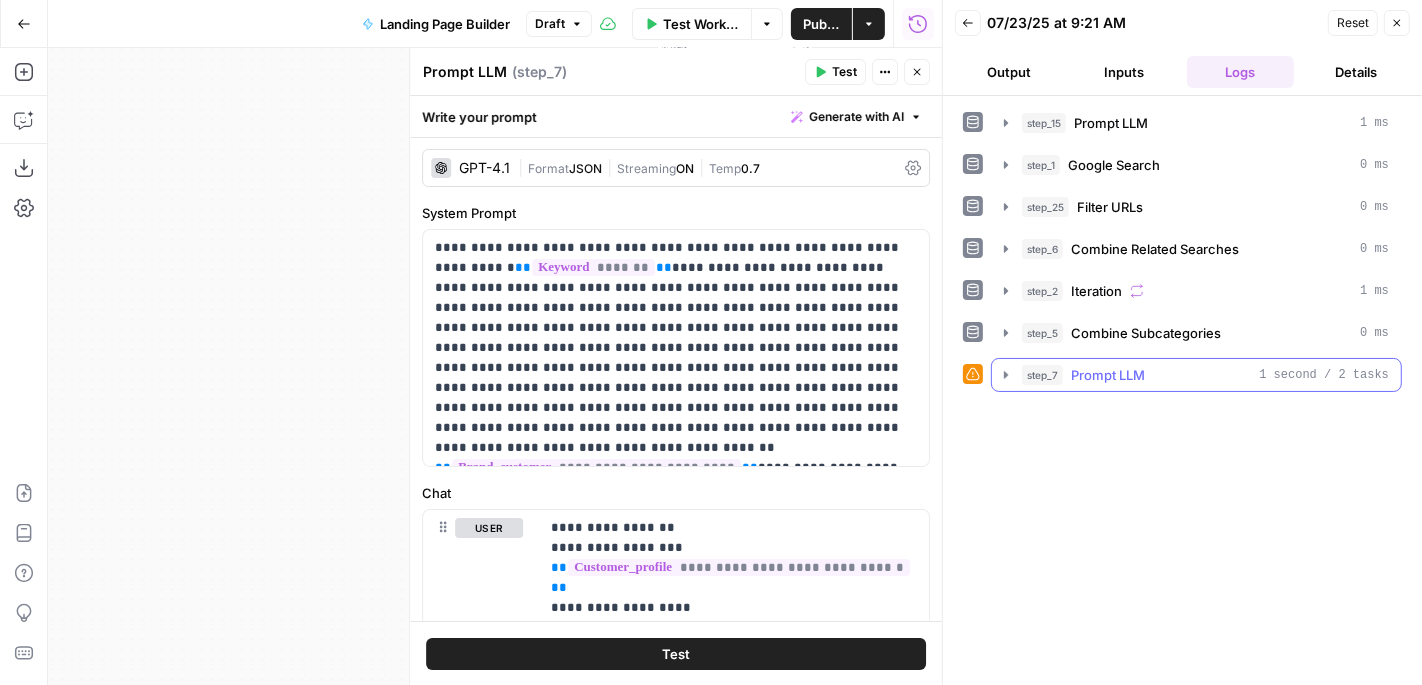 click 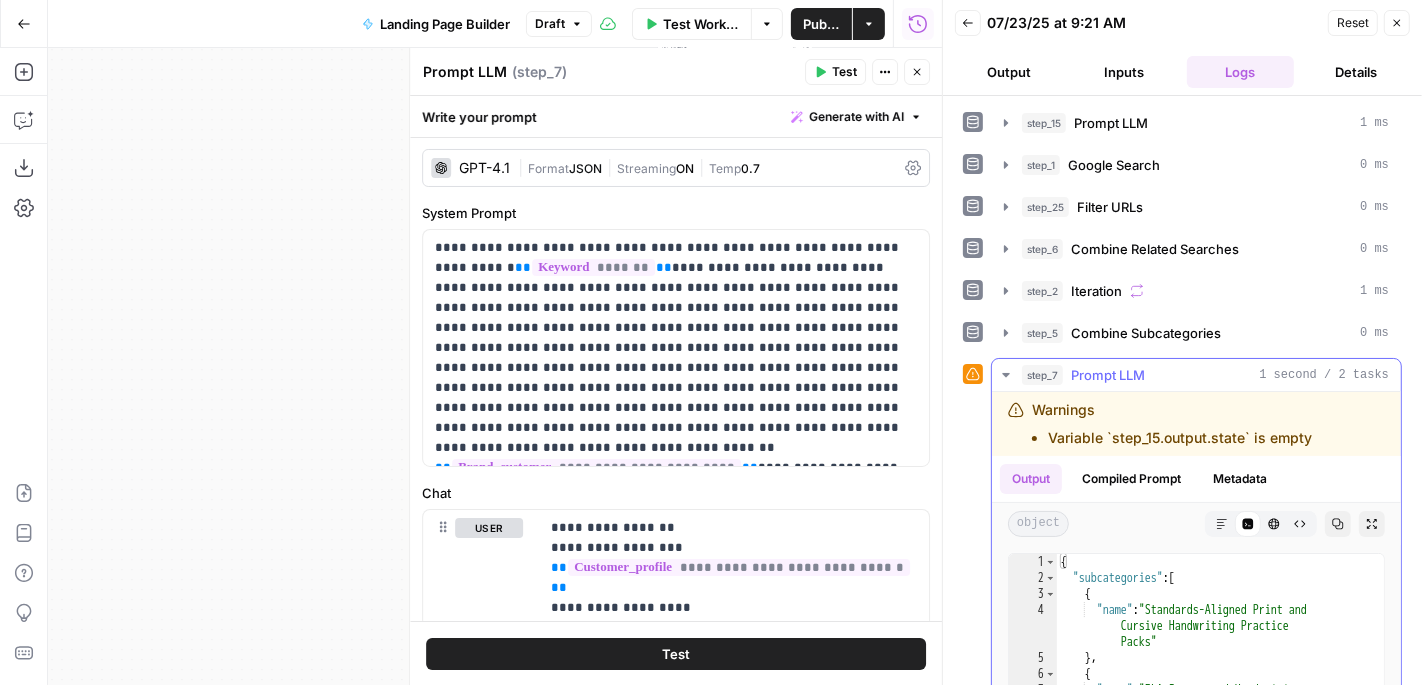 click 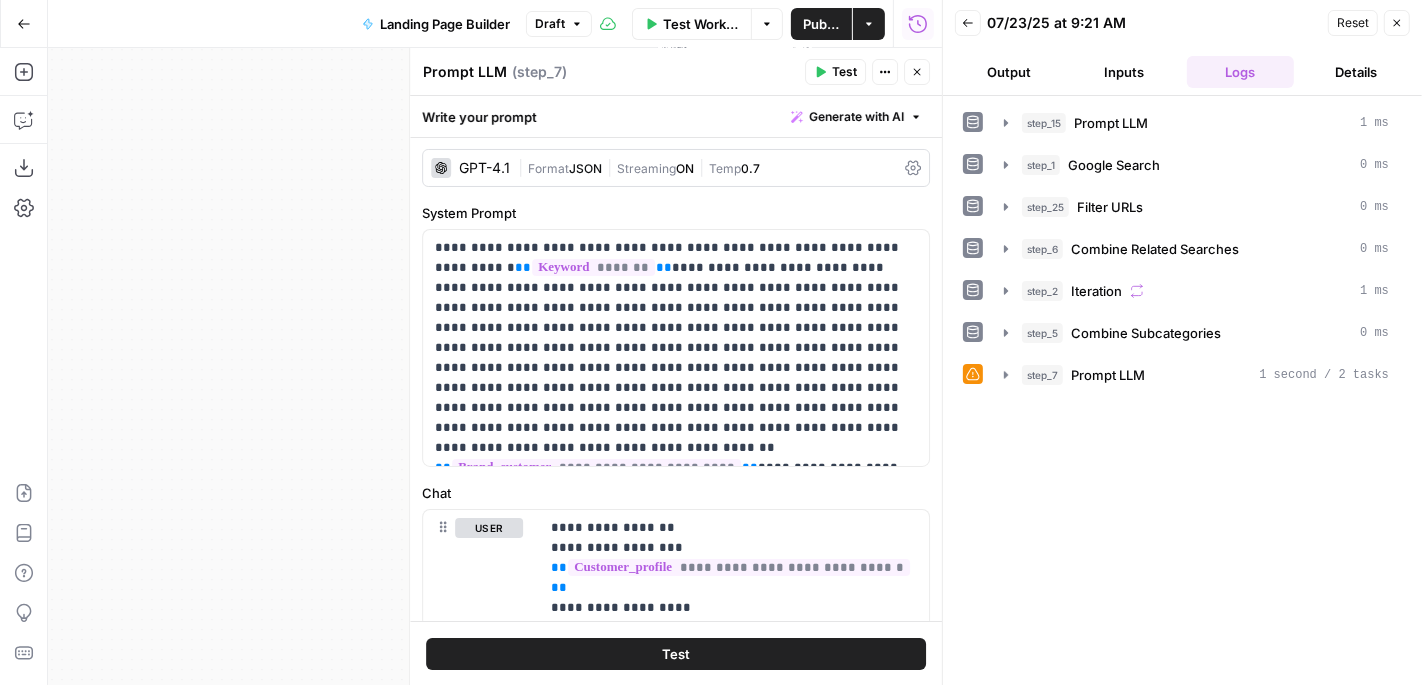 click on "Close" at bounding box center [917, 72] 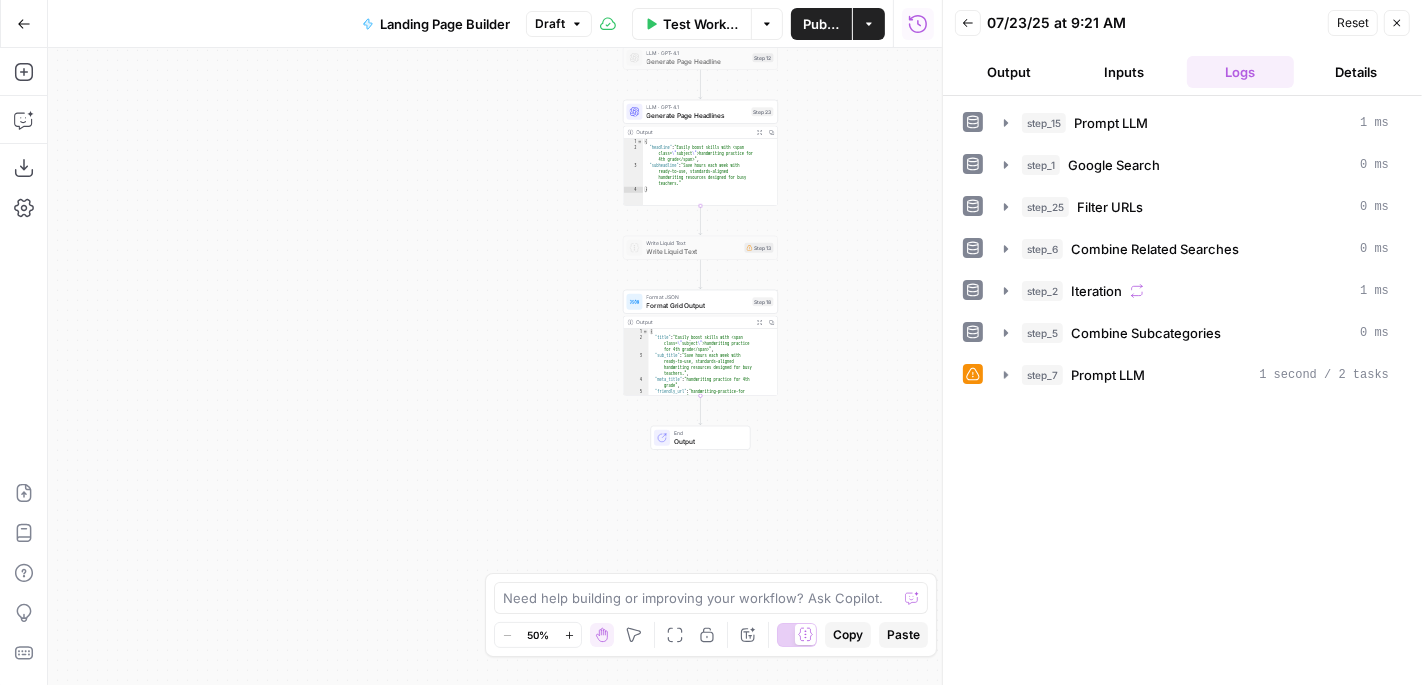 click on "Publish" at bounding box center (821, 24) 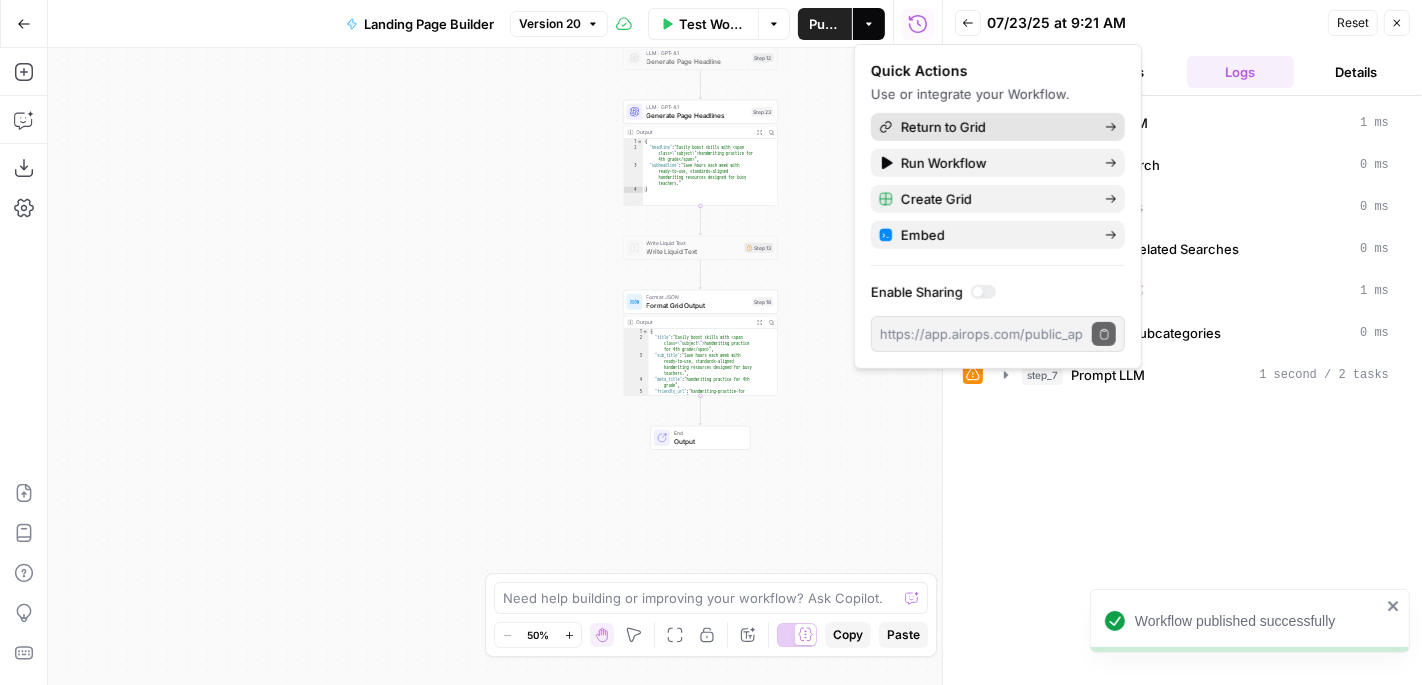 click on "Return to Grid" at bounding box center (995, 127) 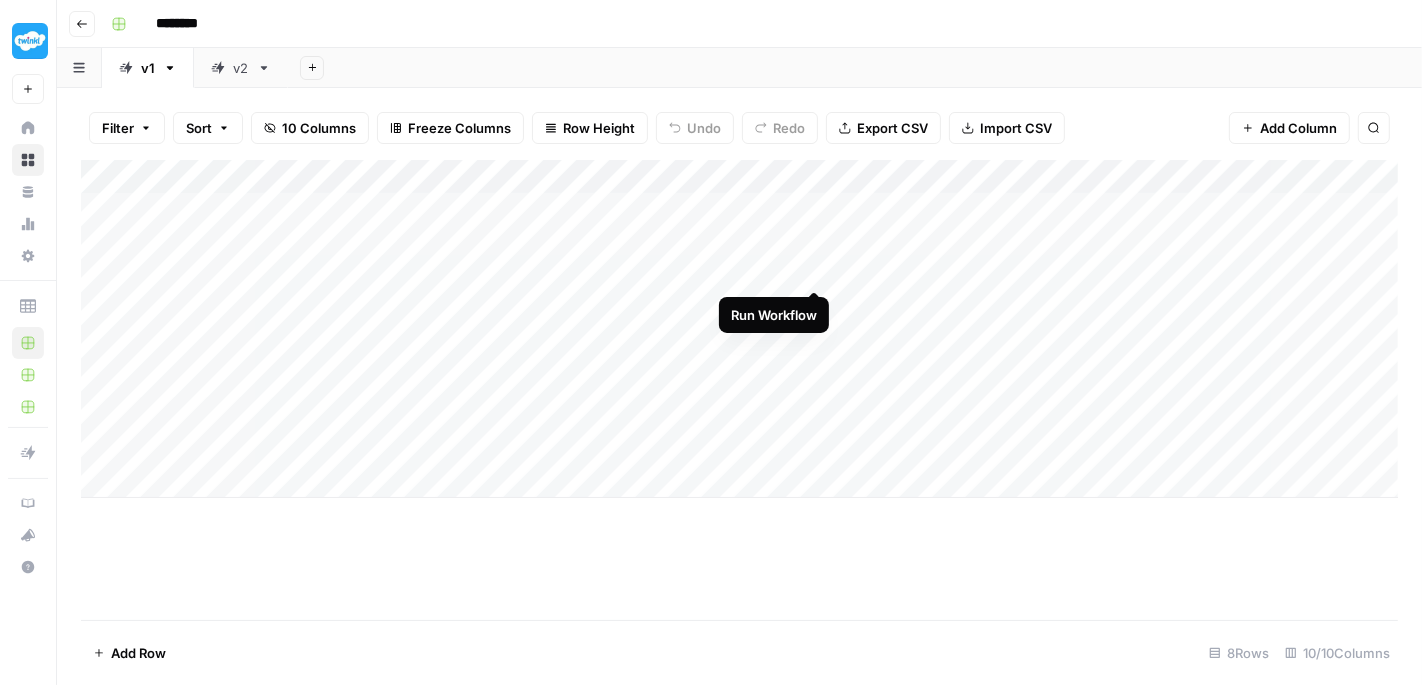 click on "Add Column" at bounding box center (739, 329) 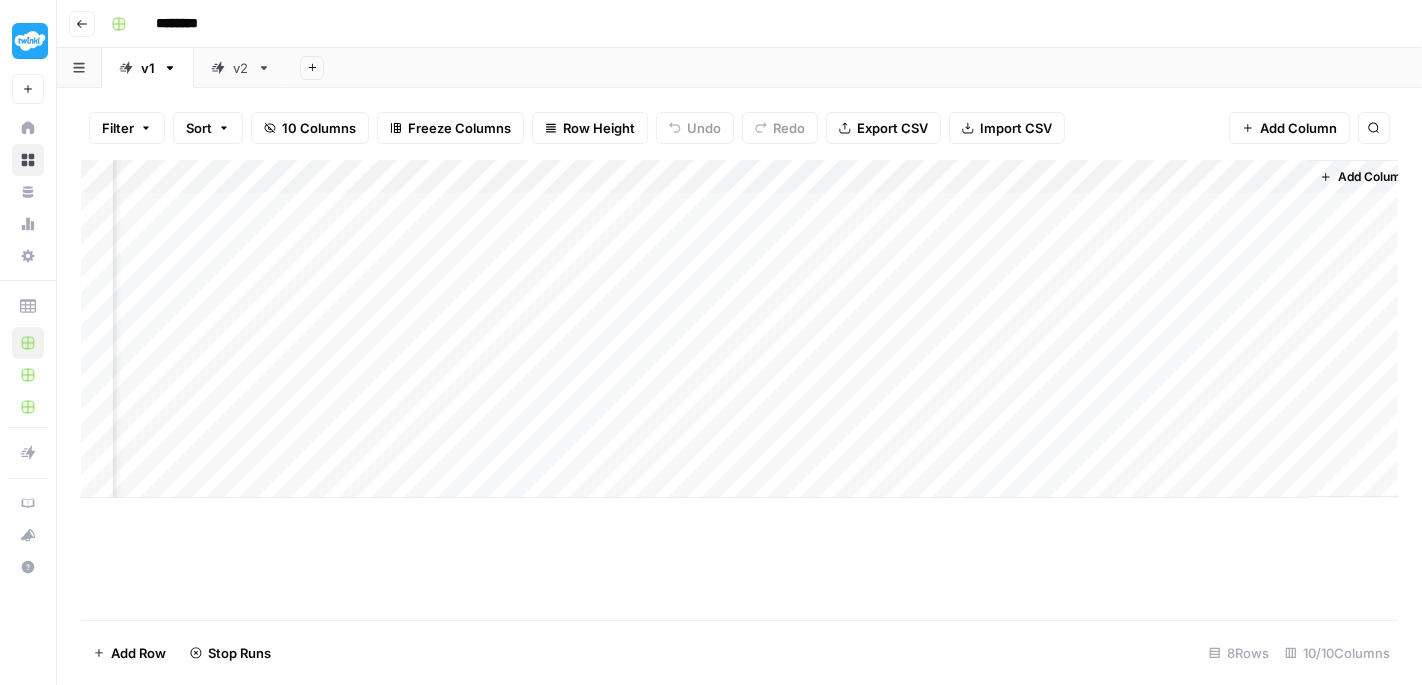 scroll, scrollTop: 0, scrollLeft: 628, axis: horizontal 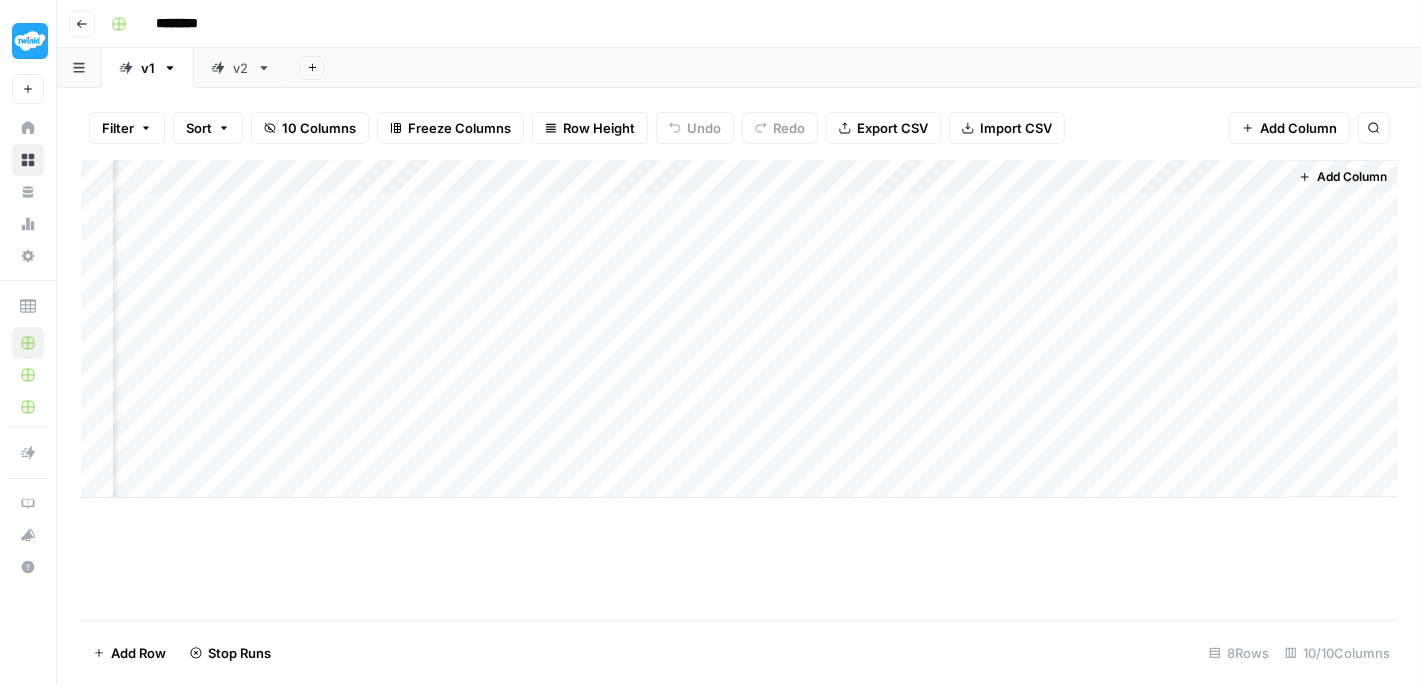 click on "Add Column" at bounding box center [739, 329] 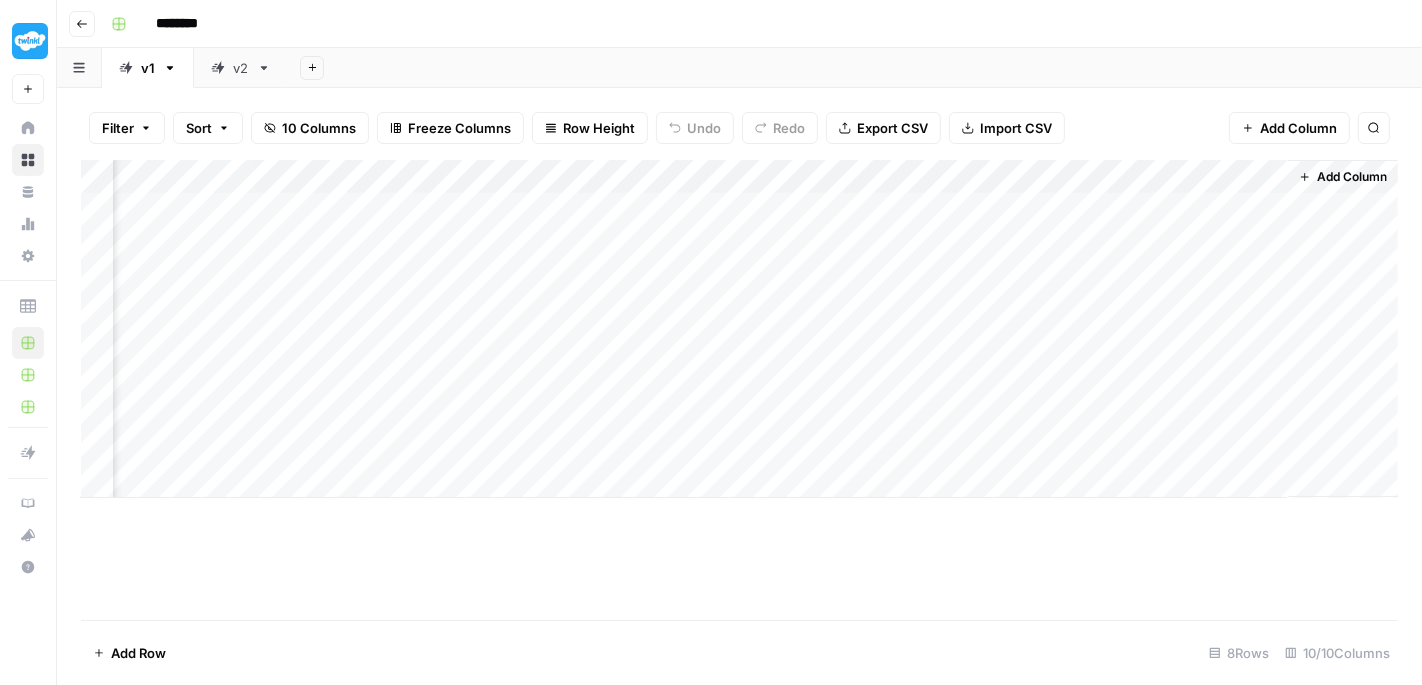 click on "Add Column" at bounding box center (739, 329) 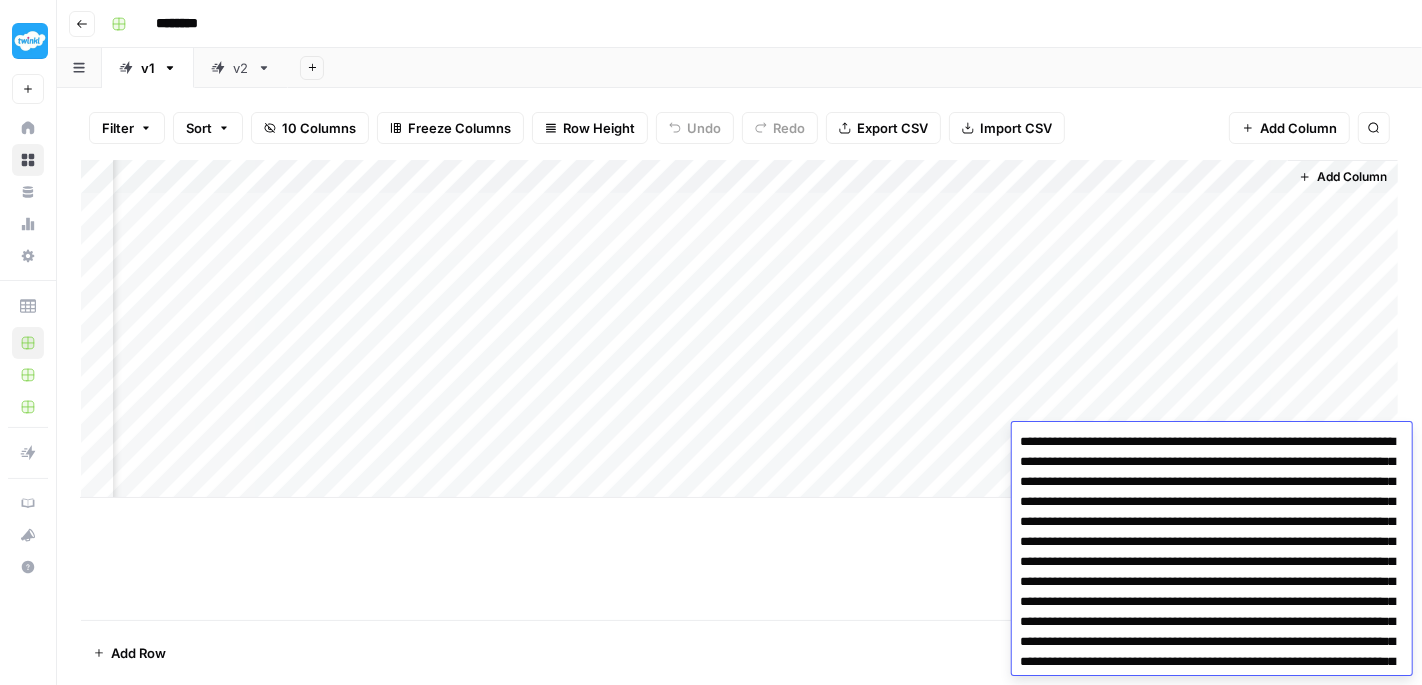 click at bounding box center (1212, 1742) 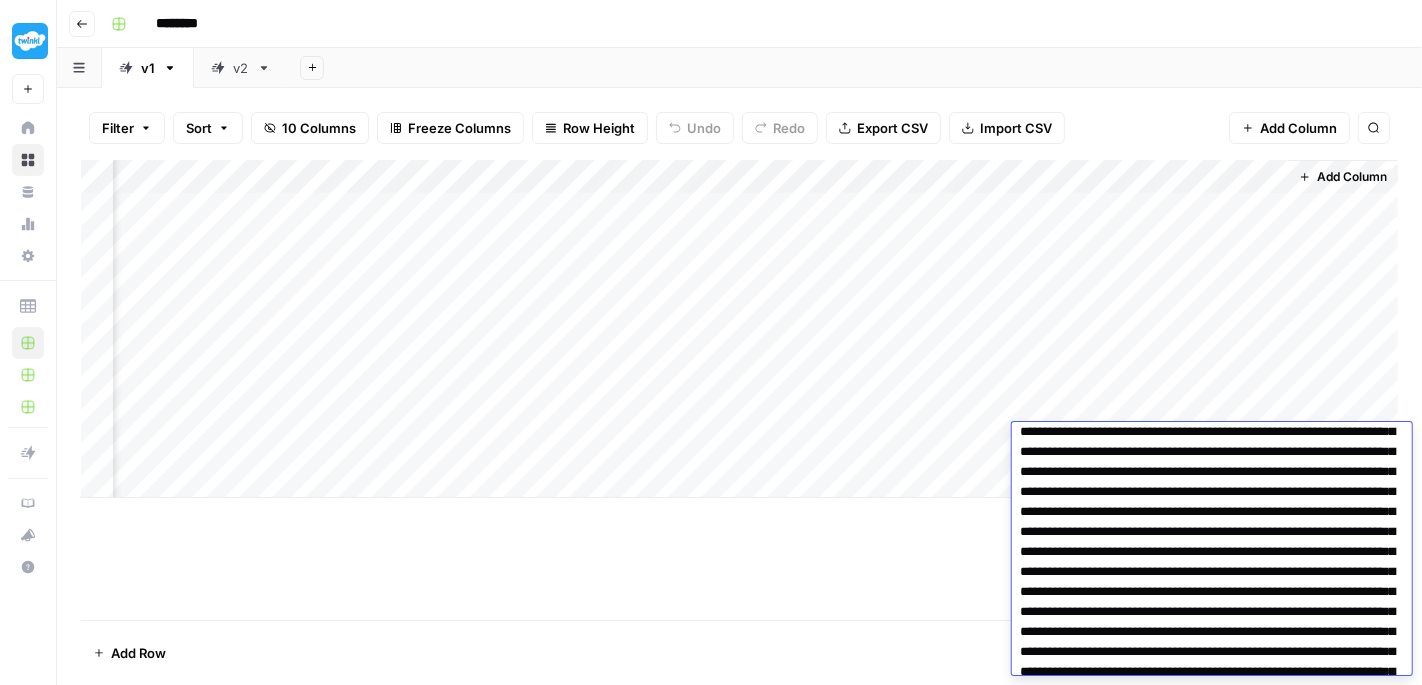 scroll, scrollTop: 0, scrollLeft: 0, axis: both 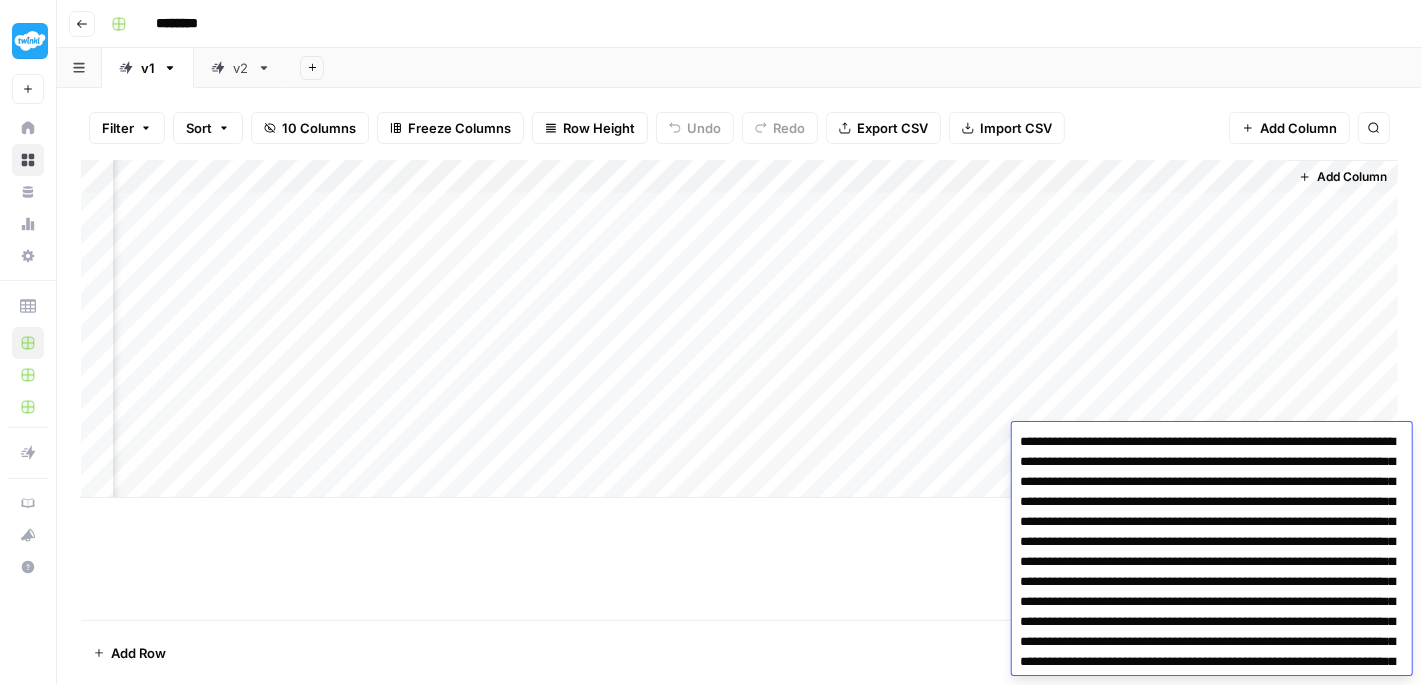 click on "Add Column" at bounding box center [739, 390] 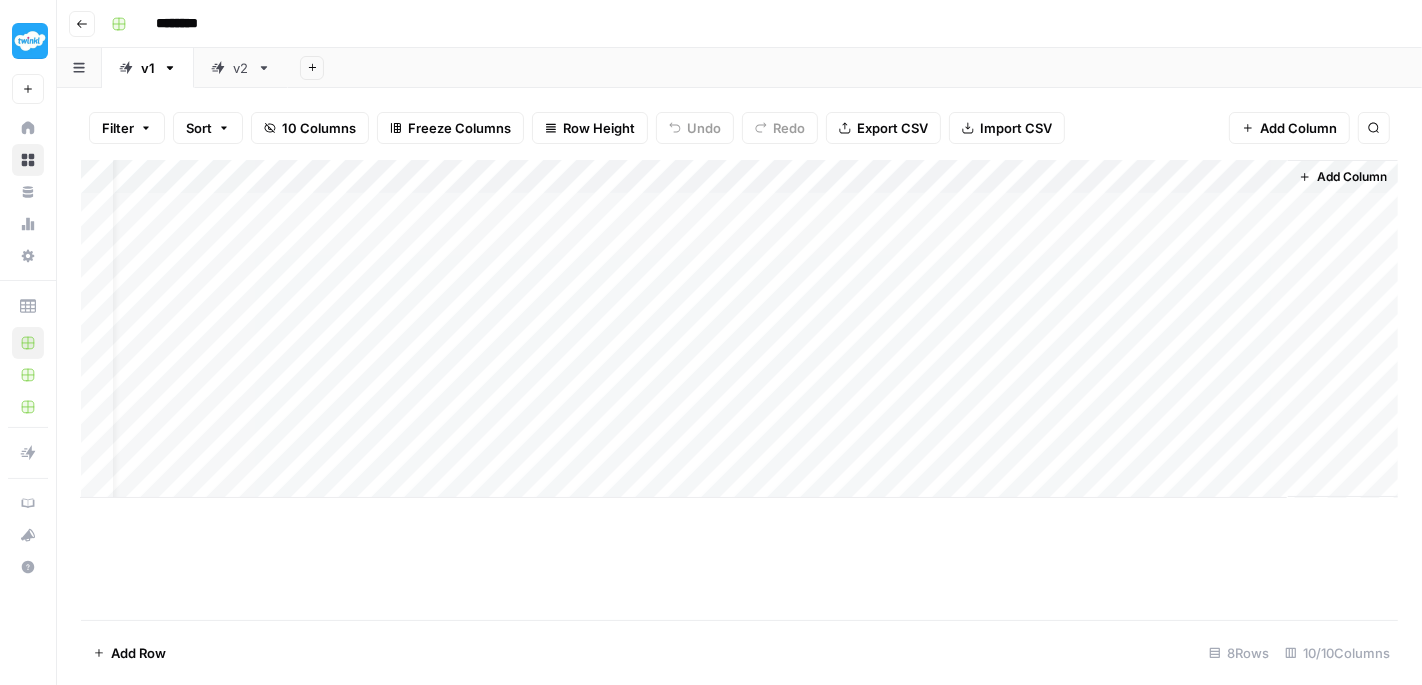 scroll, scrollTop: 0, scrollLeft: 0, axis: both 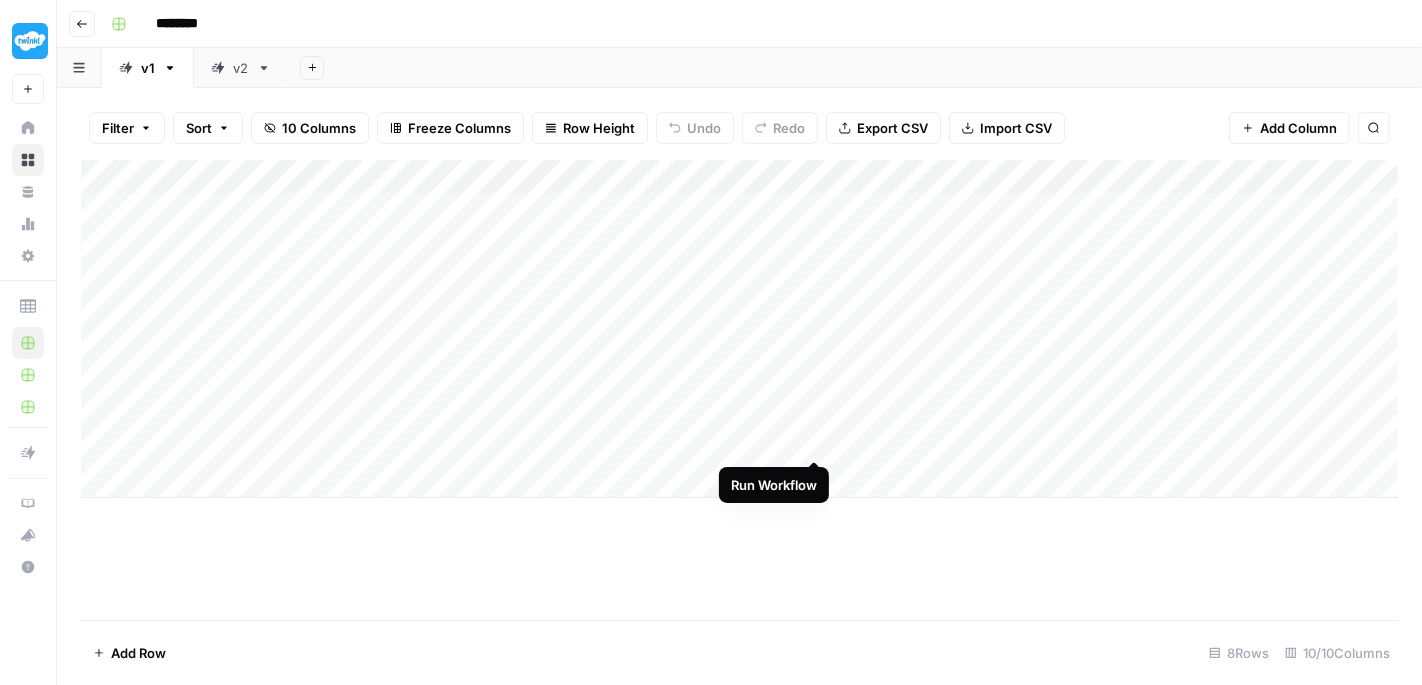click on "Add Column" at bounding box center (739, 329) 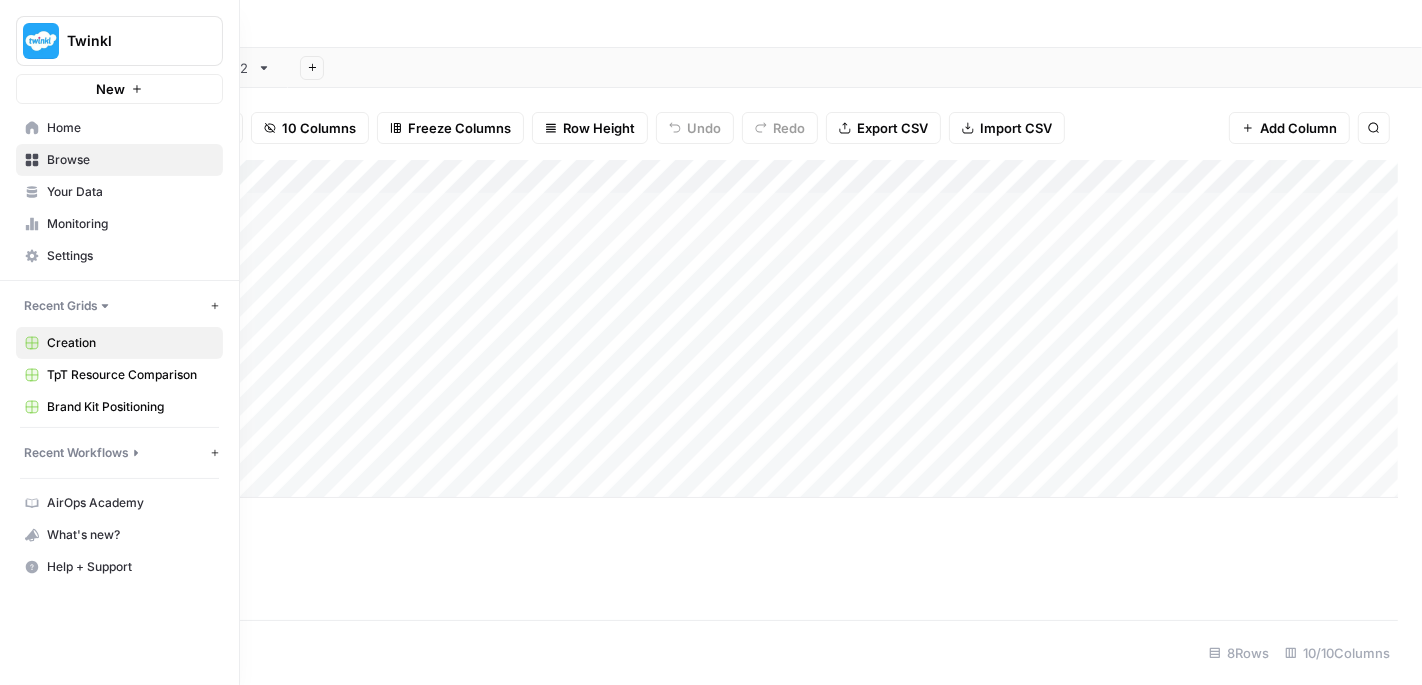 click on "Monitoring" at bounding box center (130, 224) 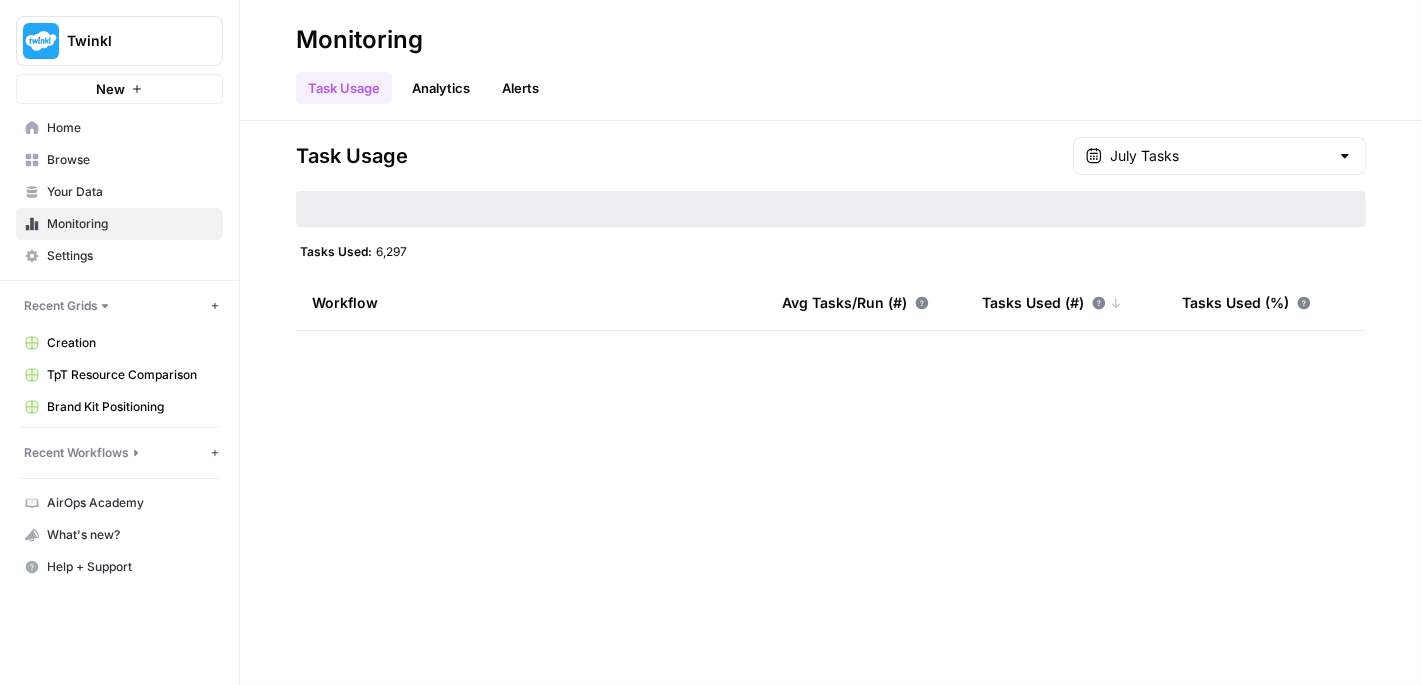 type on "July Tasks" 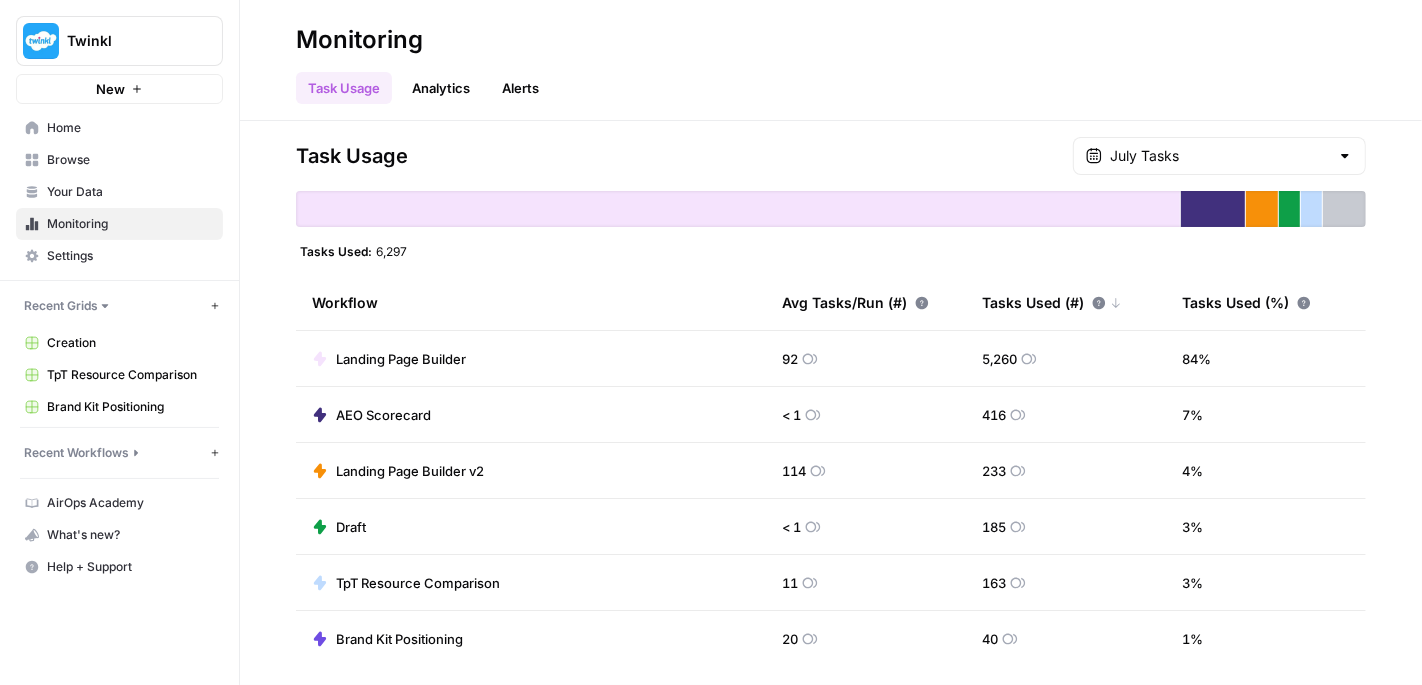 click on "Home" at bounding box center [130, 128] 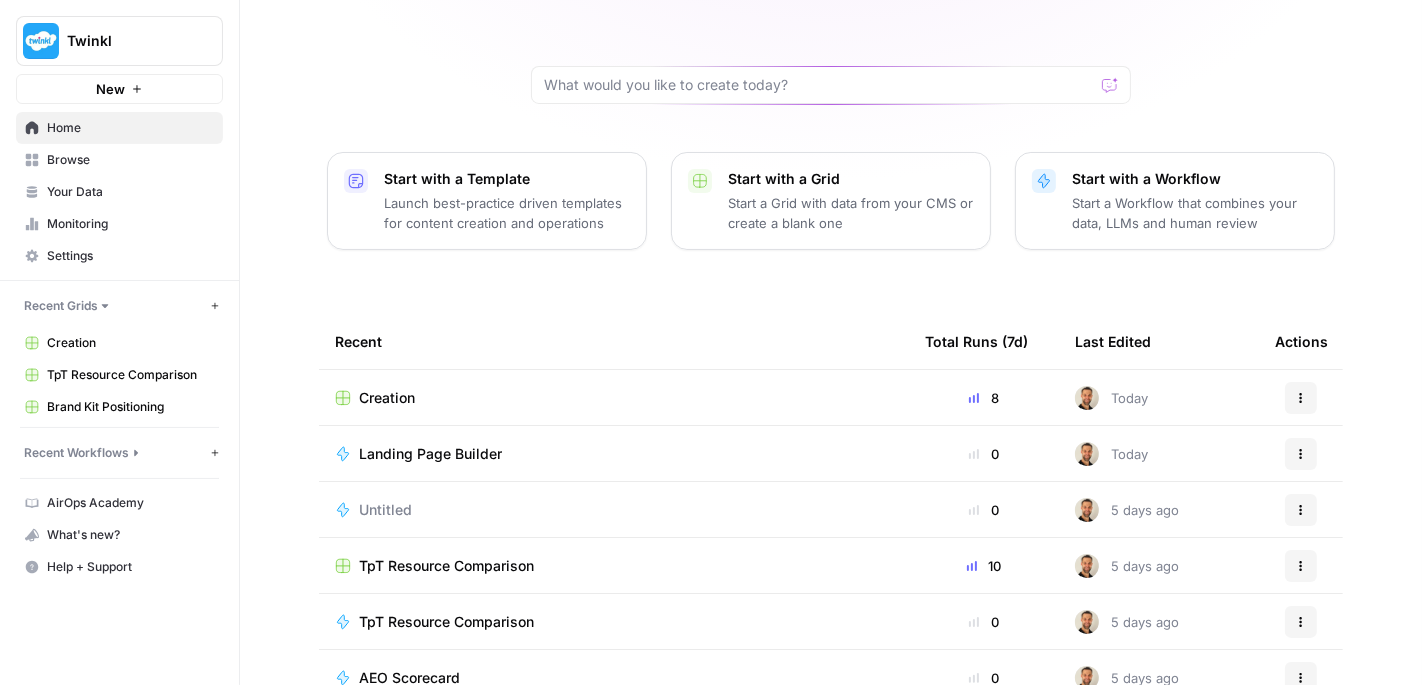 scroll, scrollTop: 232, scrollLeft: 0, axis: vertical 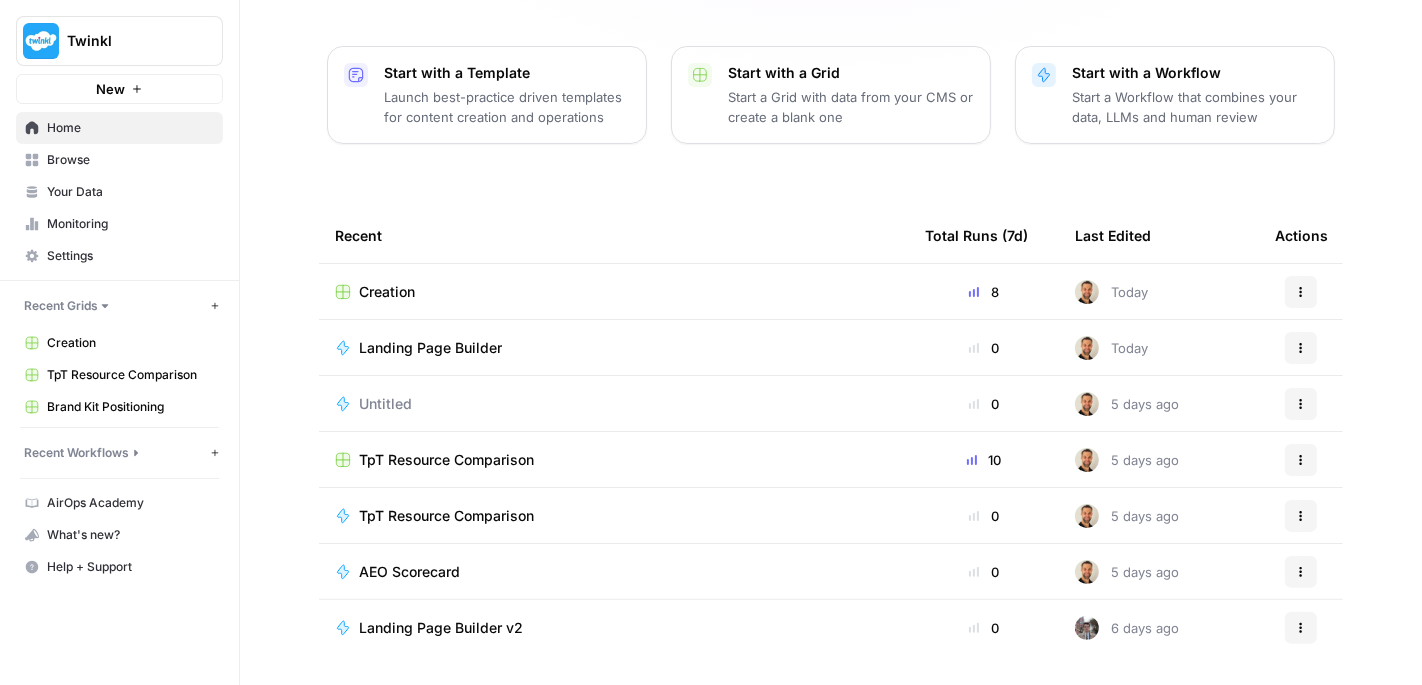 click on "TpT Resource Comparison" at bounding box center (446, 516) 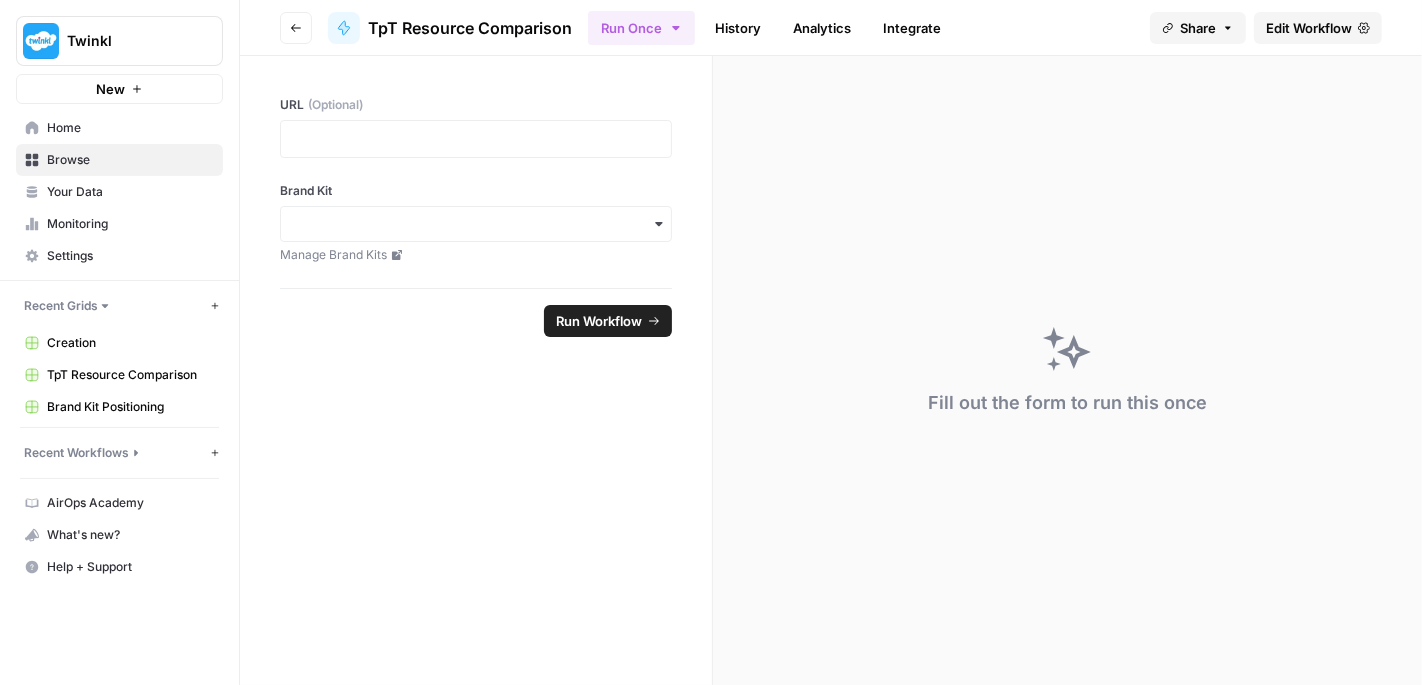 click on "Edit Workflow" at bounding box center (1309, 28) 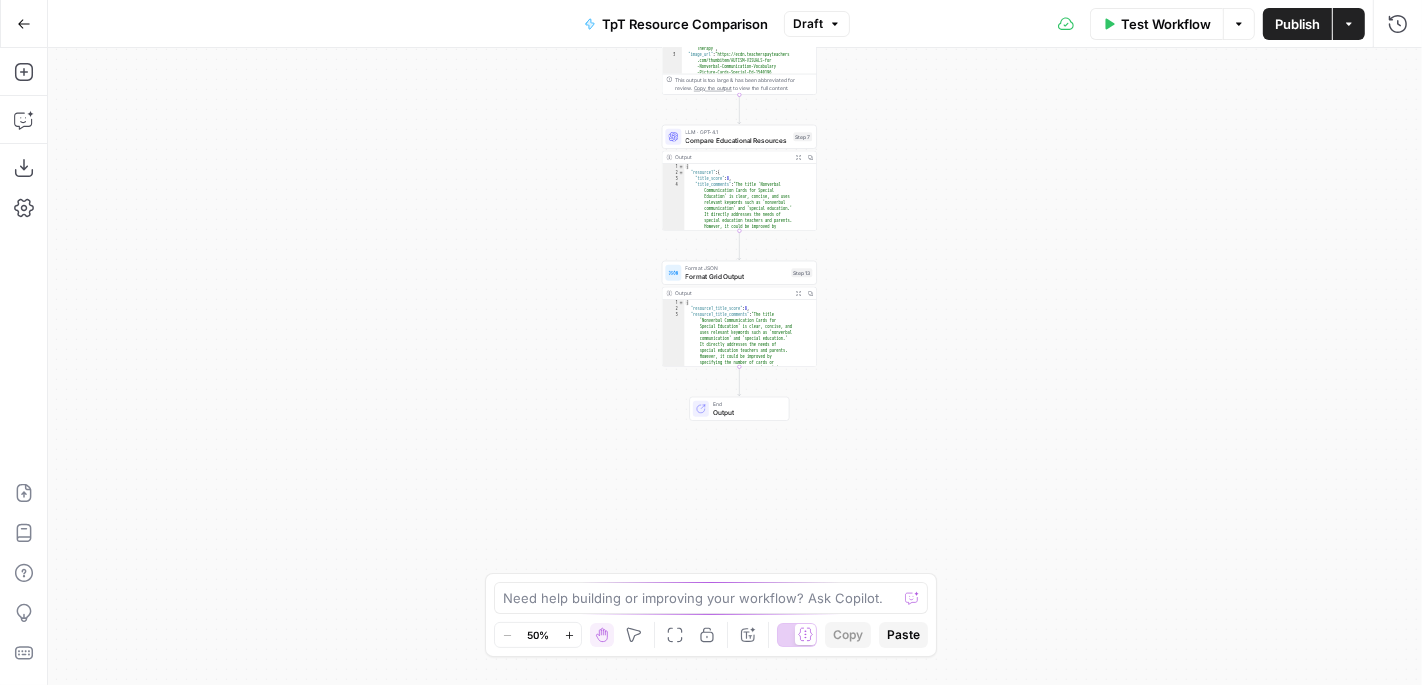 click on "Compare Educational Resources" at bounding box center (737, 140) 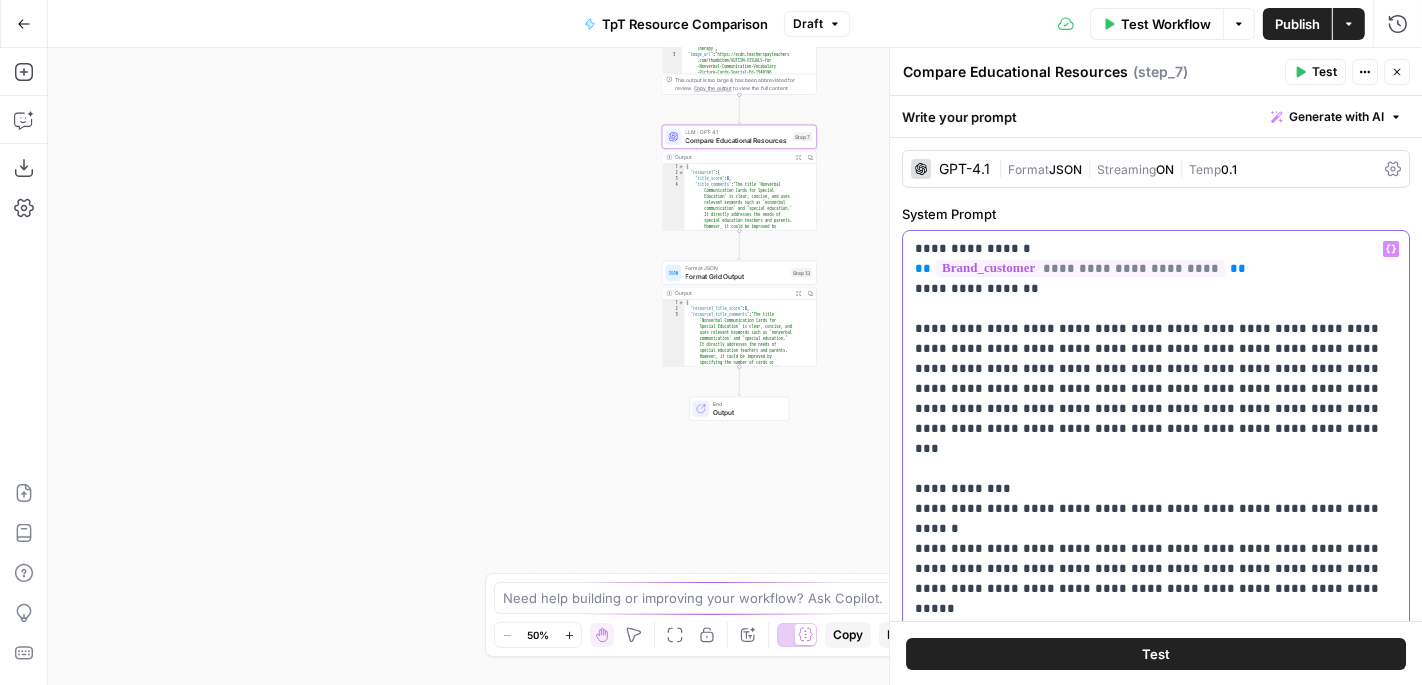 click on "**********" at bounding box center [1156, 1109] 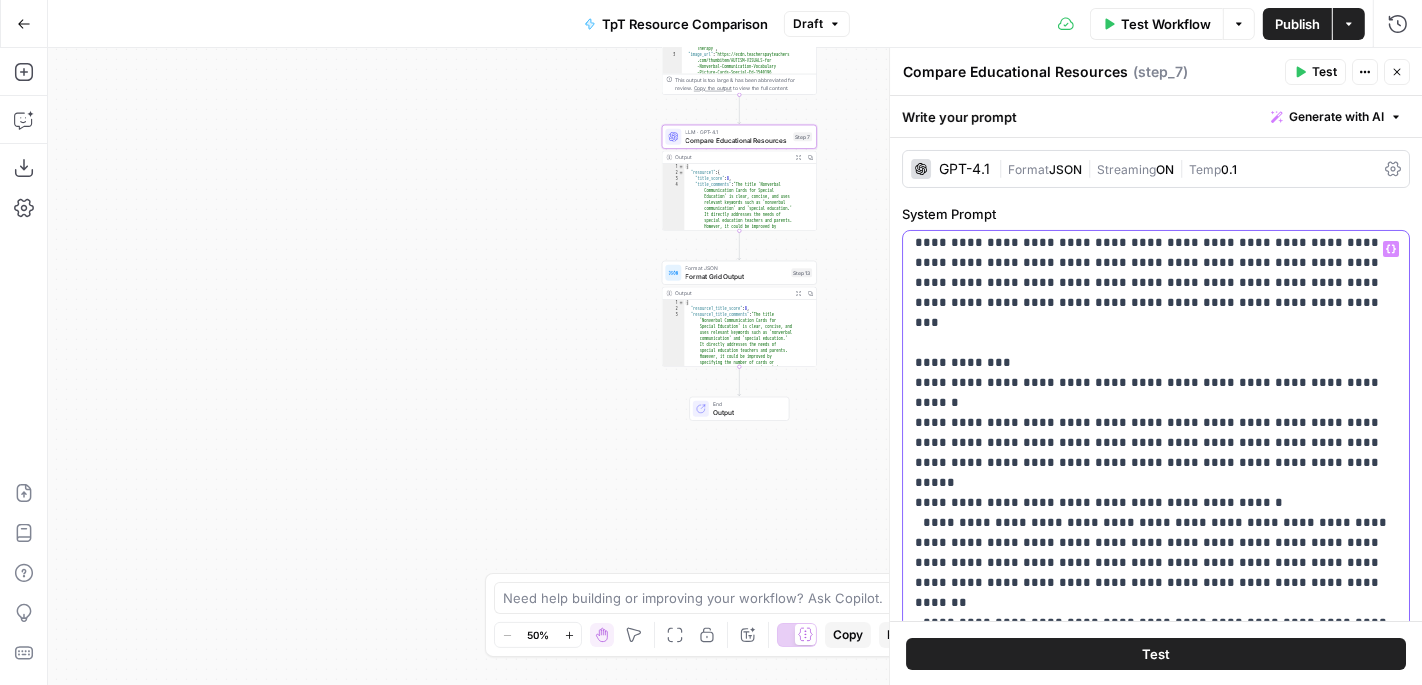 scroll, scrollTop: 241, scrollLeft: 0, axis: vertical 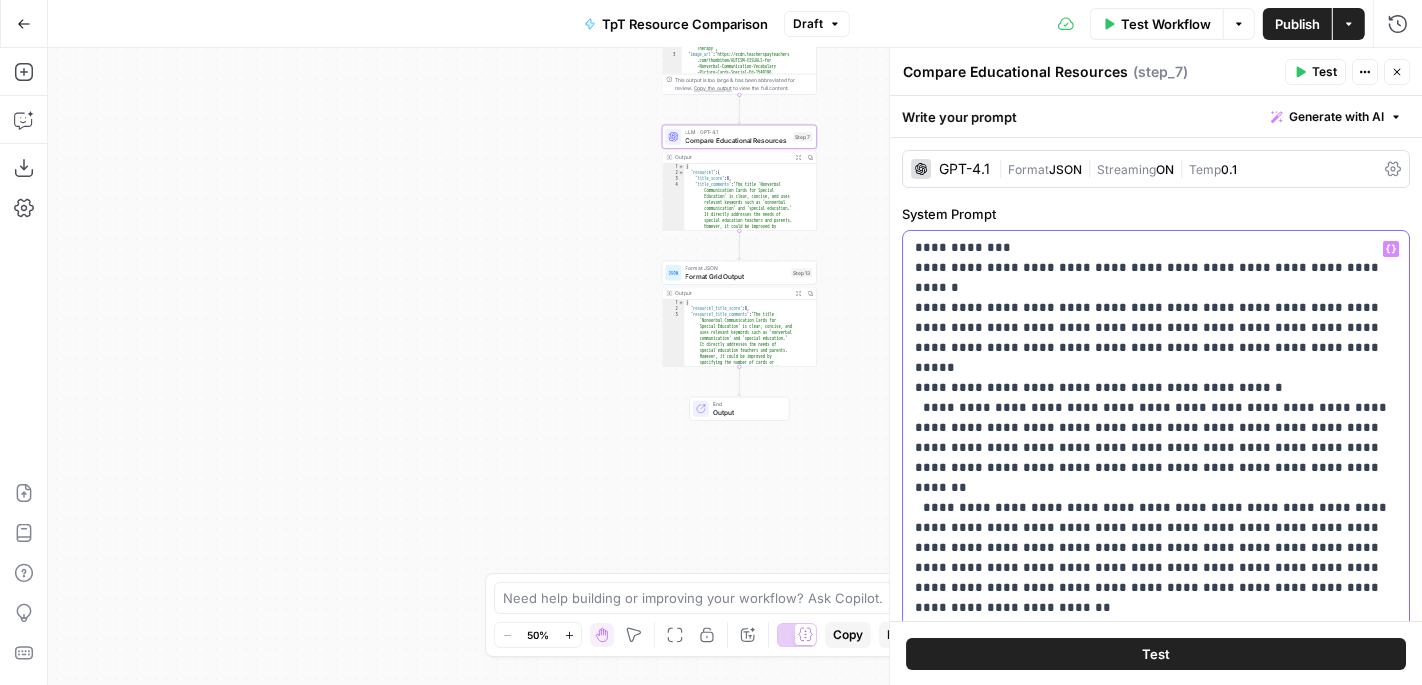 click on "**********" at bounding box center [1156, 868] 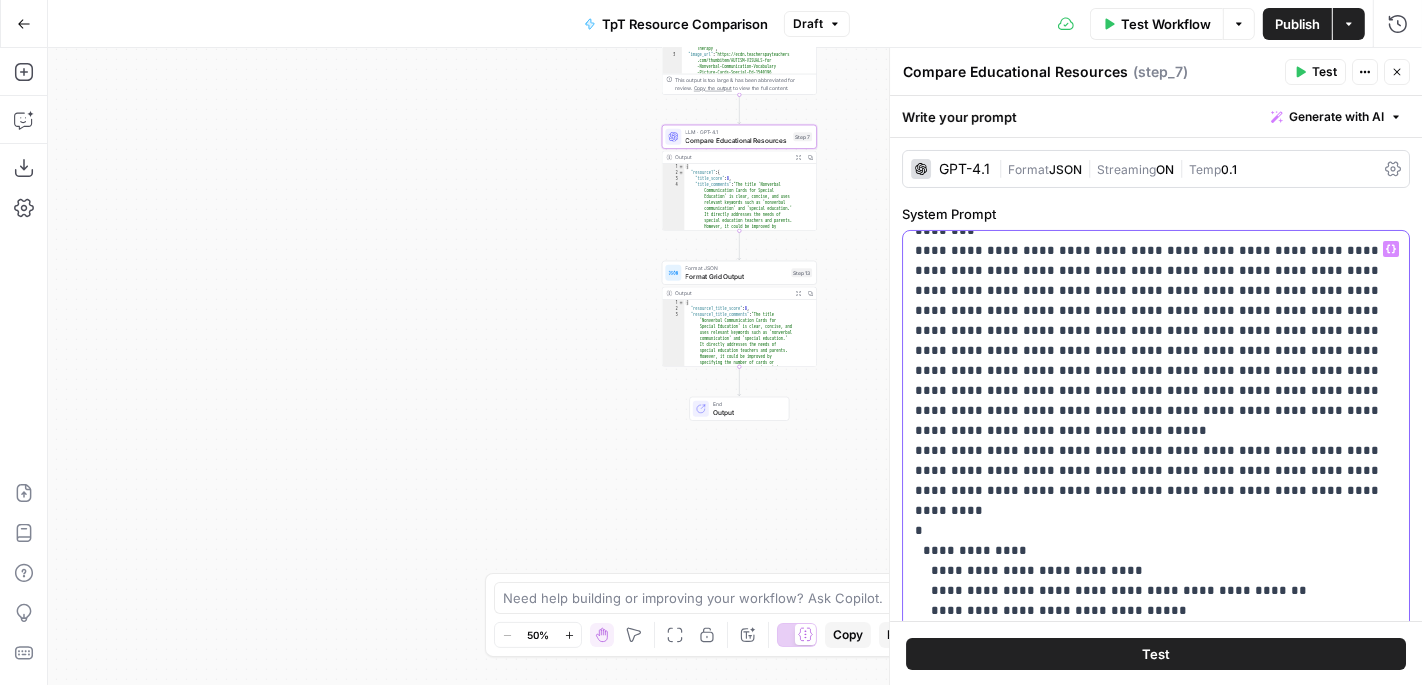 scroll, scrollTop: 941, scrollLeft: 0, axis: vertical 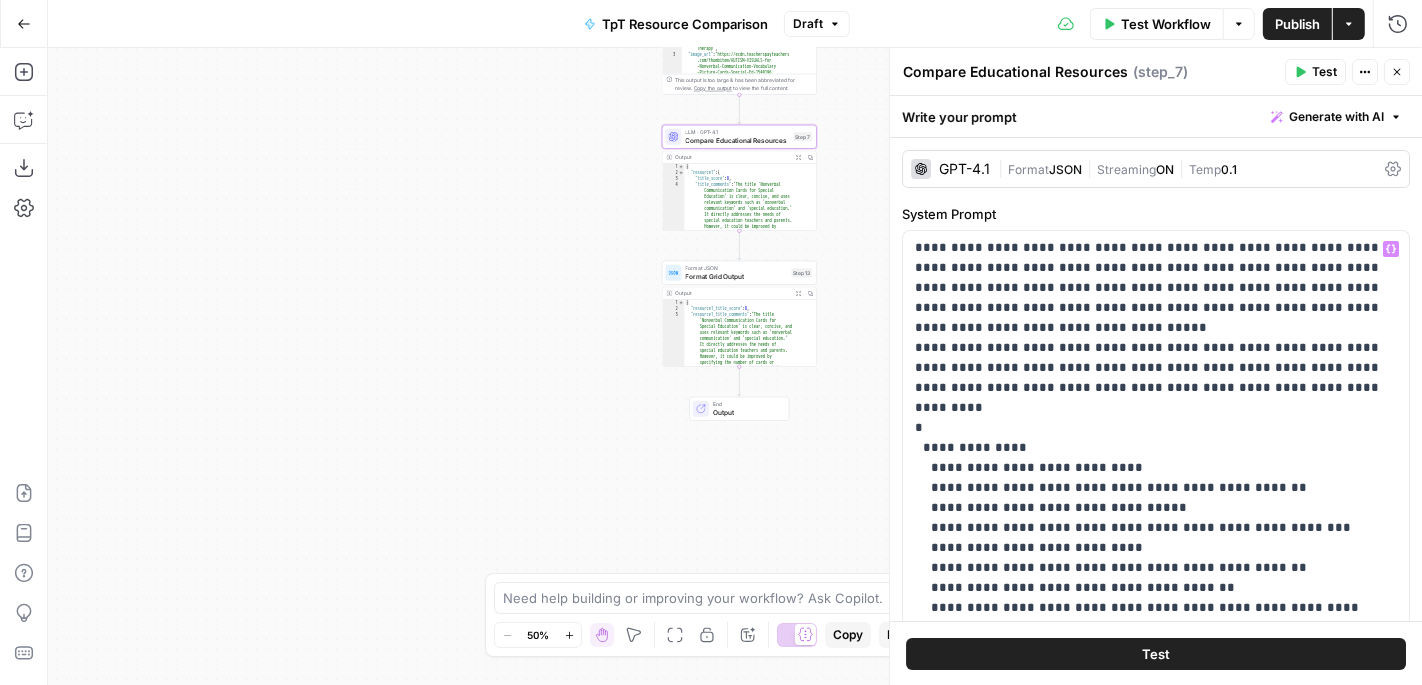 click 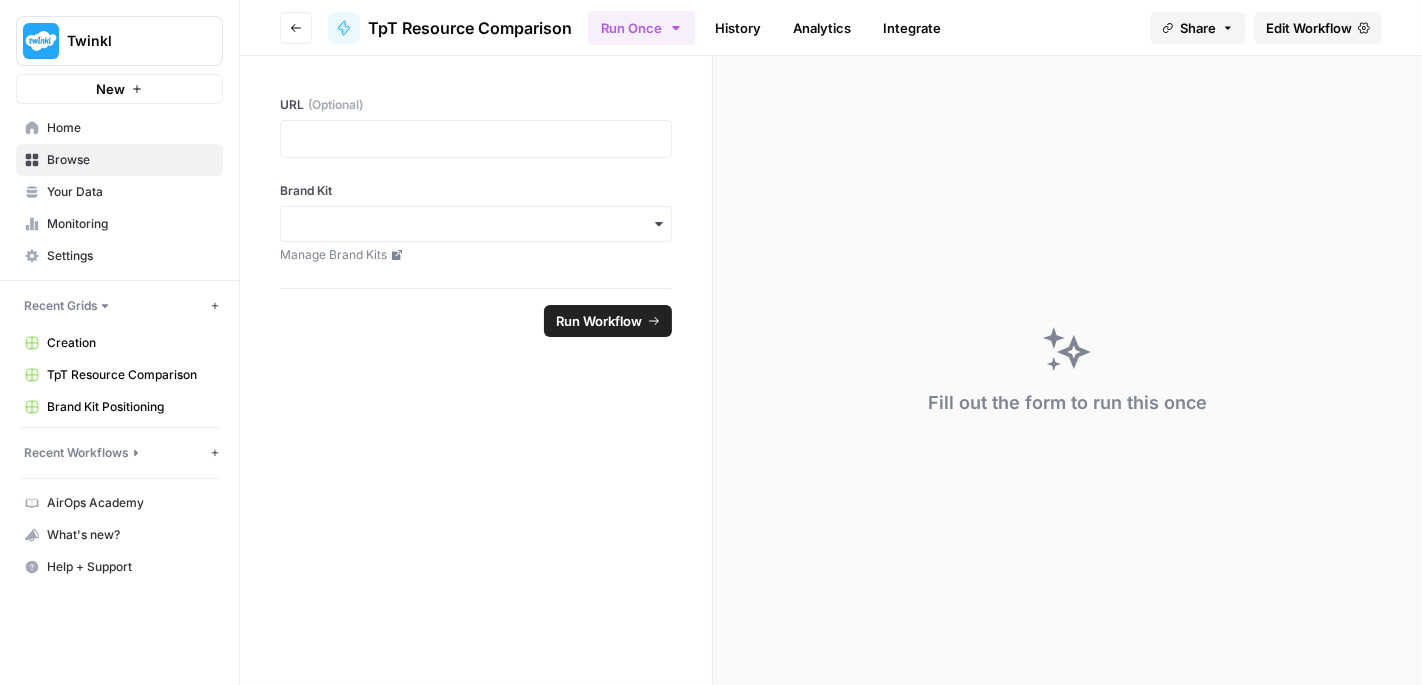 click on "TpT Resource Comparison" at bounding box center (130, 375) 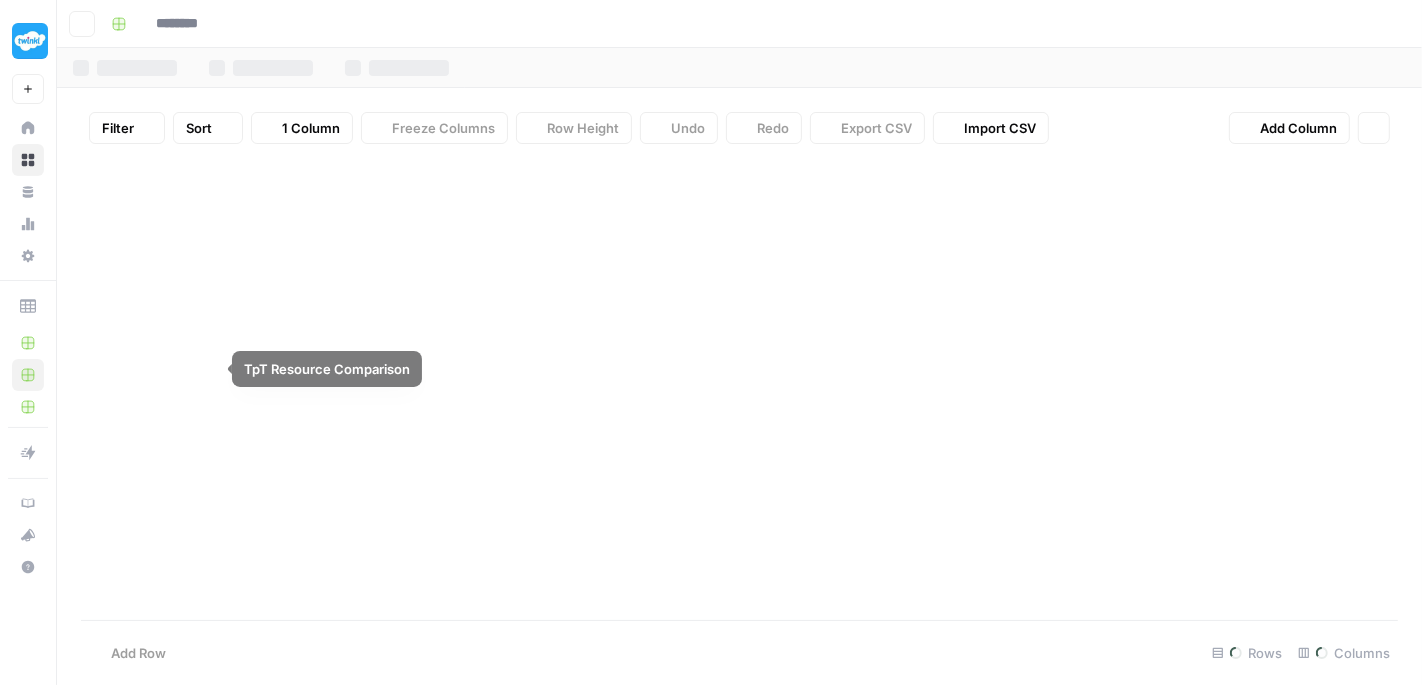 type on "**********" 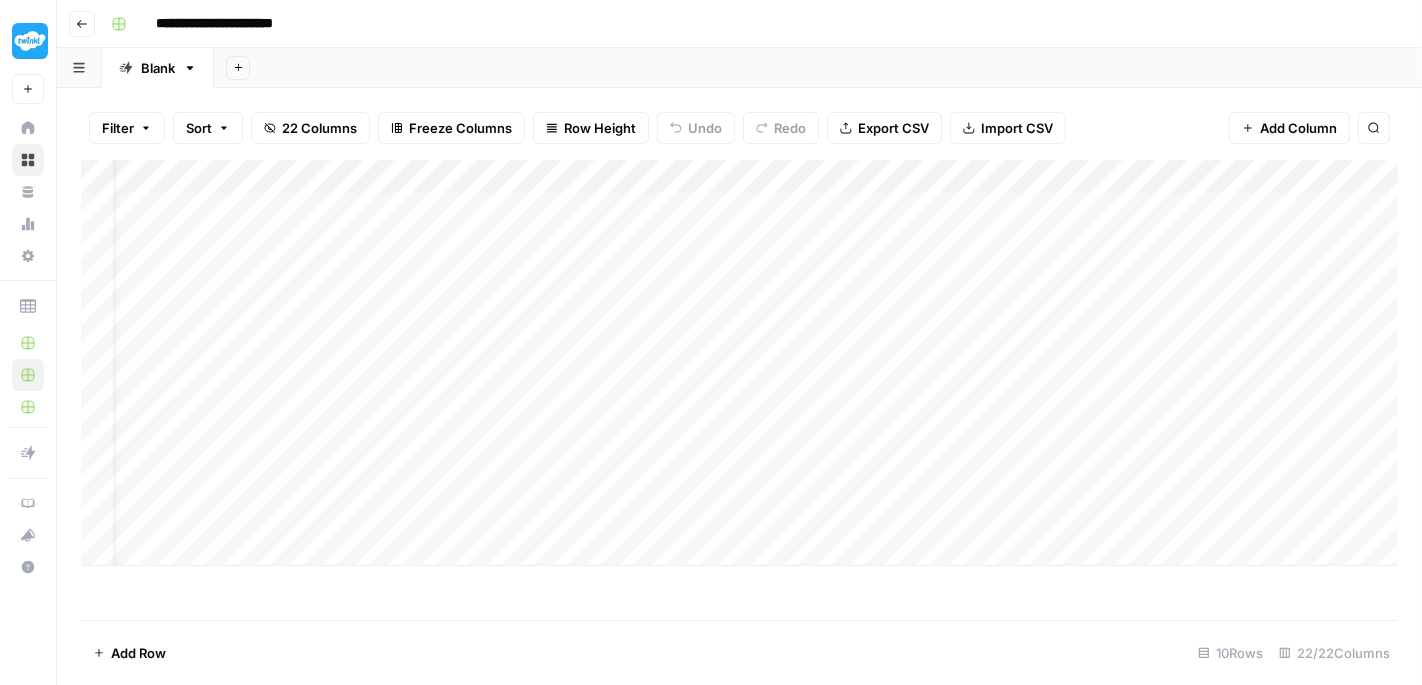 scroll, scrollTop: 0, scrollLeft: 51, axis: horizontal 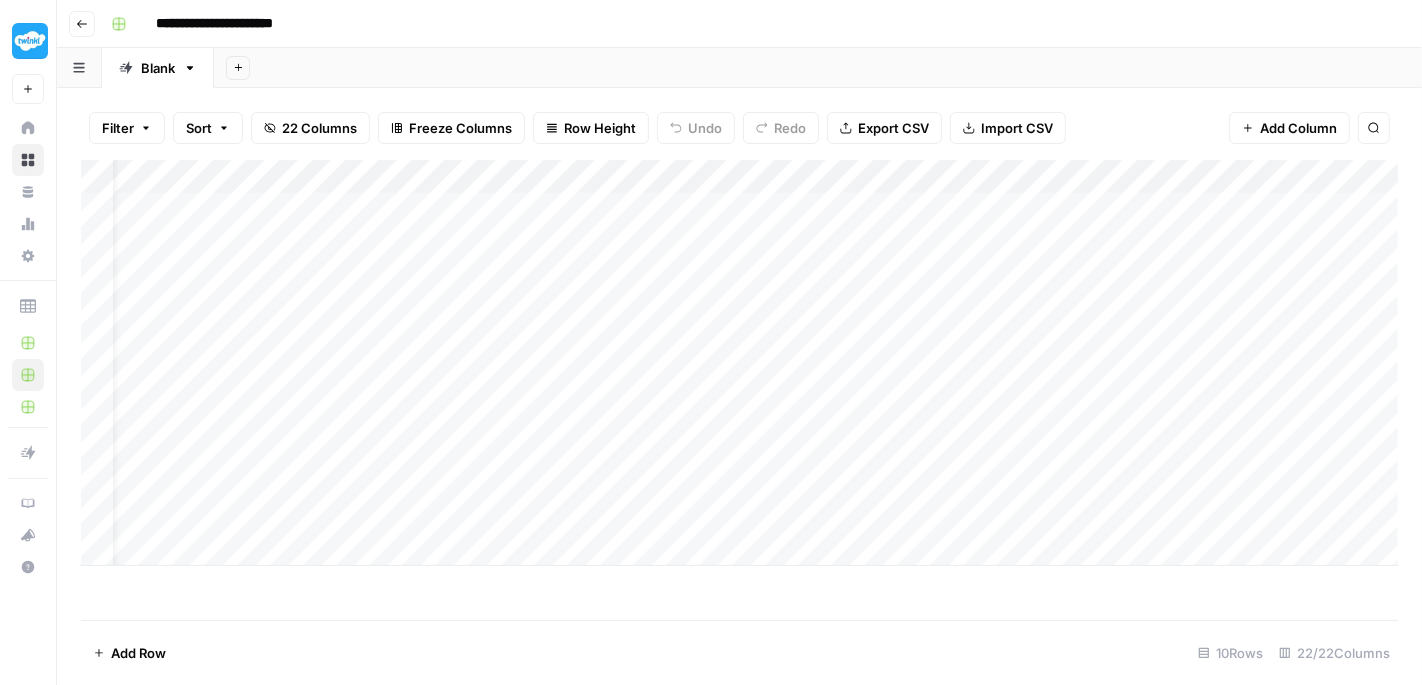 click on "Add Column" at bounding box center [739, 363] 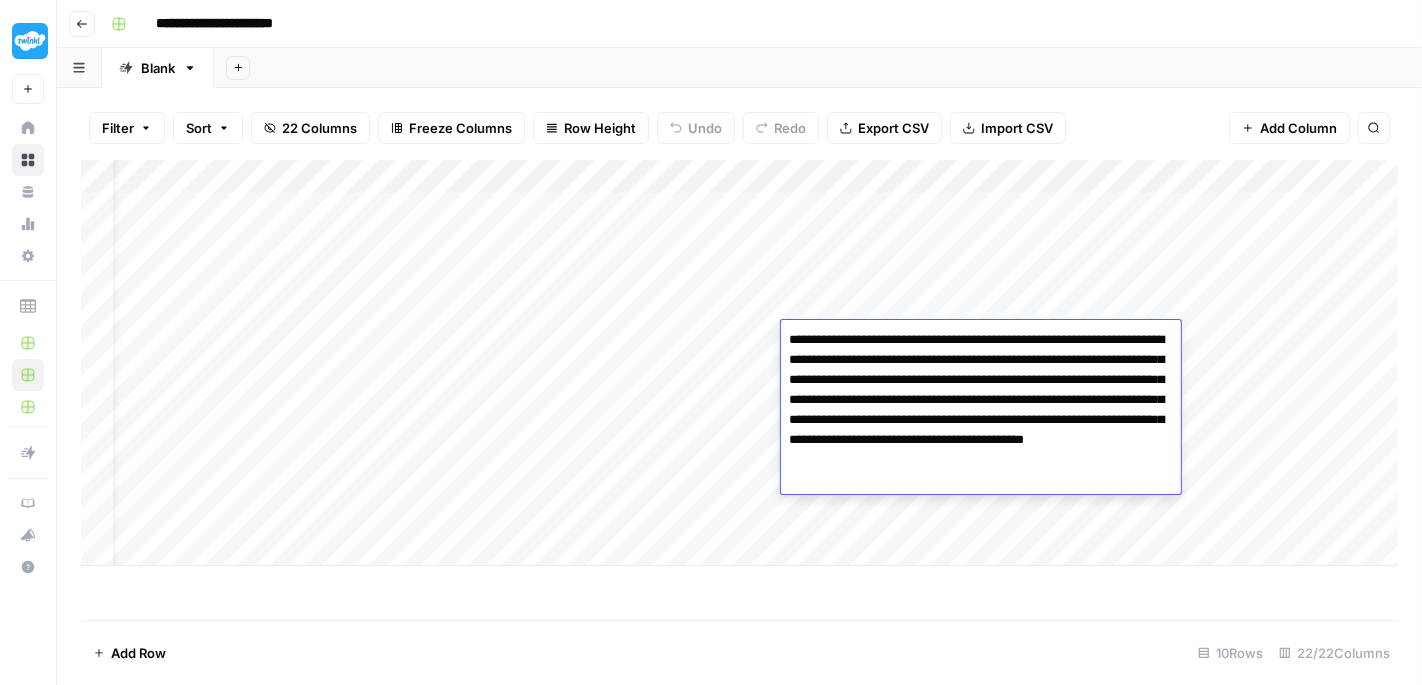 click on "Add Column" at bounding box center [739, 363] 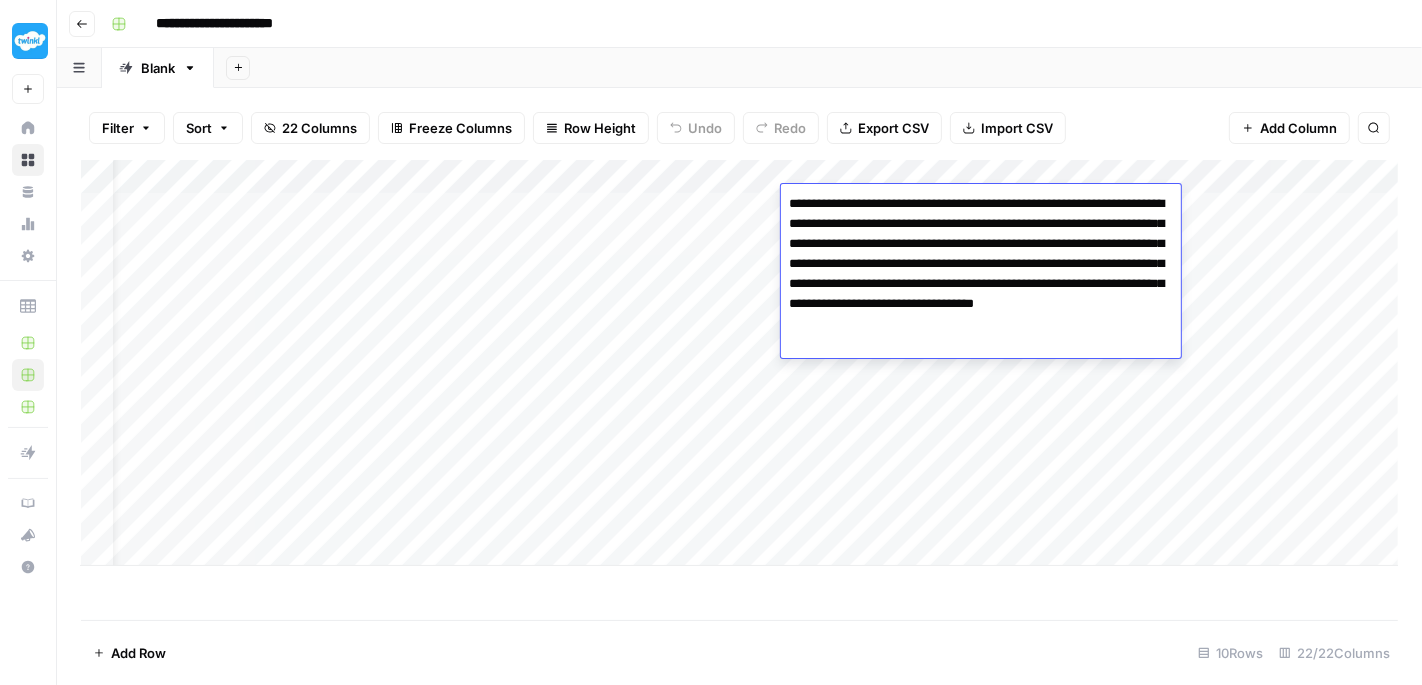 click on "Add Column" at bounding box center [739, 363] 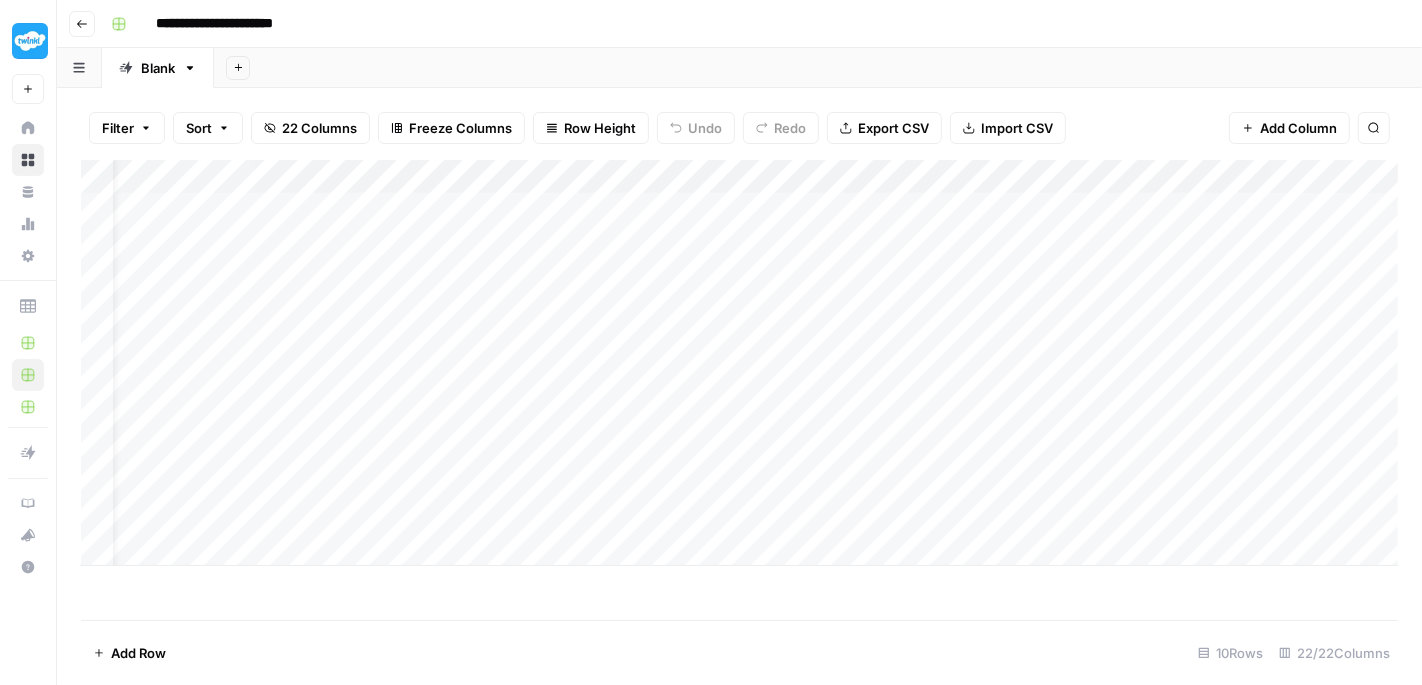 click on "Add Column" at bounding box center (739, 363) 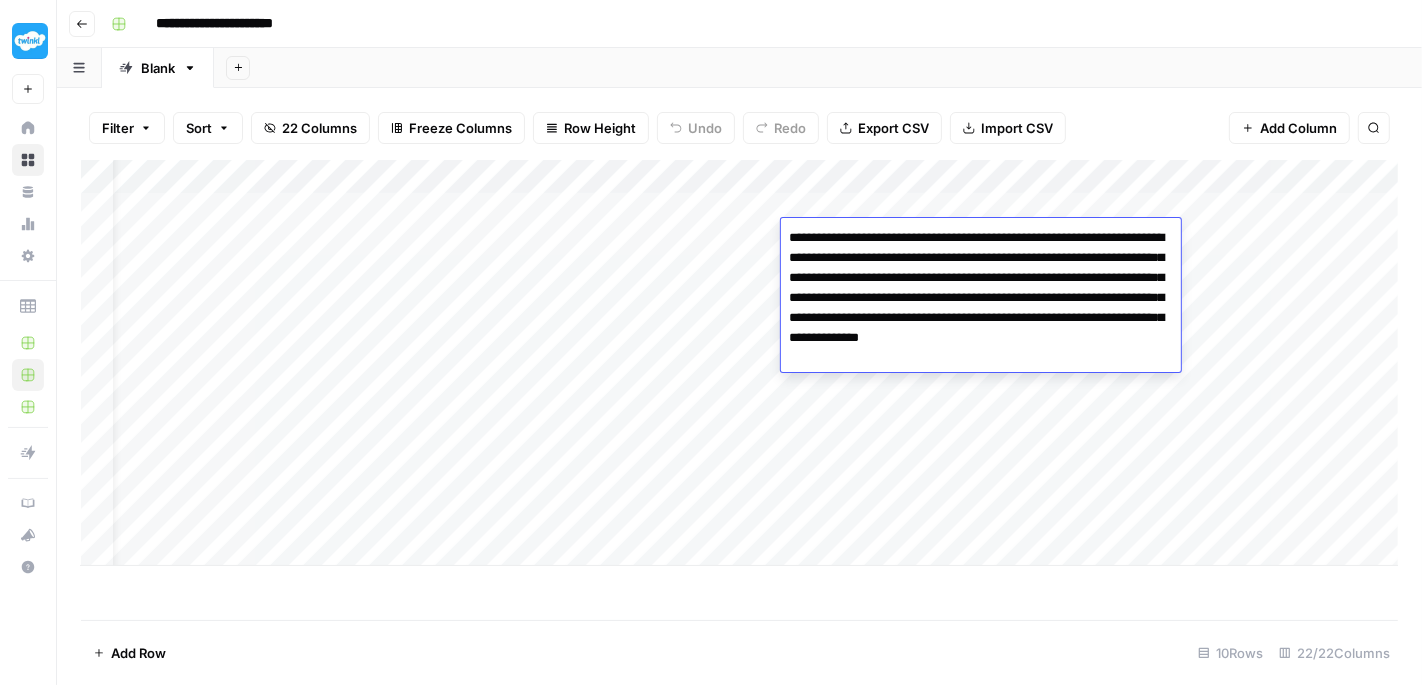 click on "Add Column" at bounding box center (739, 363) 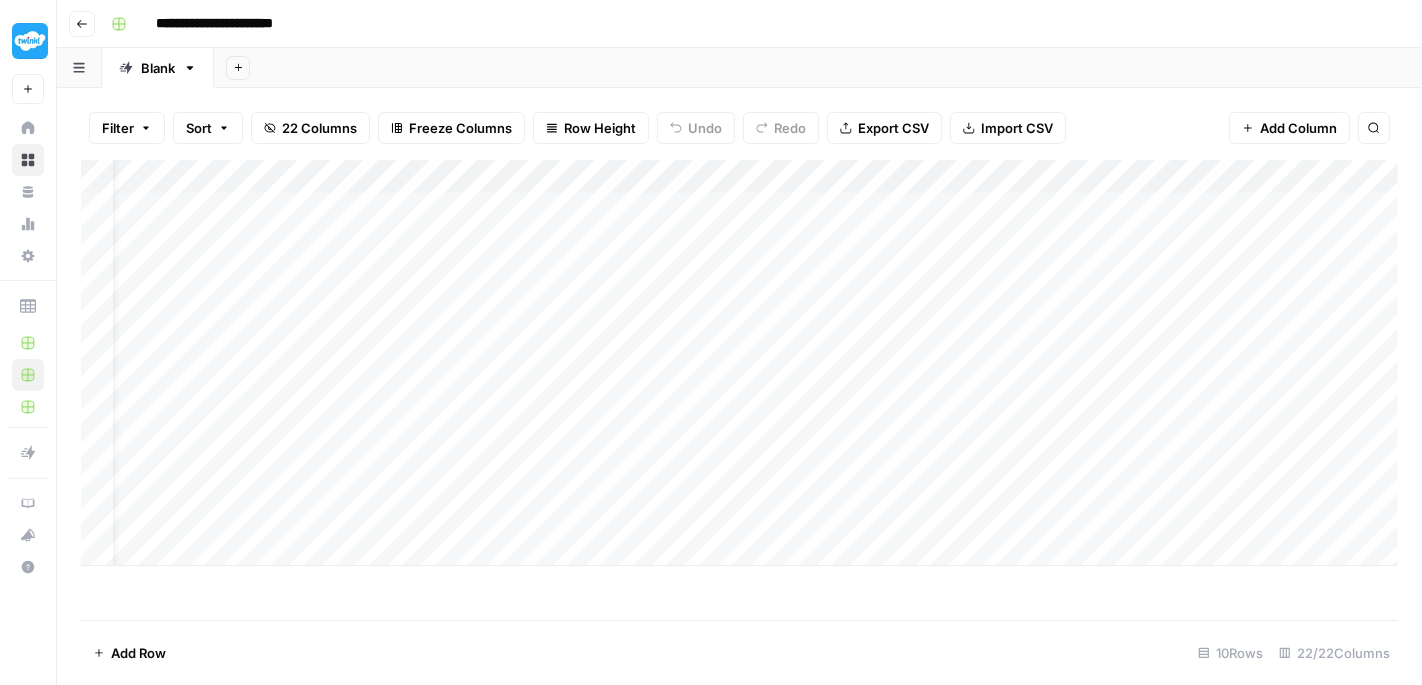 click on "Add Column" at bounding box center (739, 363) 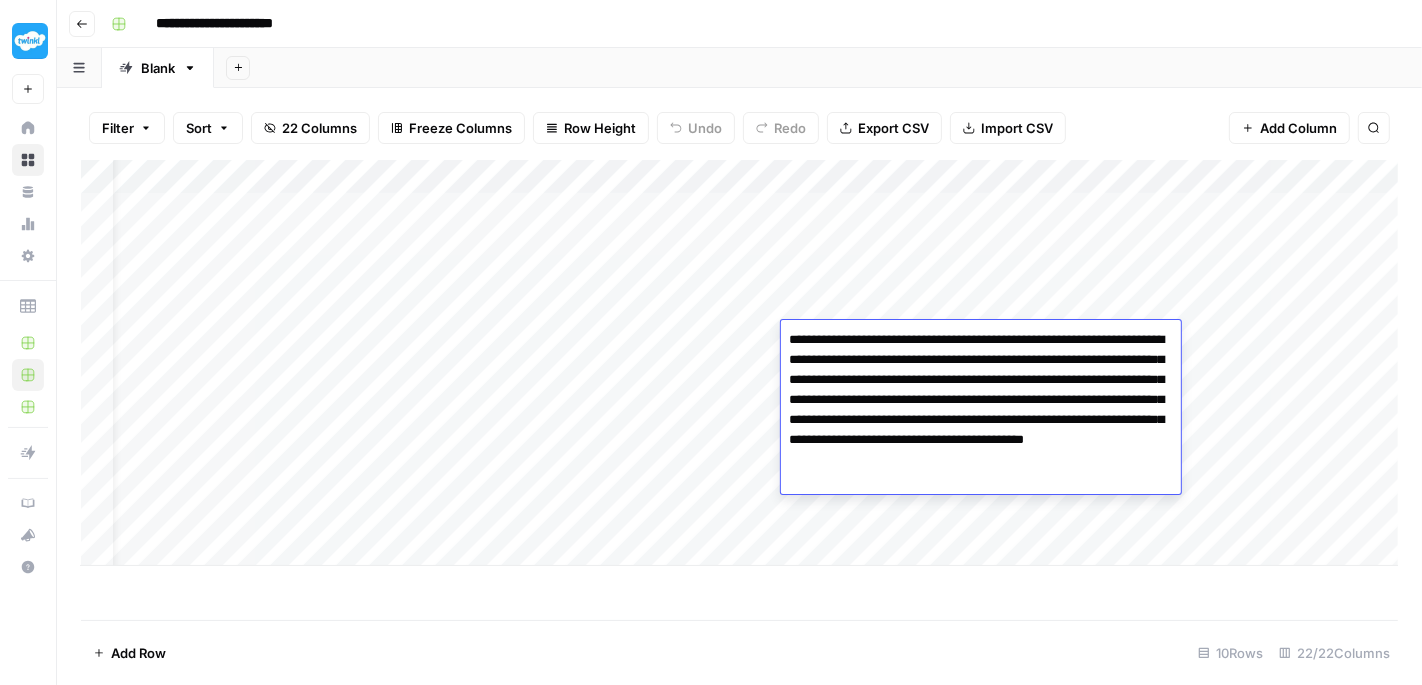 click on "Add Column" at bounding box center (739, 363) 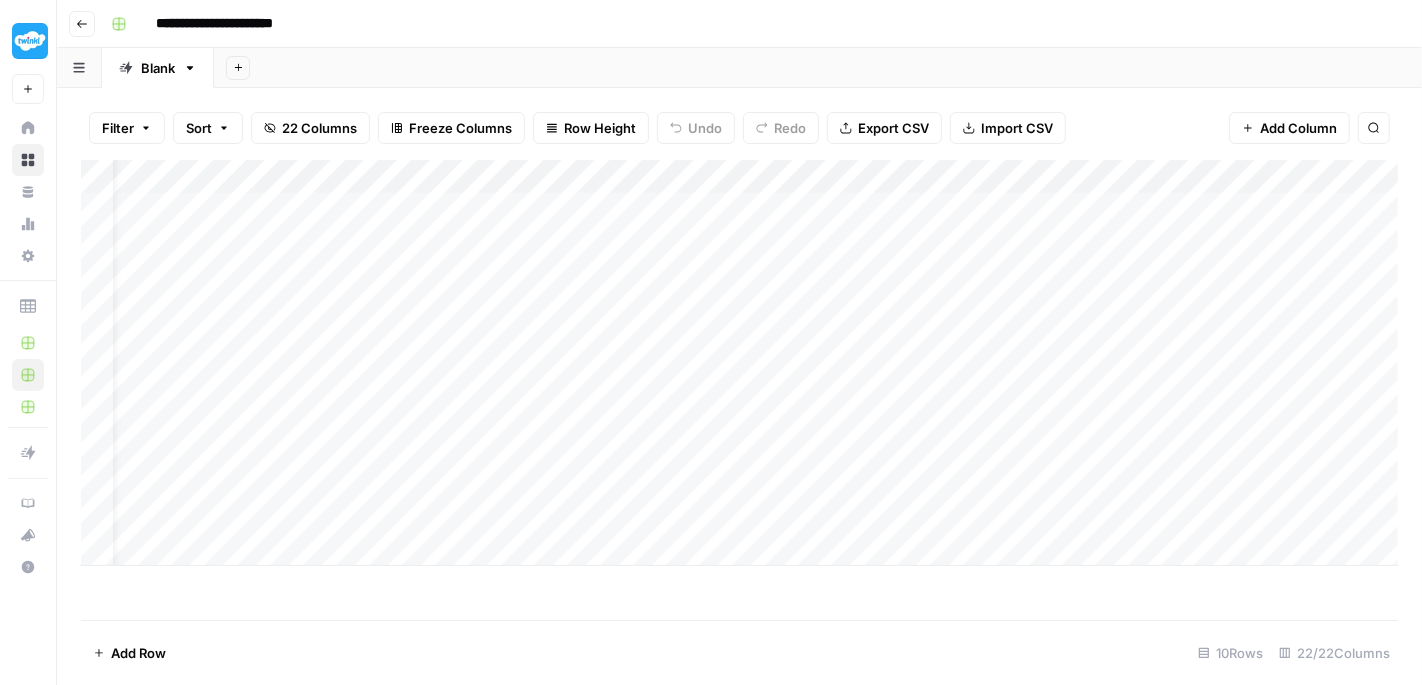 click on "Add Column" at bounding box center (739, 363) 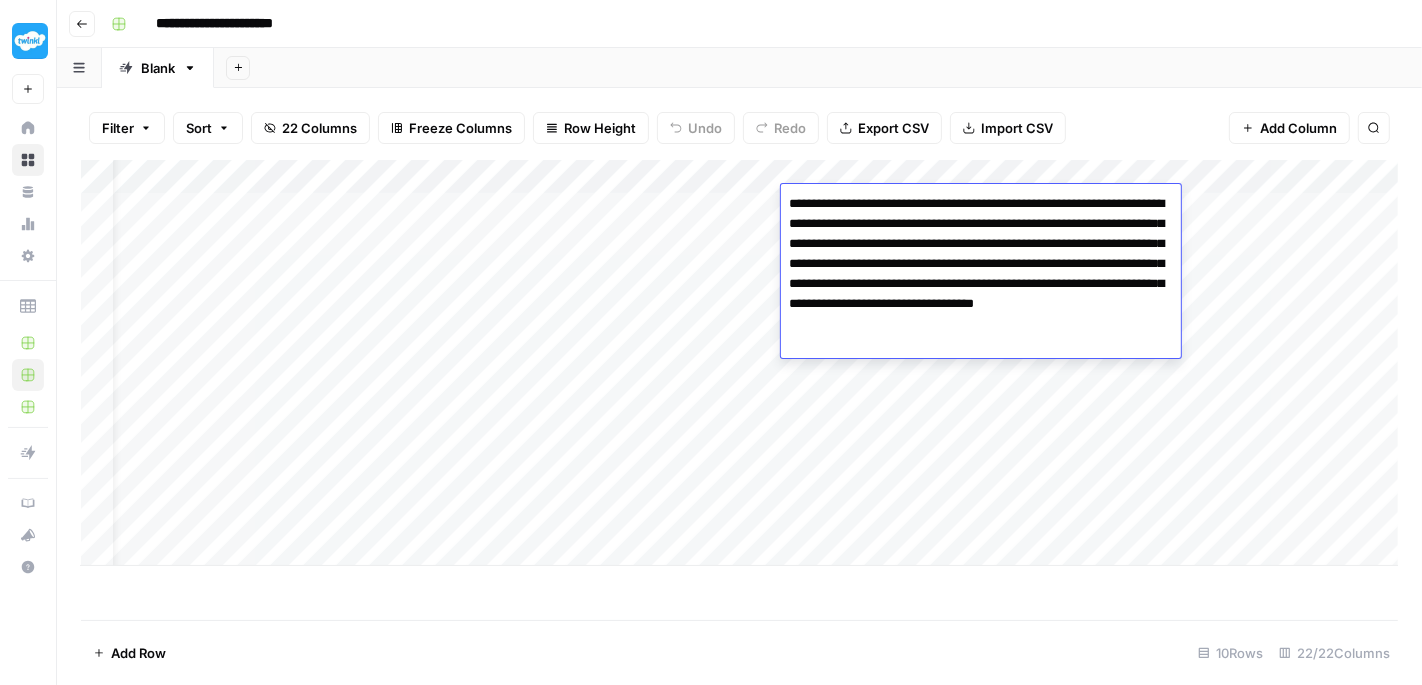 click on "Add Column" at bounding box center (739, 363) 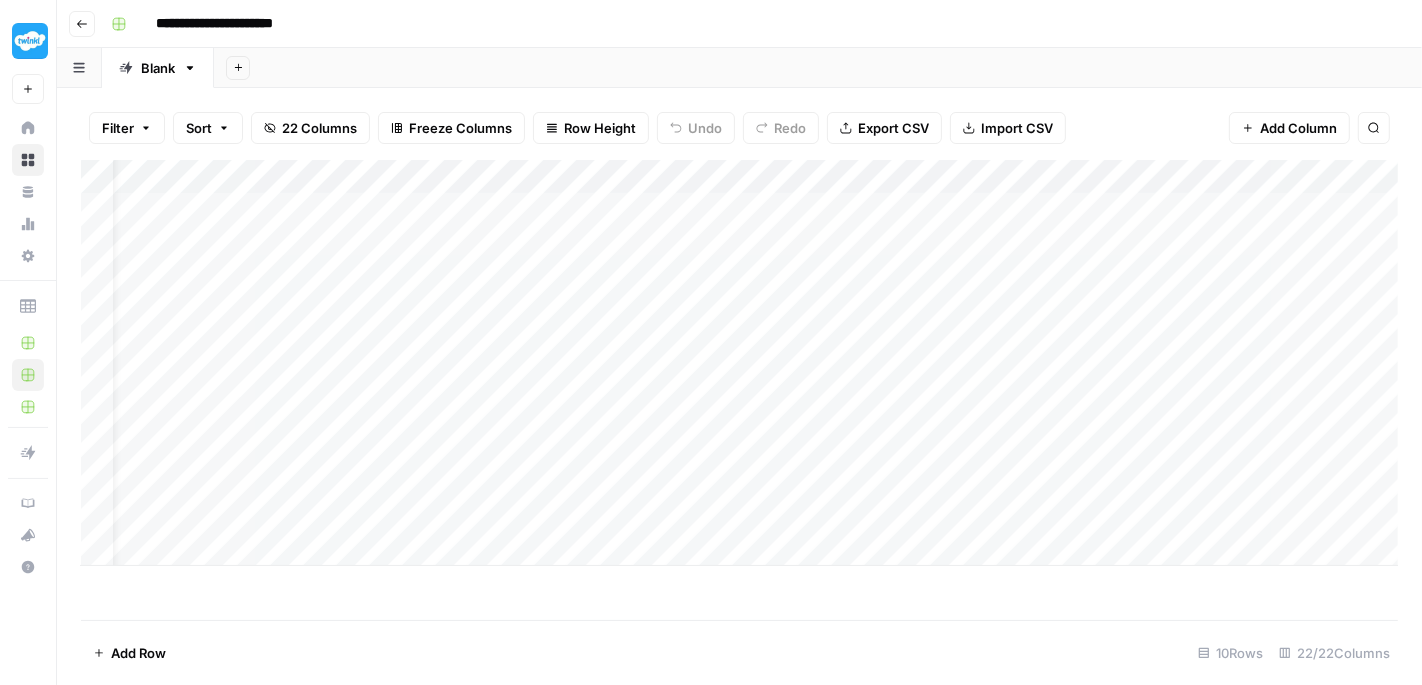 click on "Add Column" at bounding box center [739, 363] 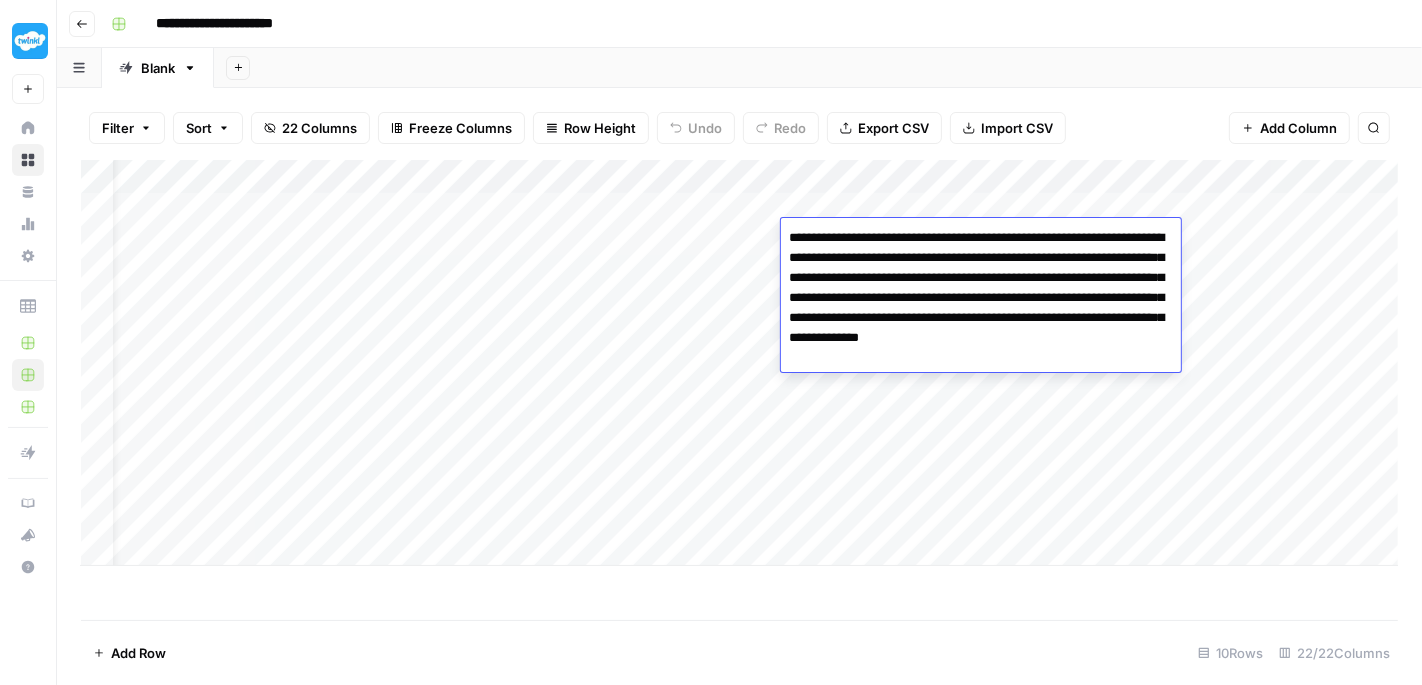 click on "Add Column" at bounding box center (739, 363) 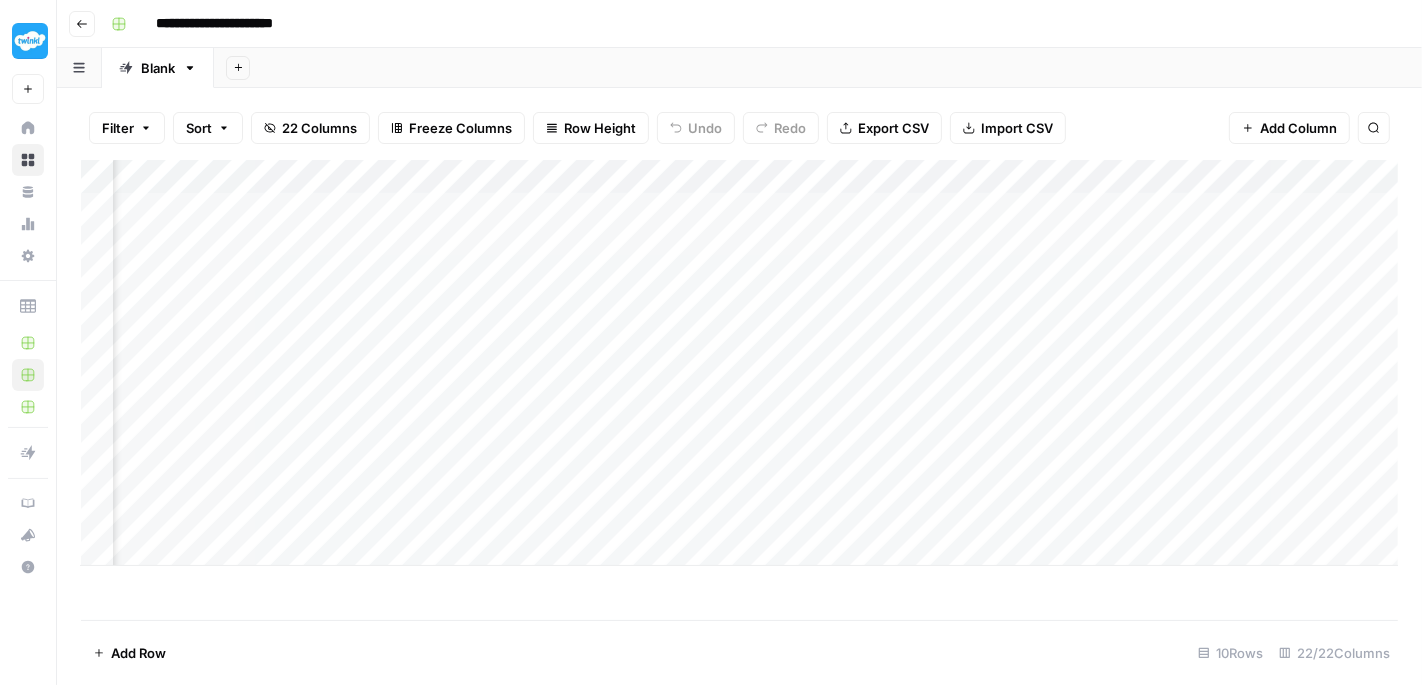 scroll, scrollTop: 0, scrollLeft: 1354, axis: horizontal 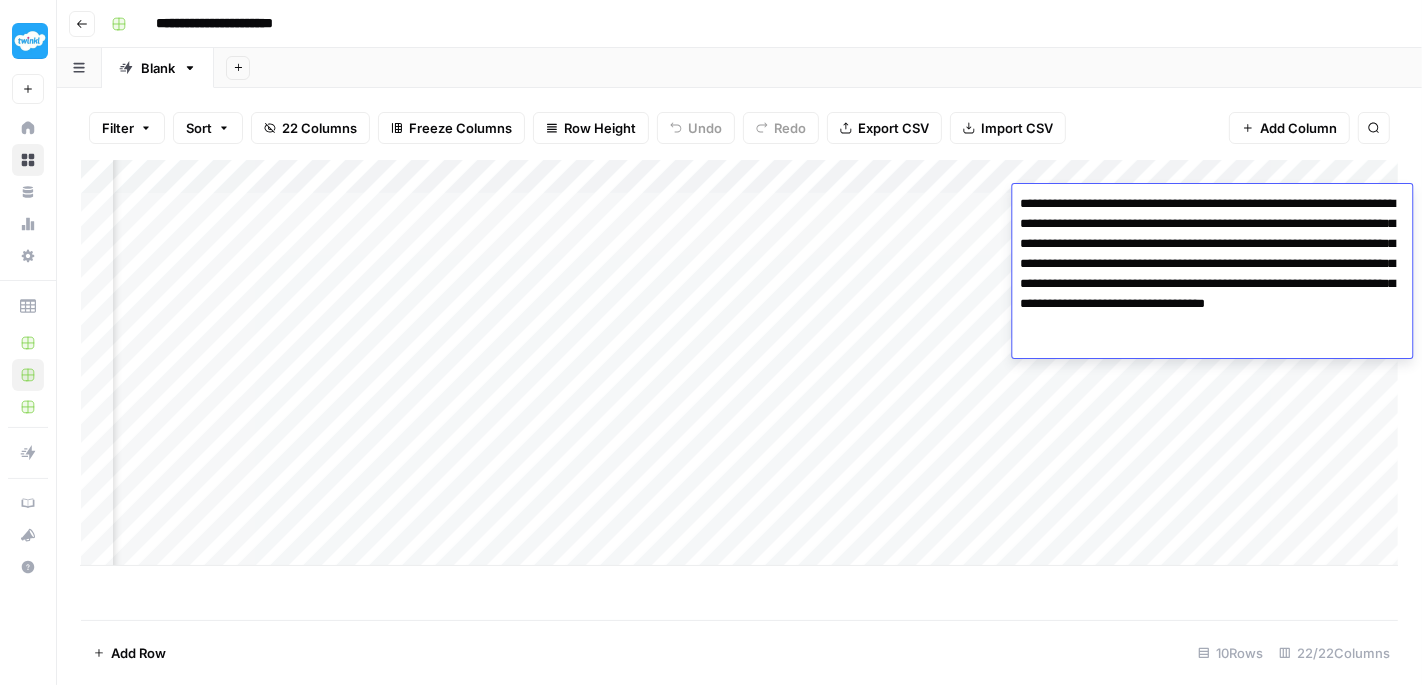 click on "Add Column" at bounding box center (739, 390) 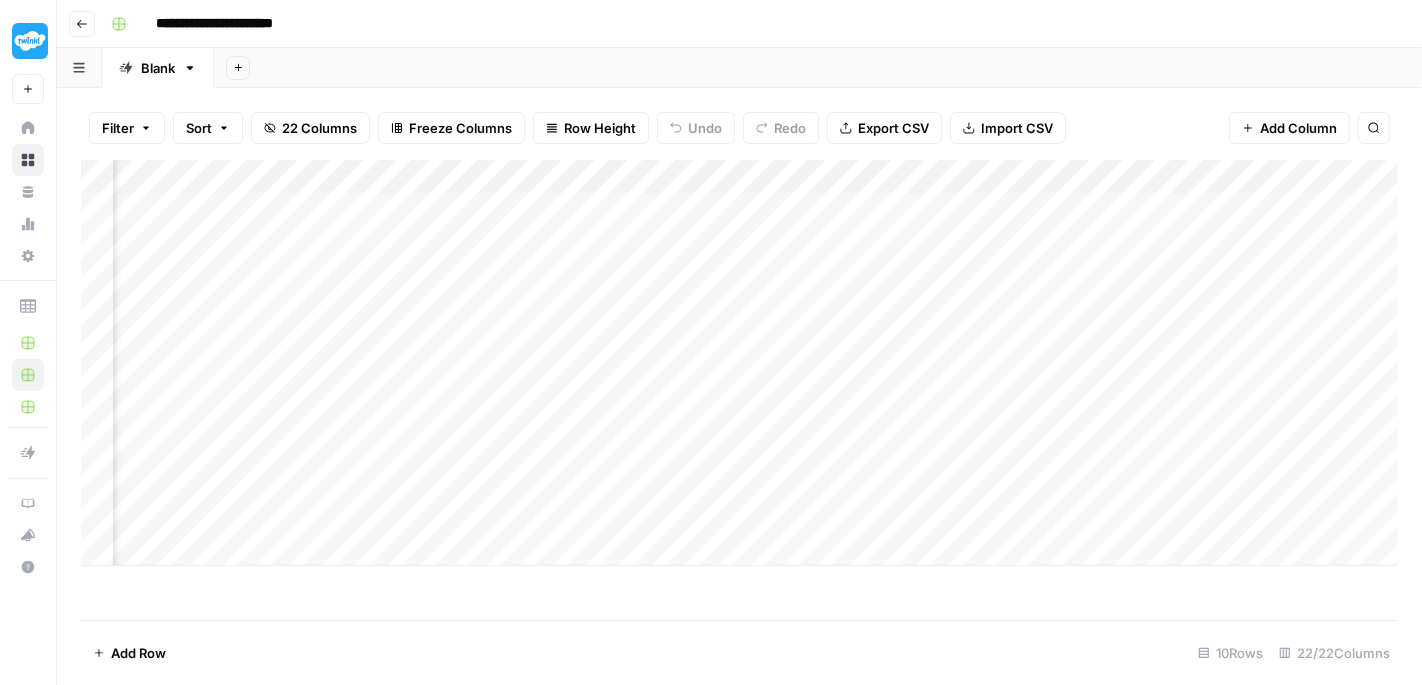 click on "Add Column" at bounding box center [739, 363] 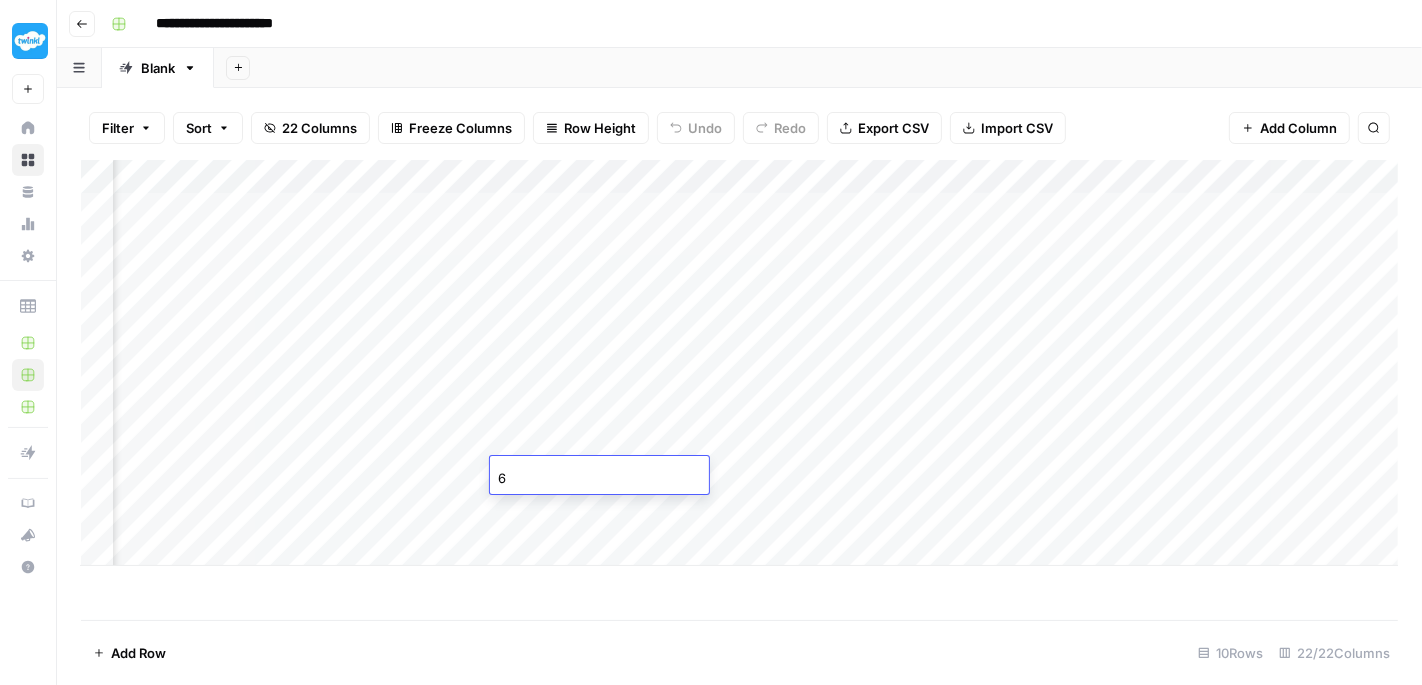 click on "6" at bounding box center (599, 478) 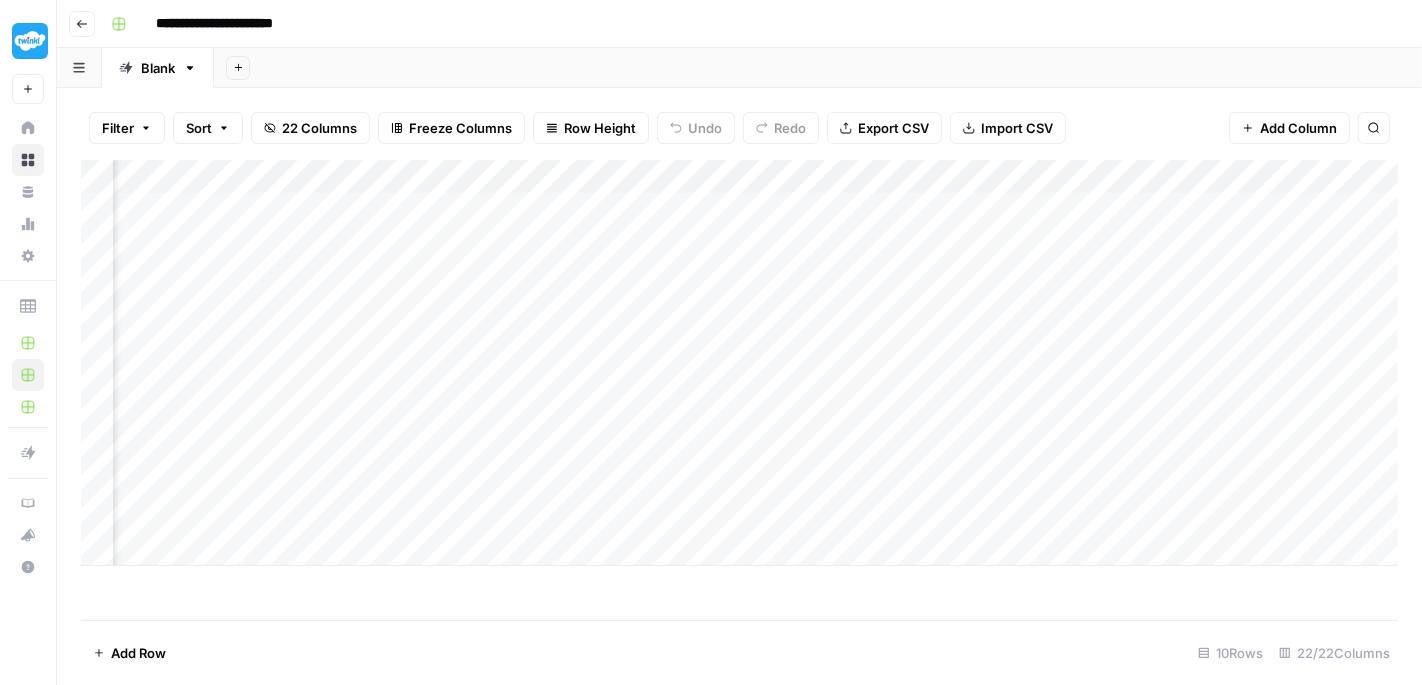click on "Add Column" at bounding box center (739, 363) 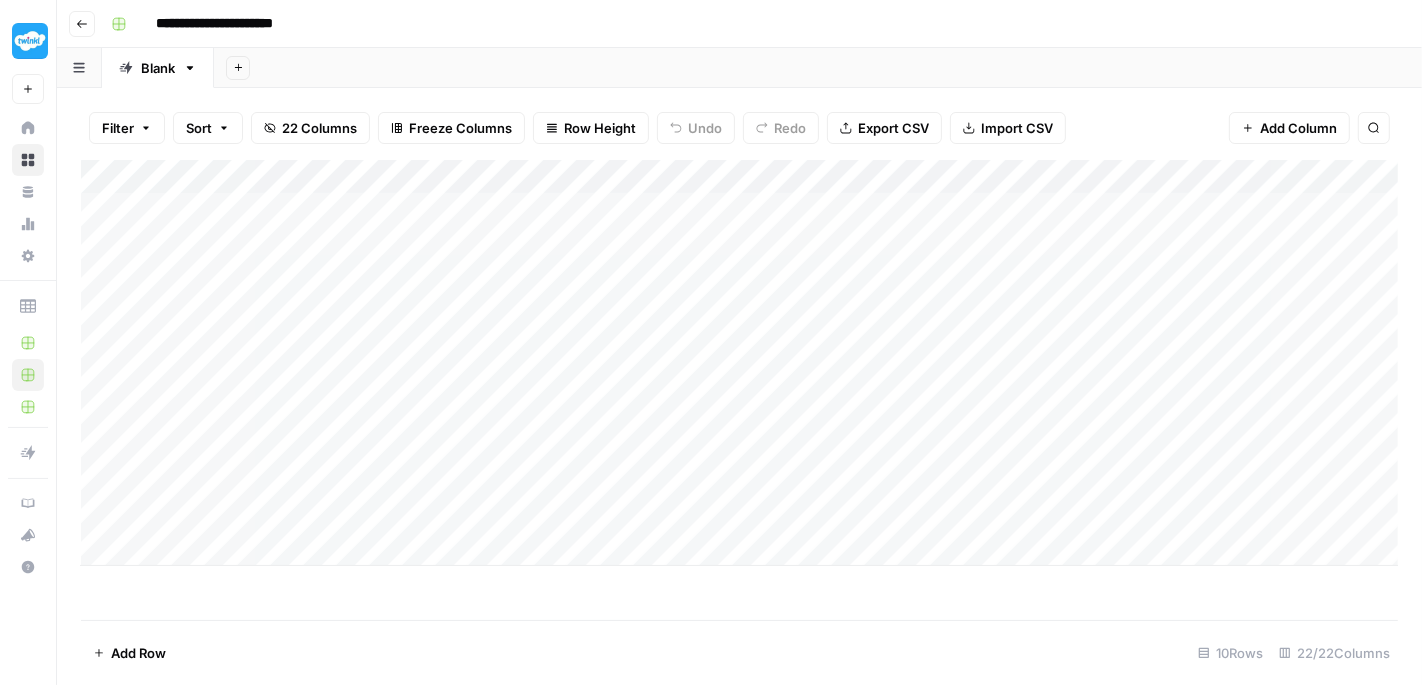 scroll, scrollTop: 0, scrollLeft: 0, axis: both 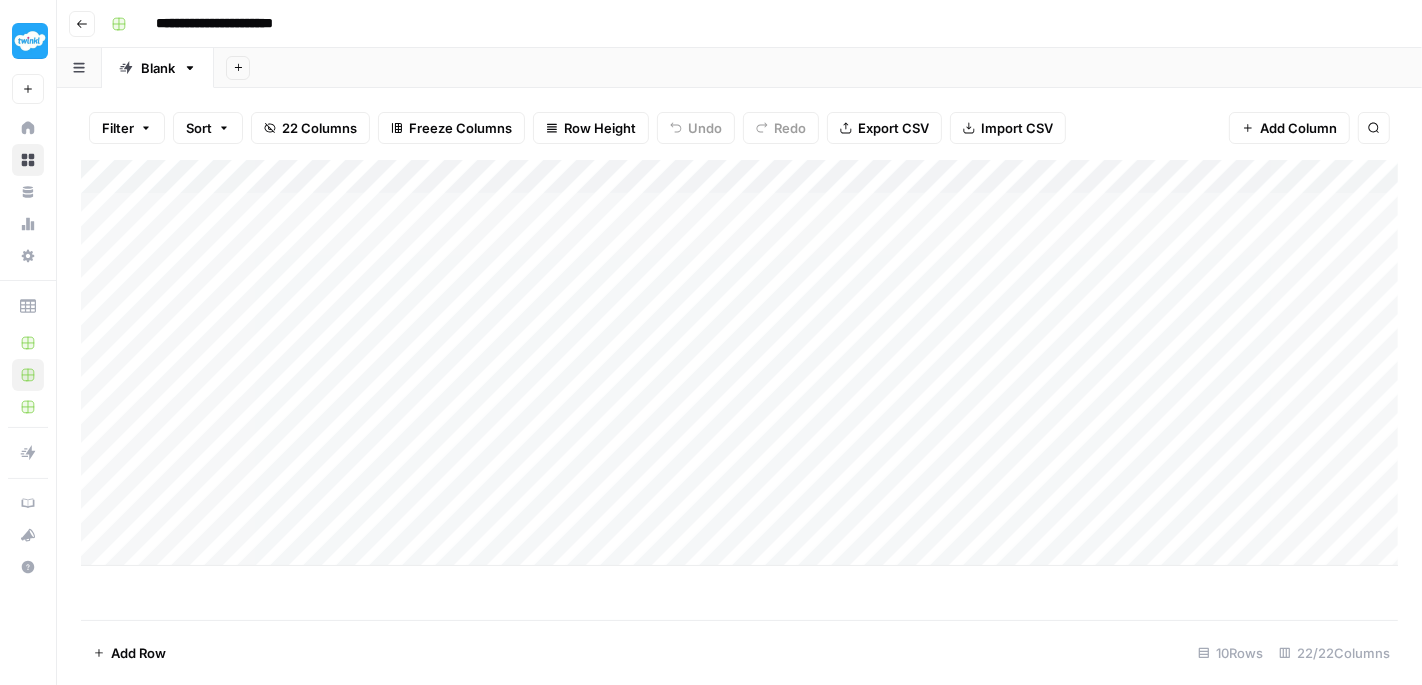 click on "Add Column" at bounding box center (739, 363) 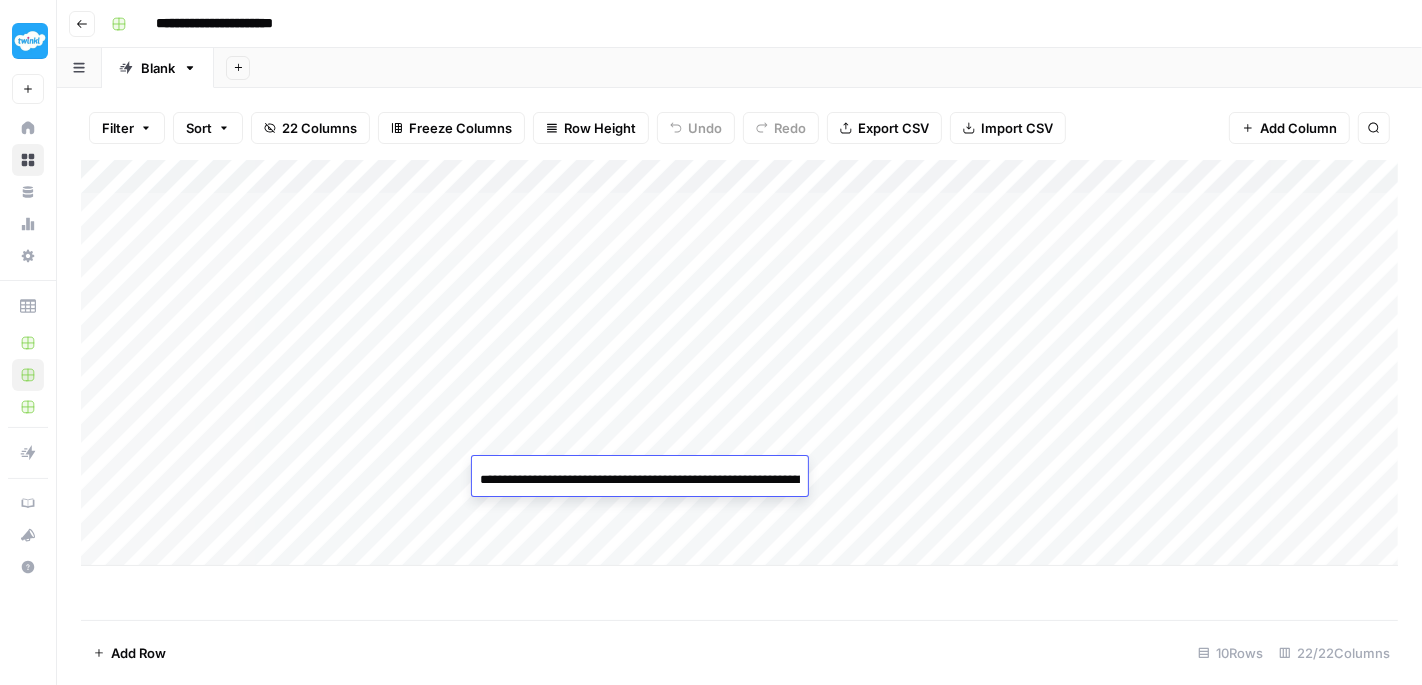 scroll, scrollTop: 0, scrollLeft: 150, axis: horizontal 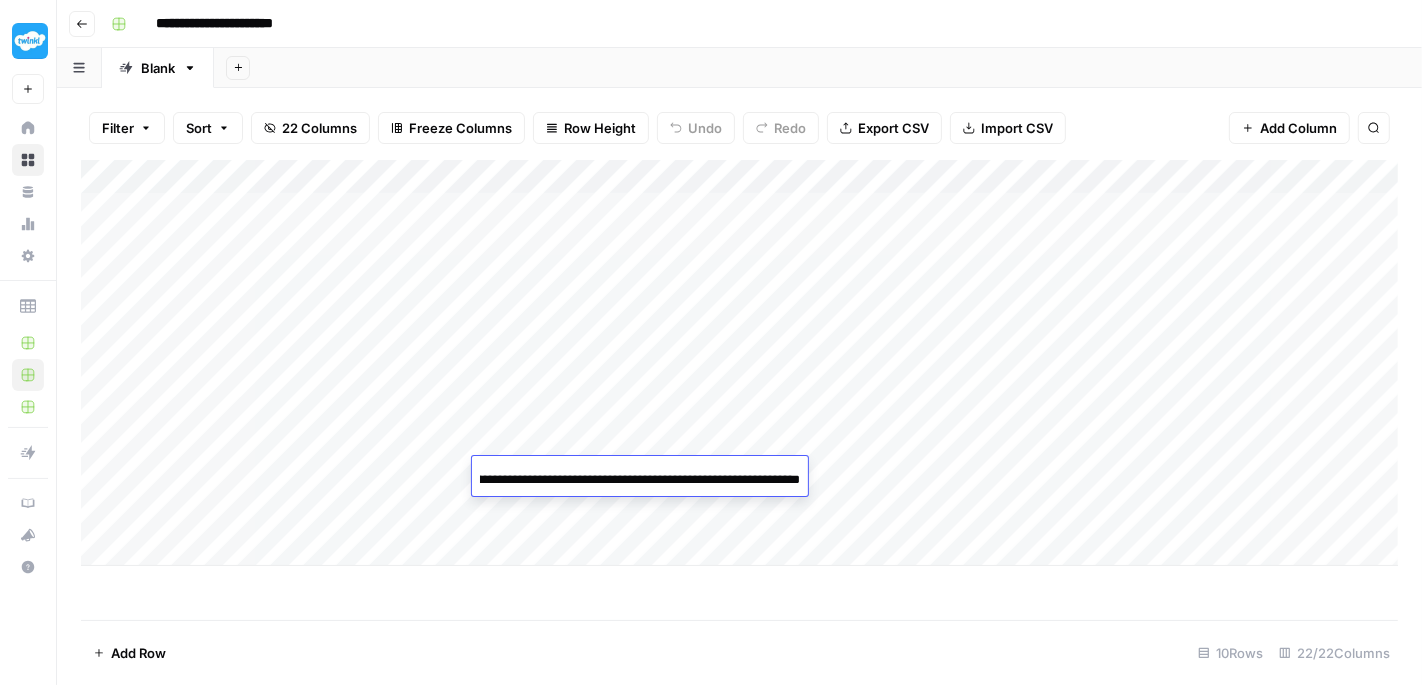 click on "Add Column" at bounding box center (739, 363) 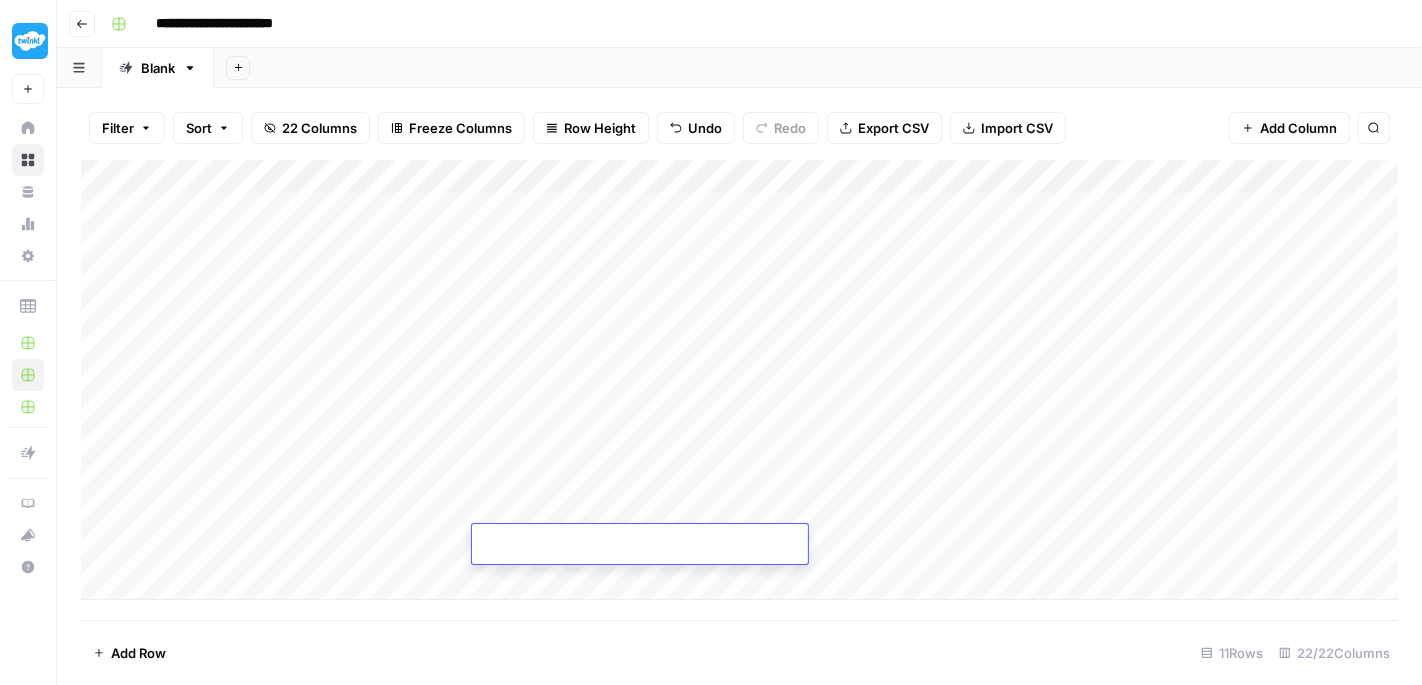 click on "Add Column" at bounding box center [739, 380] 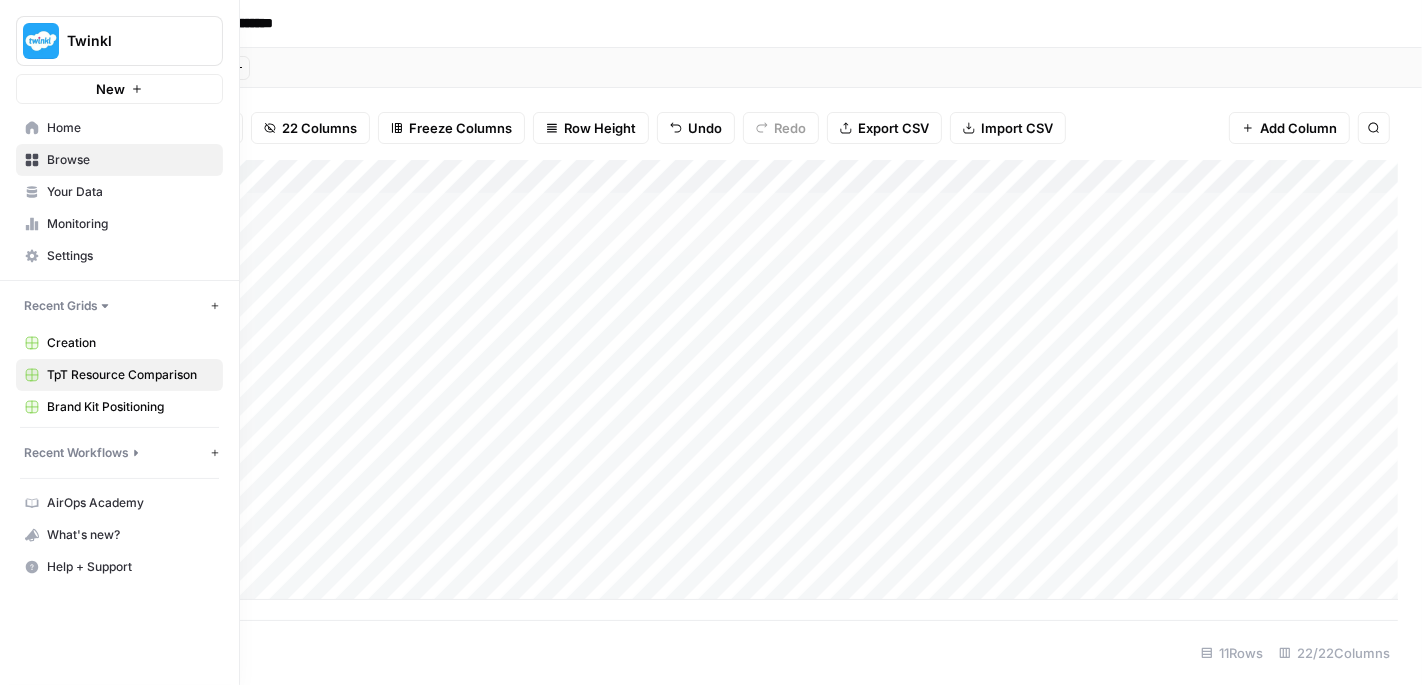 click 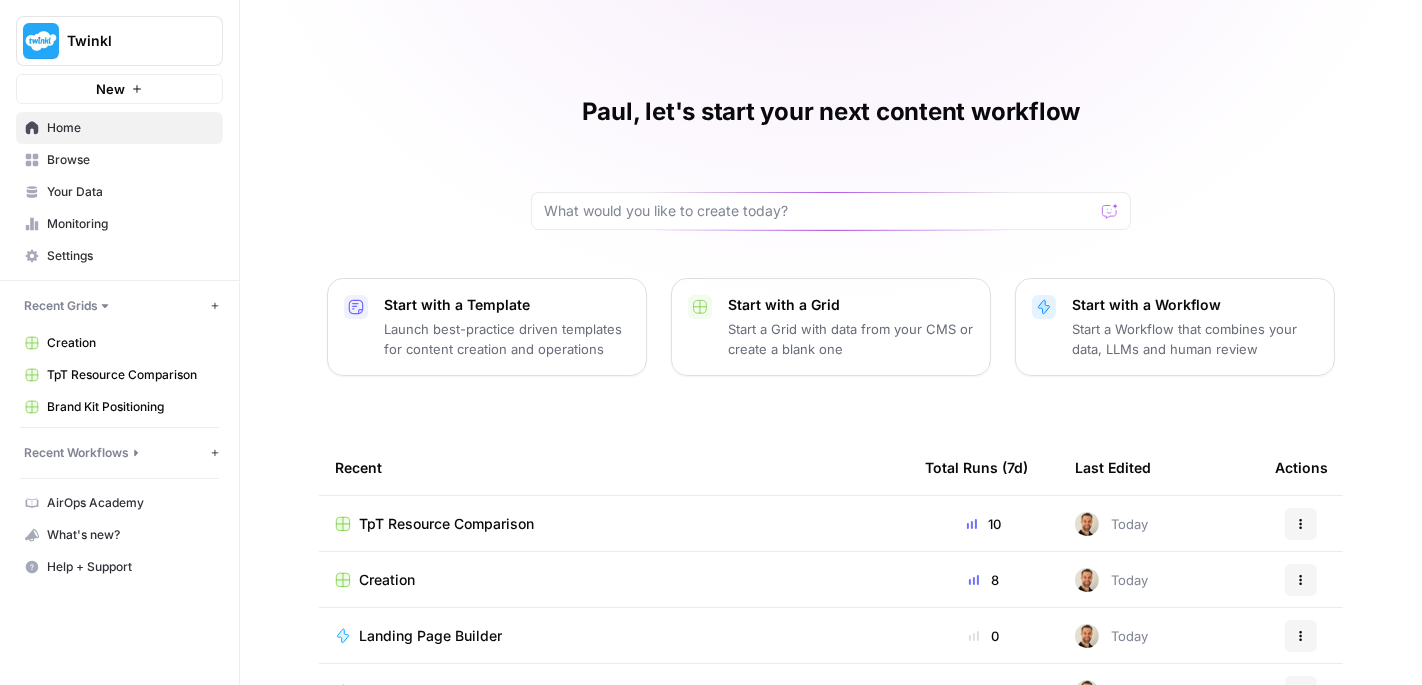 click on "Creation" at bounding box center (387, 580) 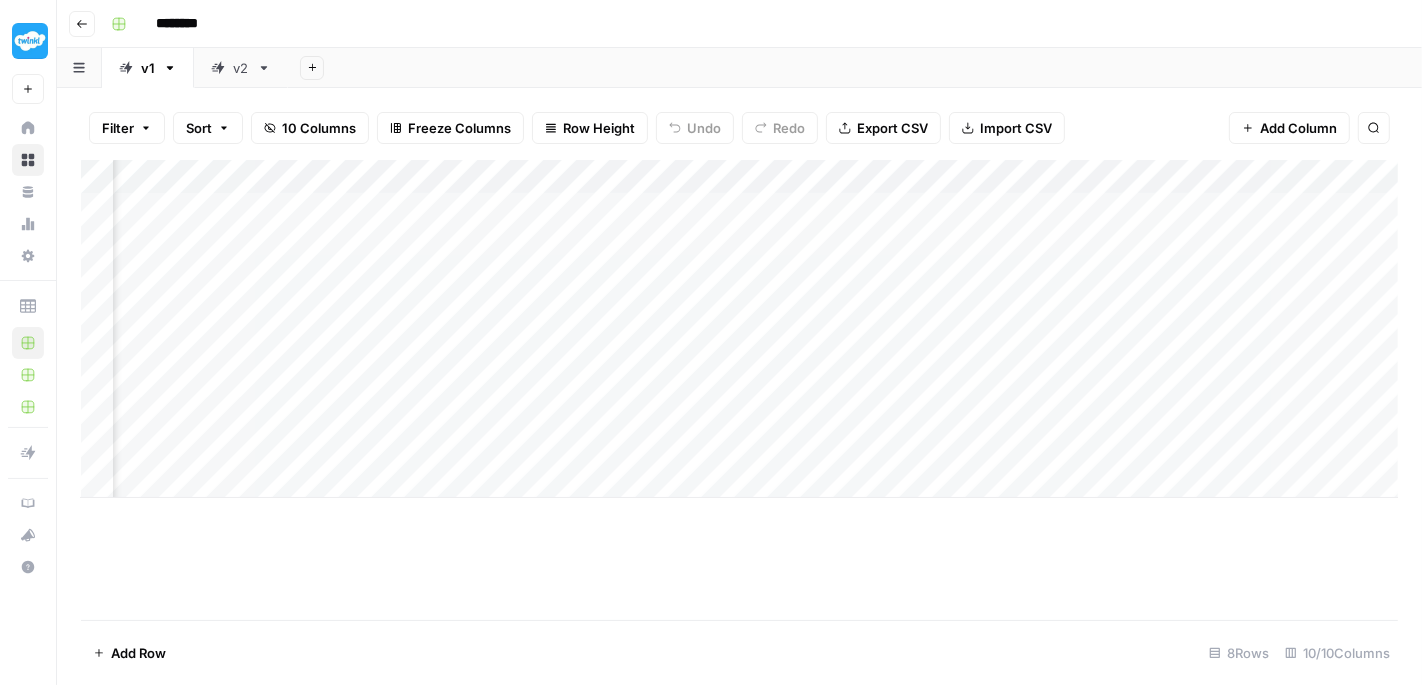 scroll, scrollTop: 0, scrollLeft: 628, axis: horizontal 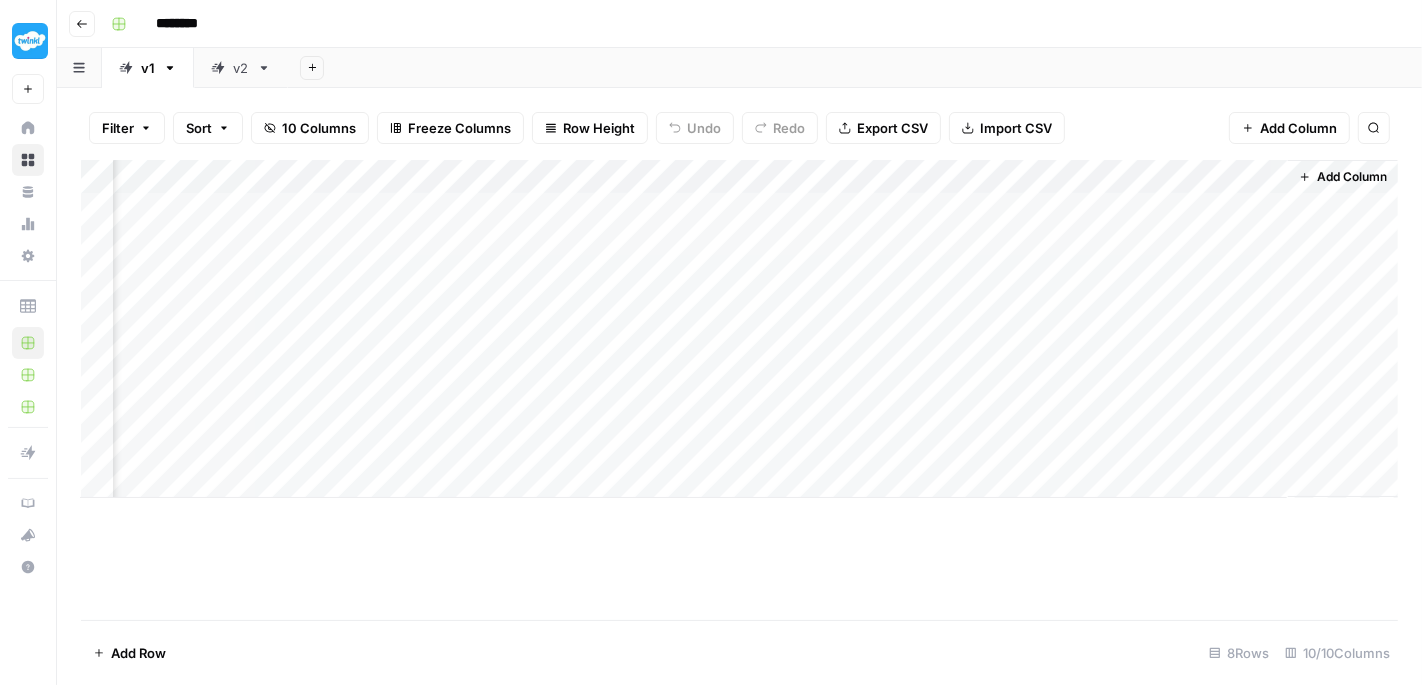 click on "Add Column" at bounding box center [739, 329] 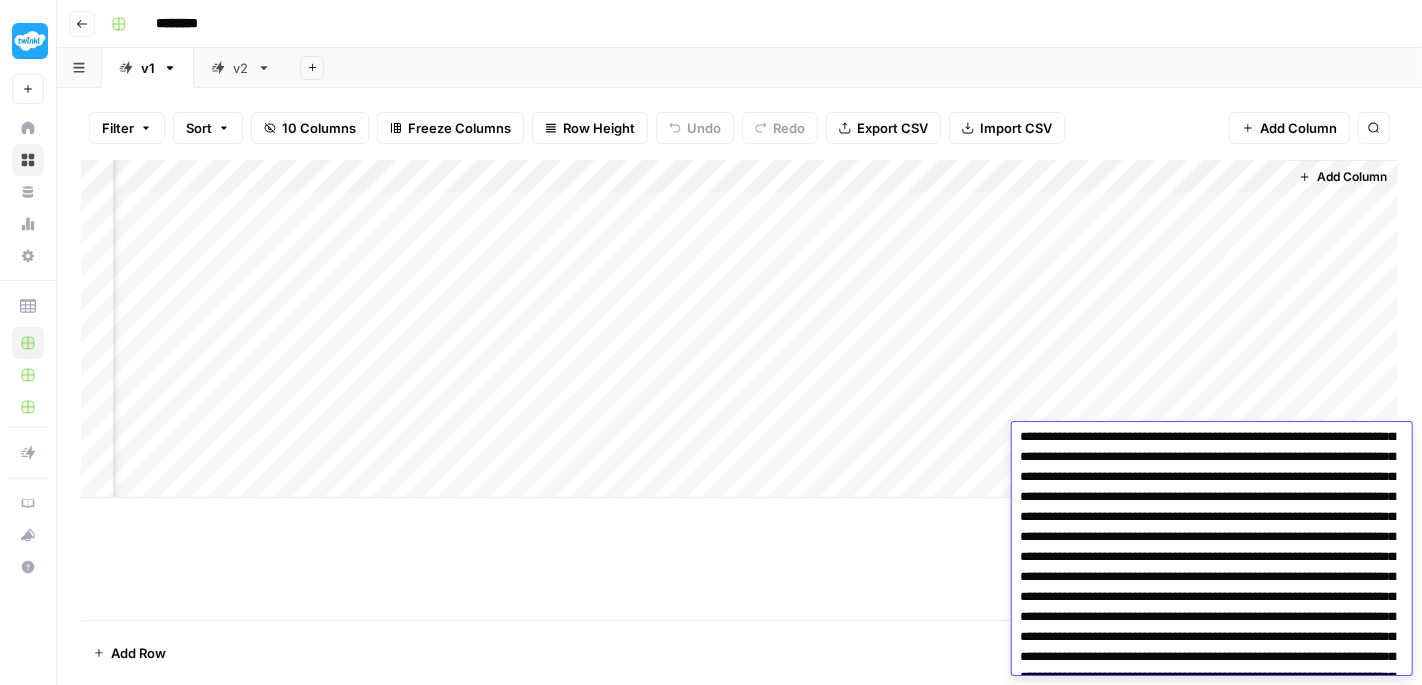 scroll, scrollTop: 586, scrollLeft: 0, axis: vertical 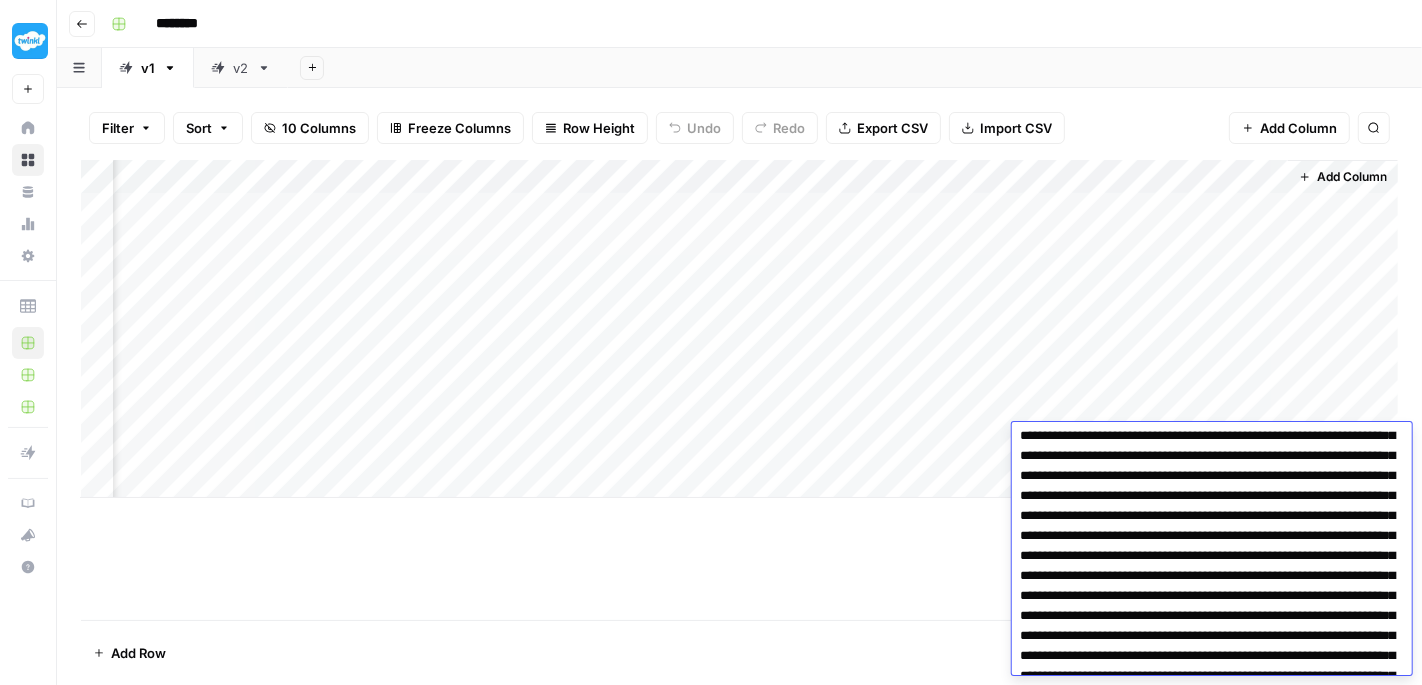 click on "Add Column" at bounding box center (739, 390) 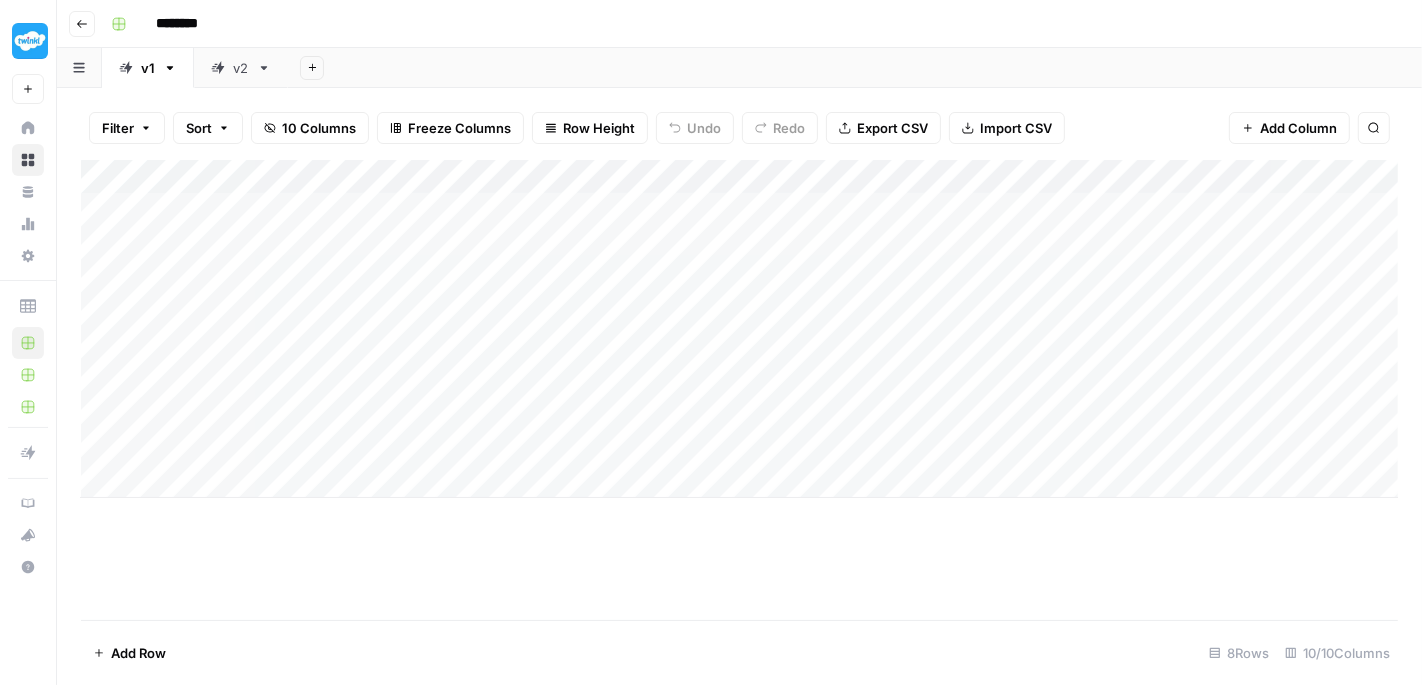 scroll, scrollTop: 0, scrollLeft: 0, axis: both 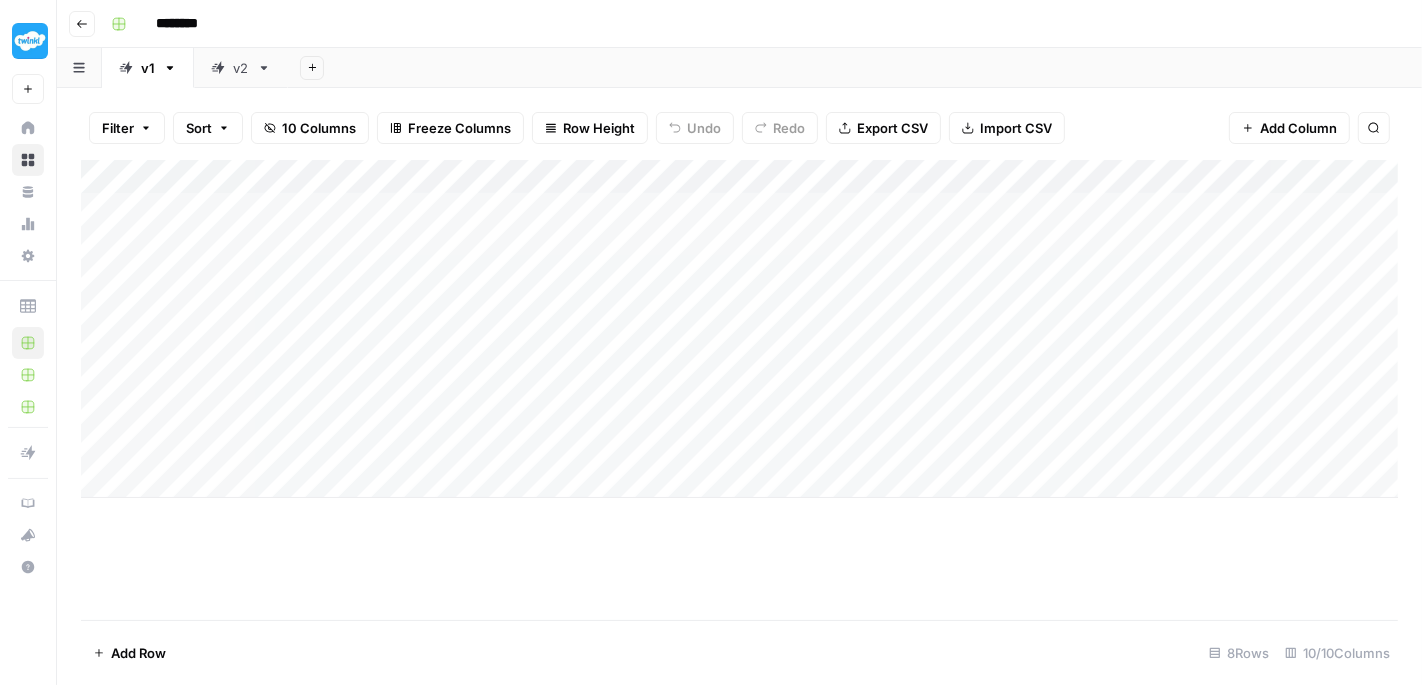 click on "Add Column" at bounding box center [739, 329] 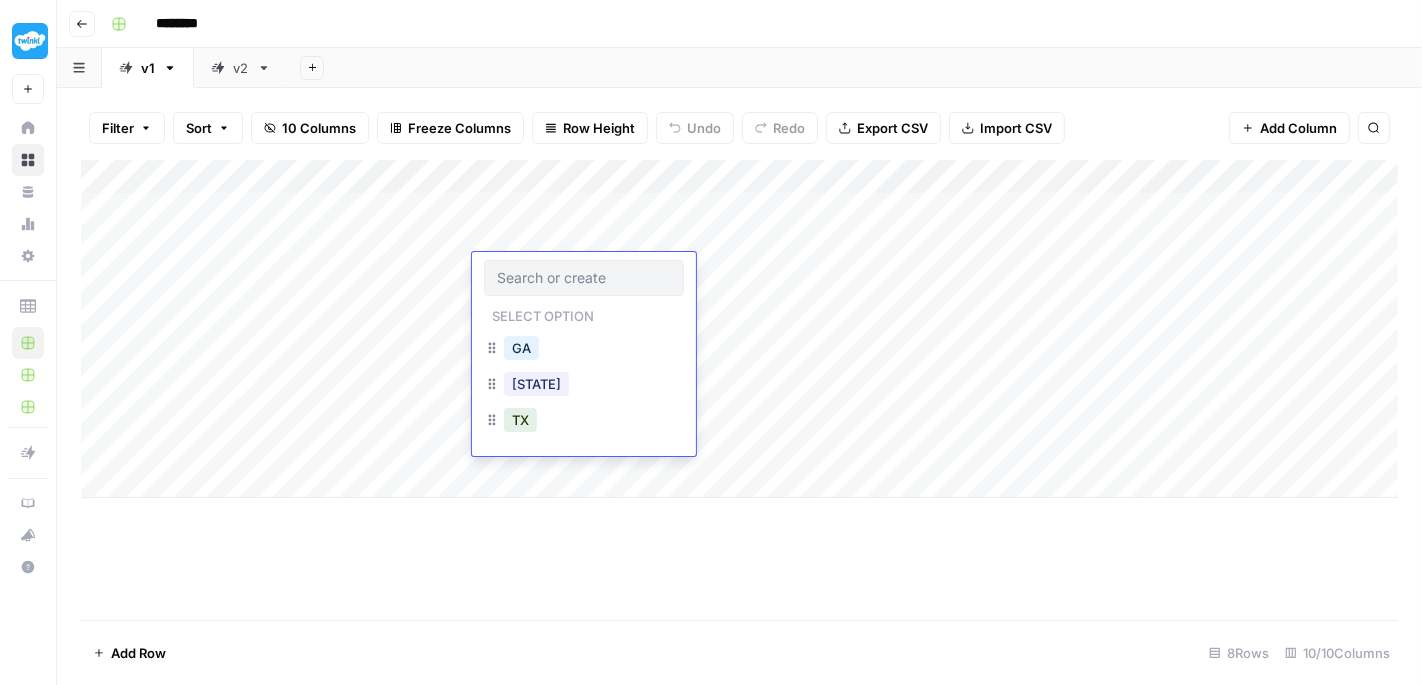 click on "Add Column" at bounding box center (739, 390) 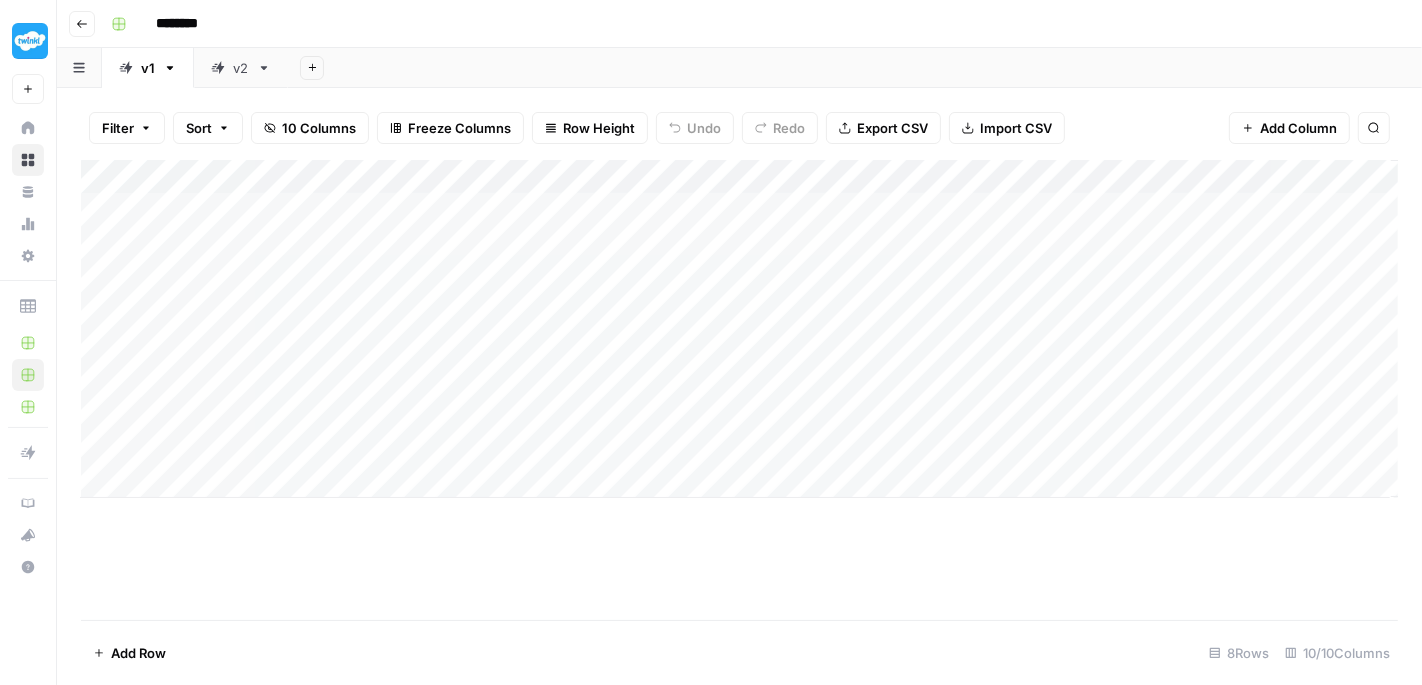 scroll, scrollTop: 0, scrollLeft: 0, axis: both 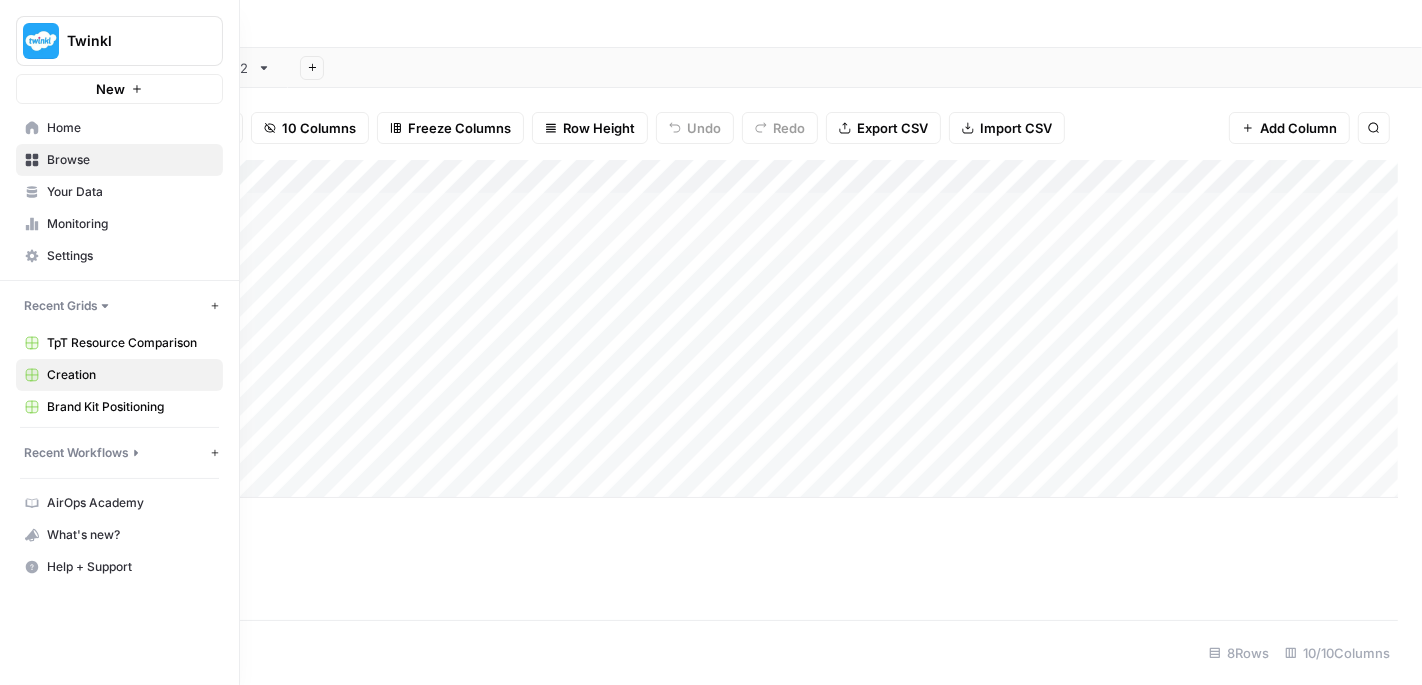 click on "Home" at bounding box center [119, 128] 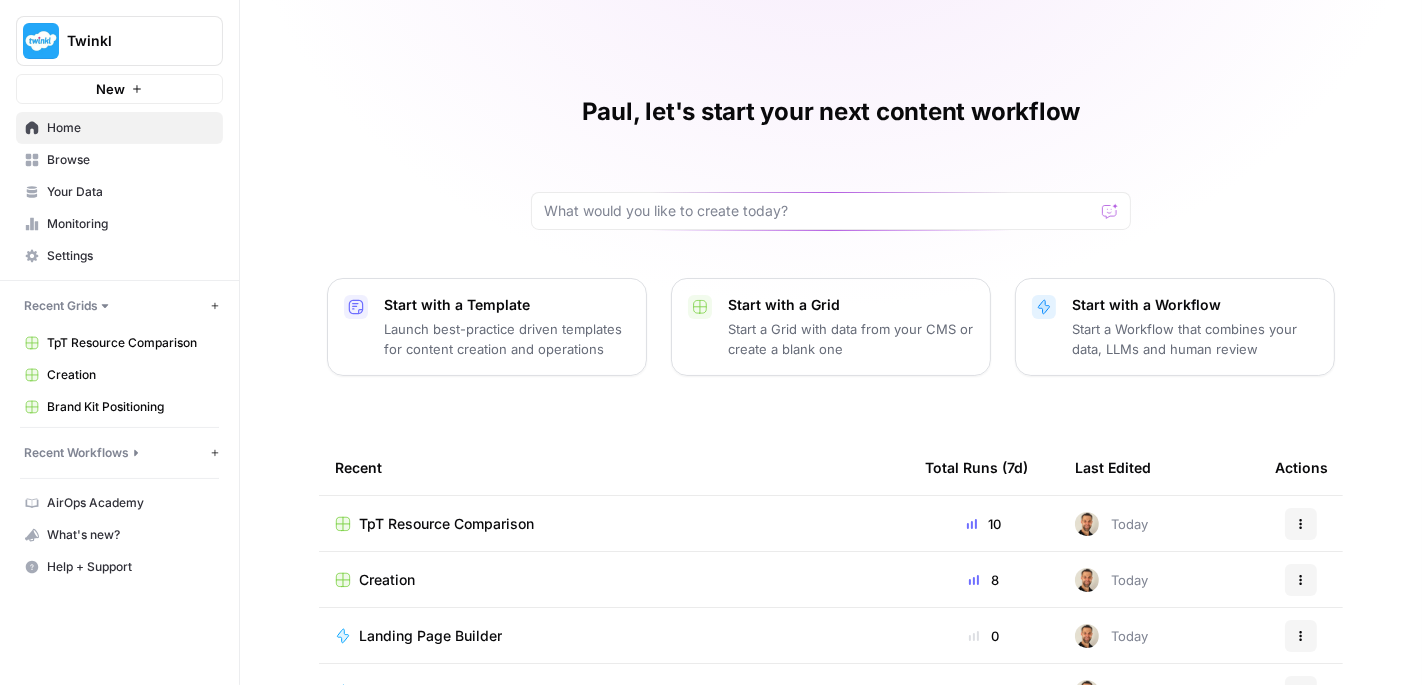 click on "Landing Page Builder" at bounding box center [614, 635] 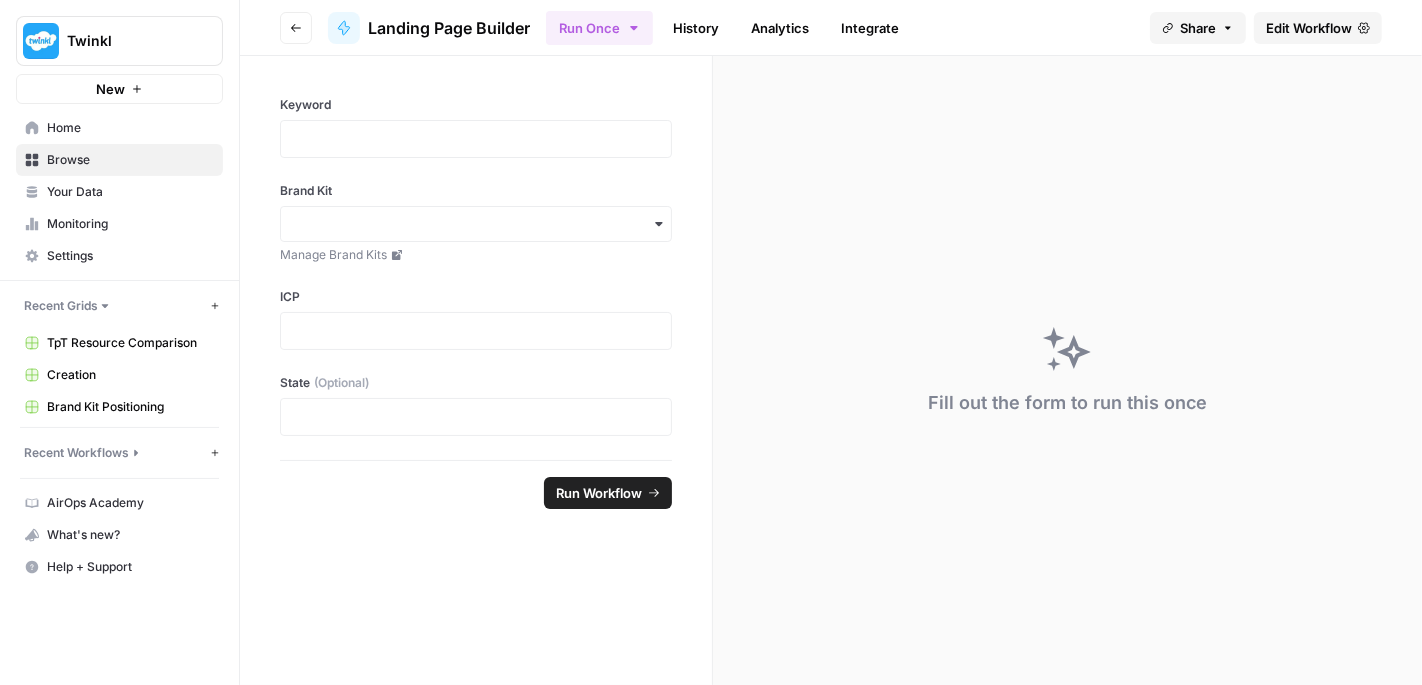 click on "Edit Workflow" at bounding box center [1318, 28] 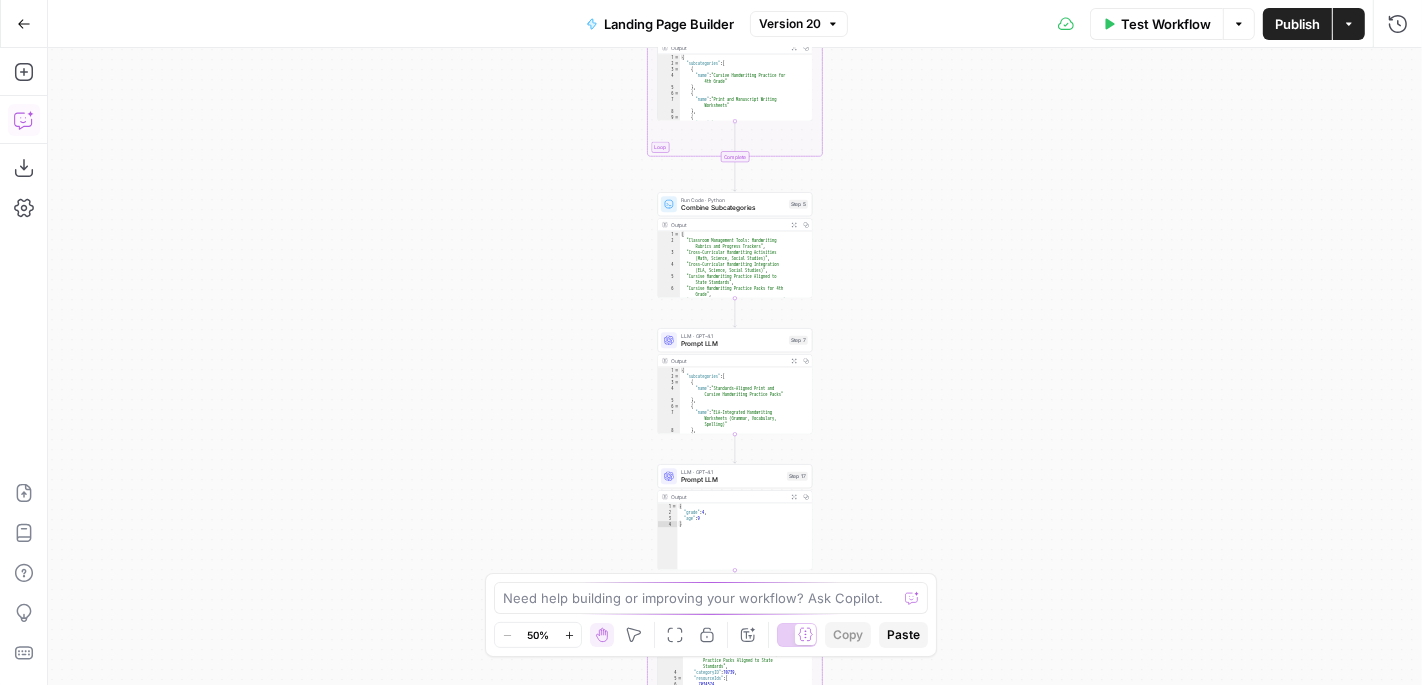 click 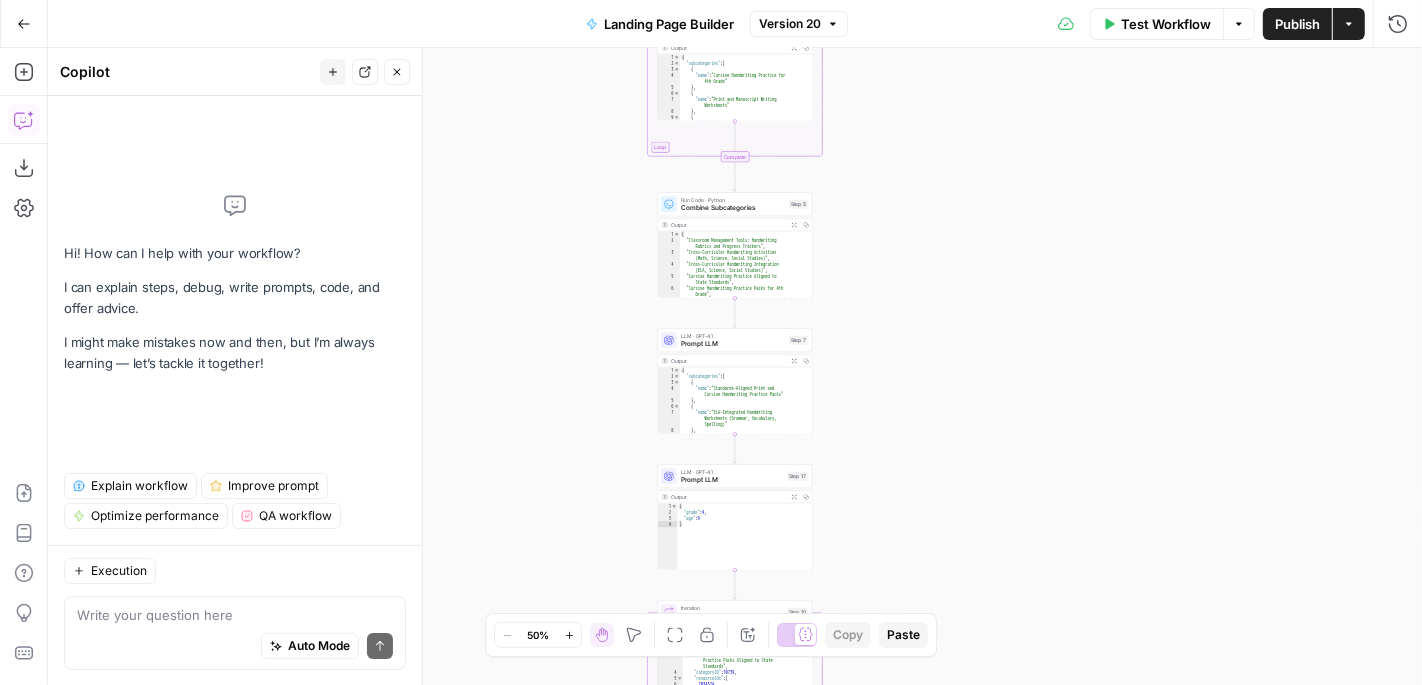 click on "Optimize performance" at bounding box center [155, 516] 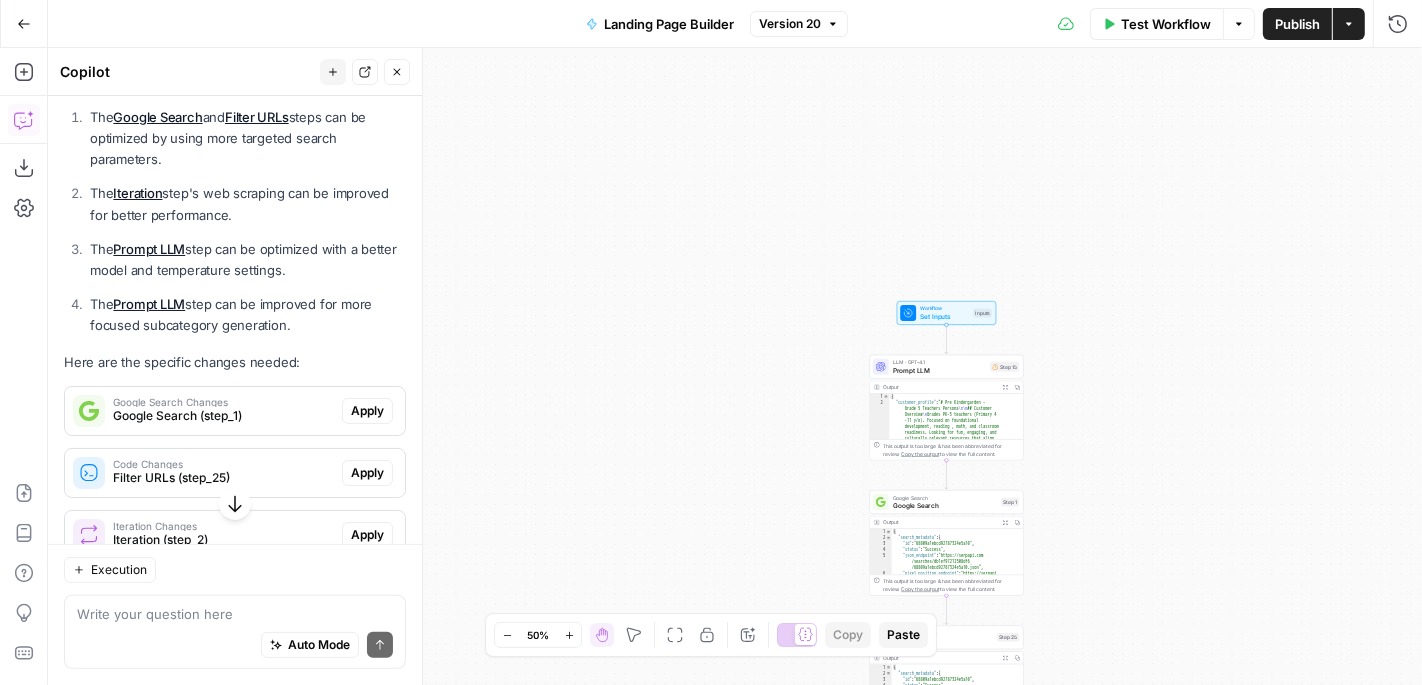 scroll, scrollTop: 411, scrollLeft: 0, axis: vertical 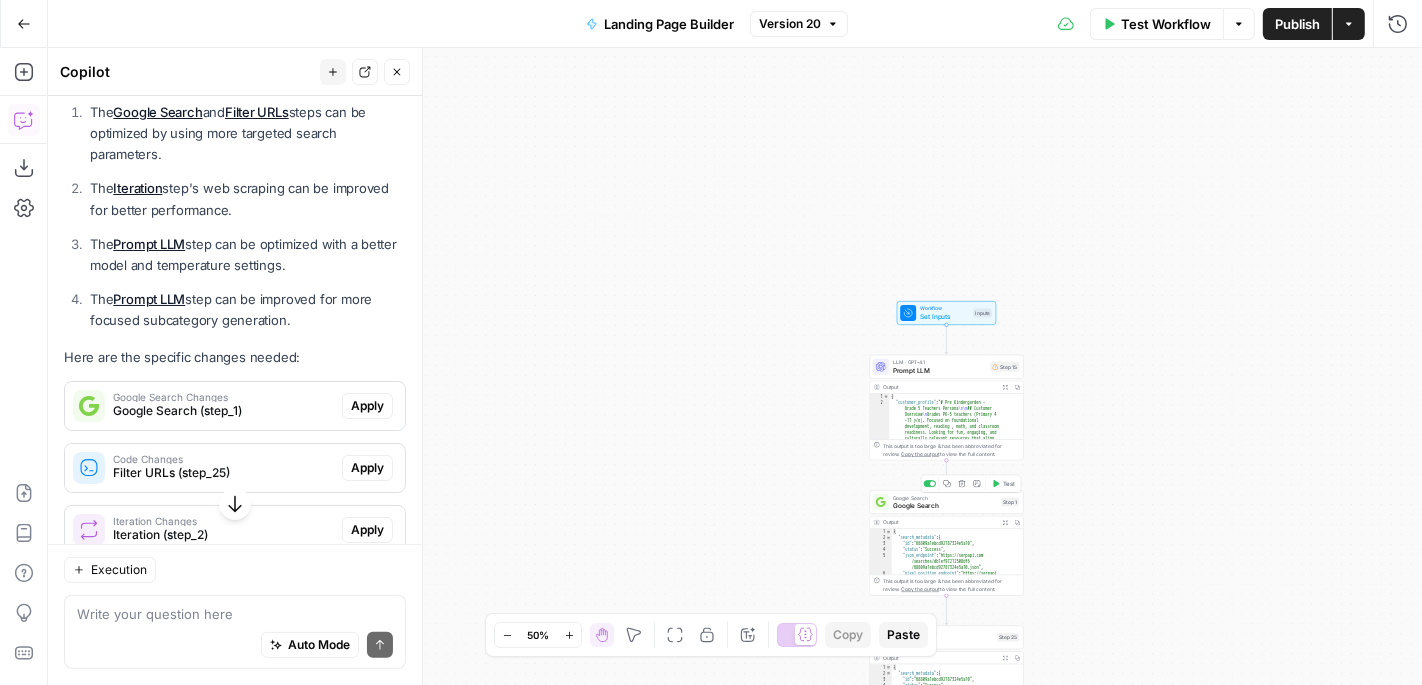 click on "Google Search" at bounding box center [945, 506] 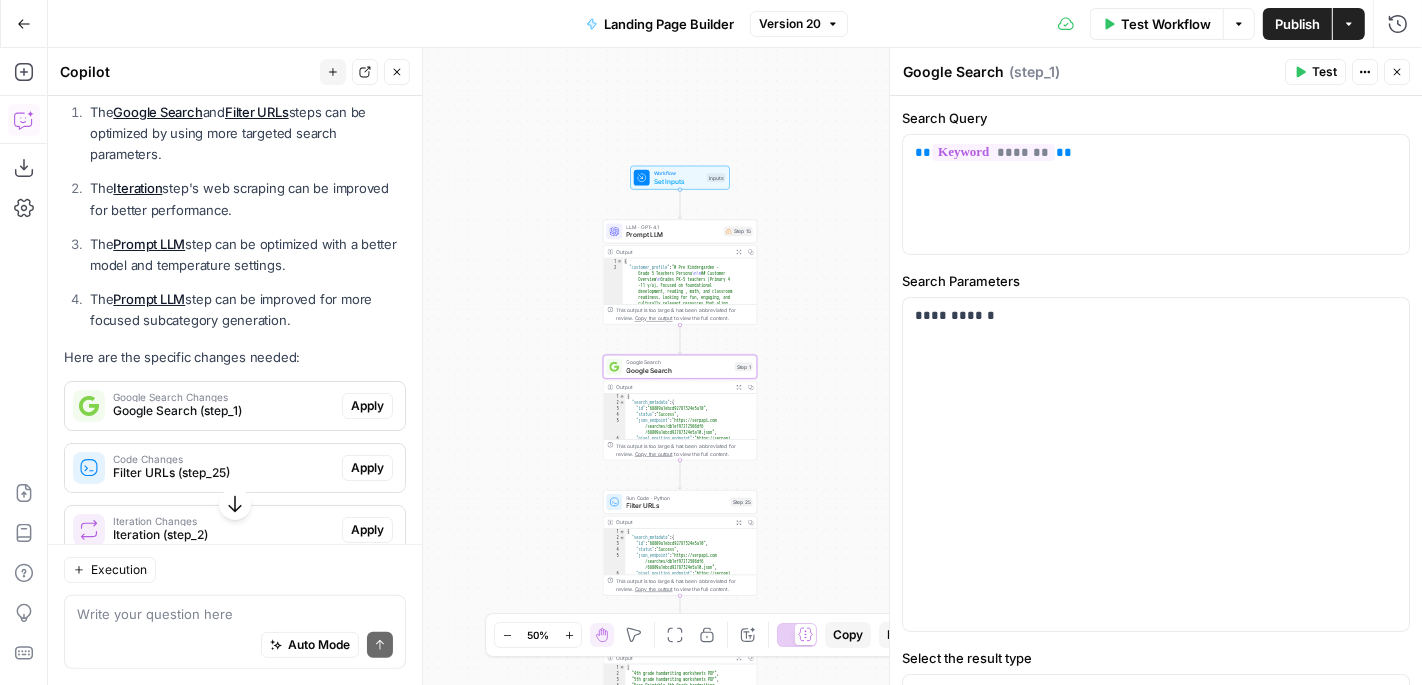 click on "Apply" at bounding box center [367, 406] 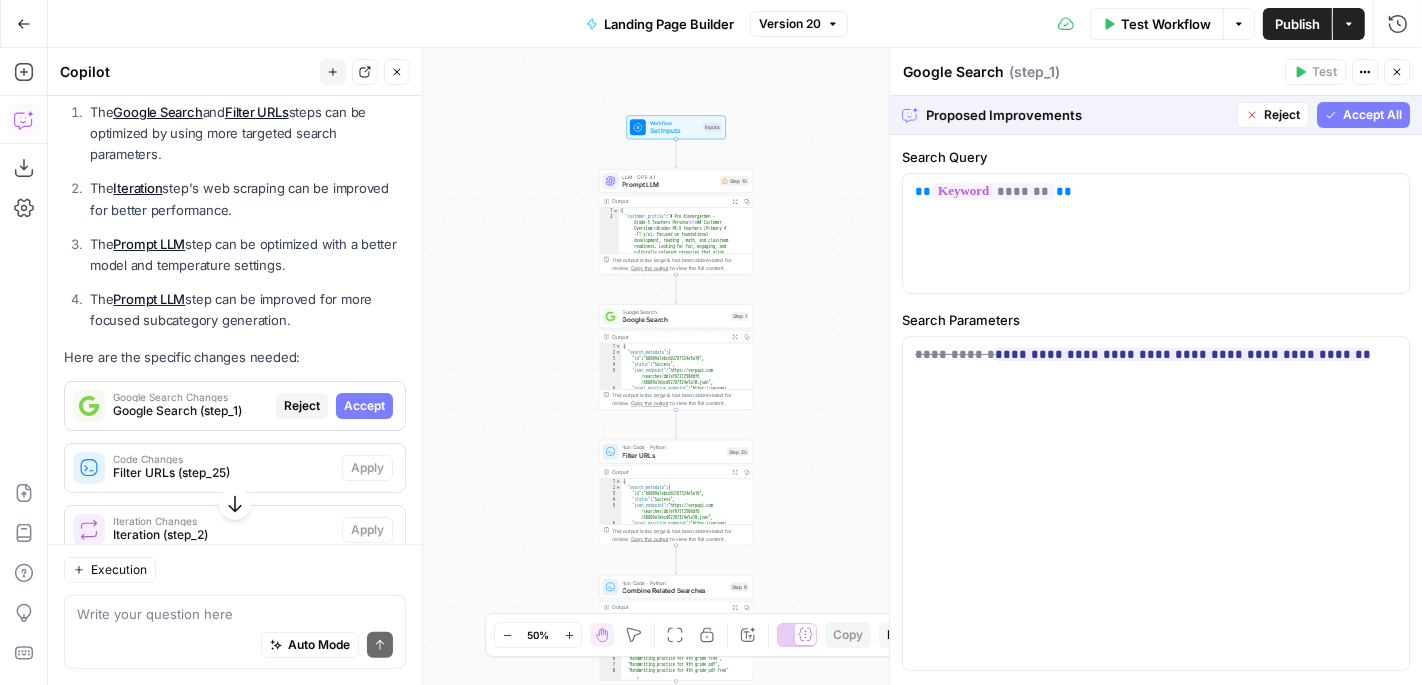 click 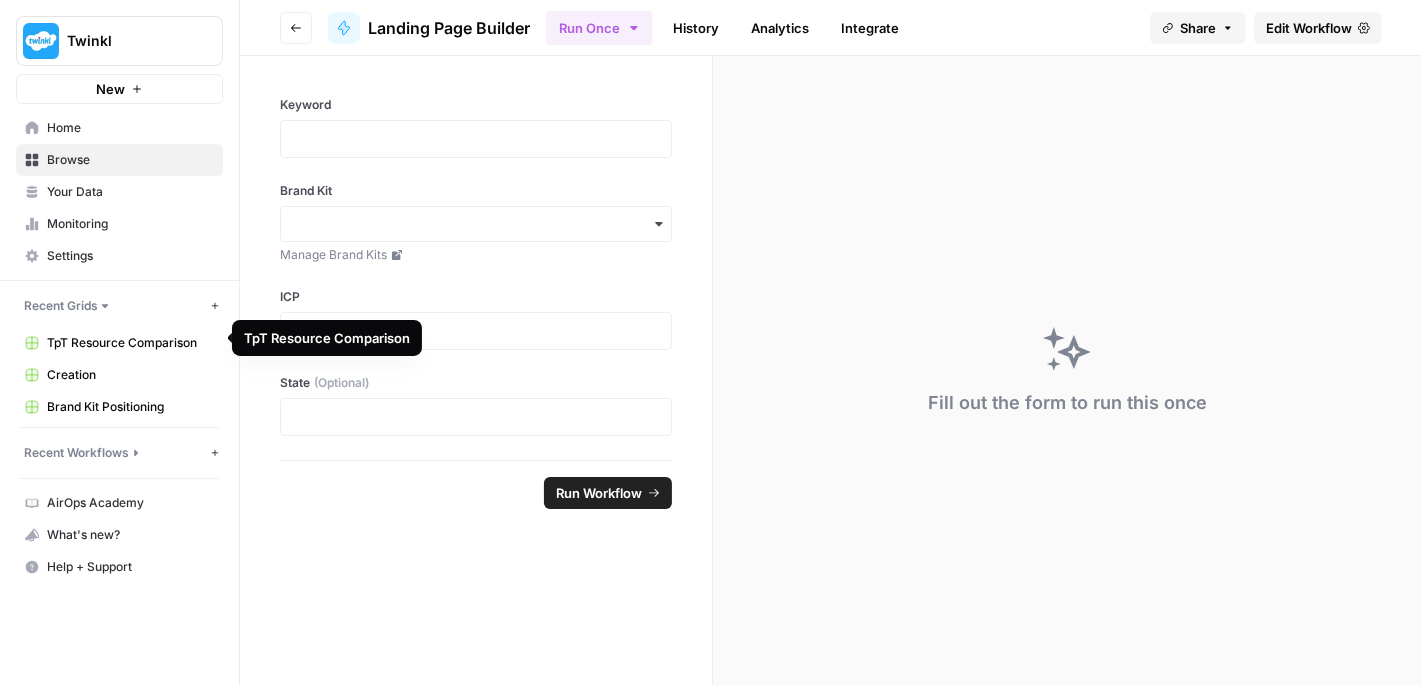 click on "TpT Resource Comparison" at bounding box center (130, 343) 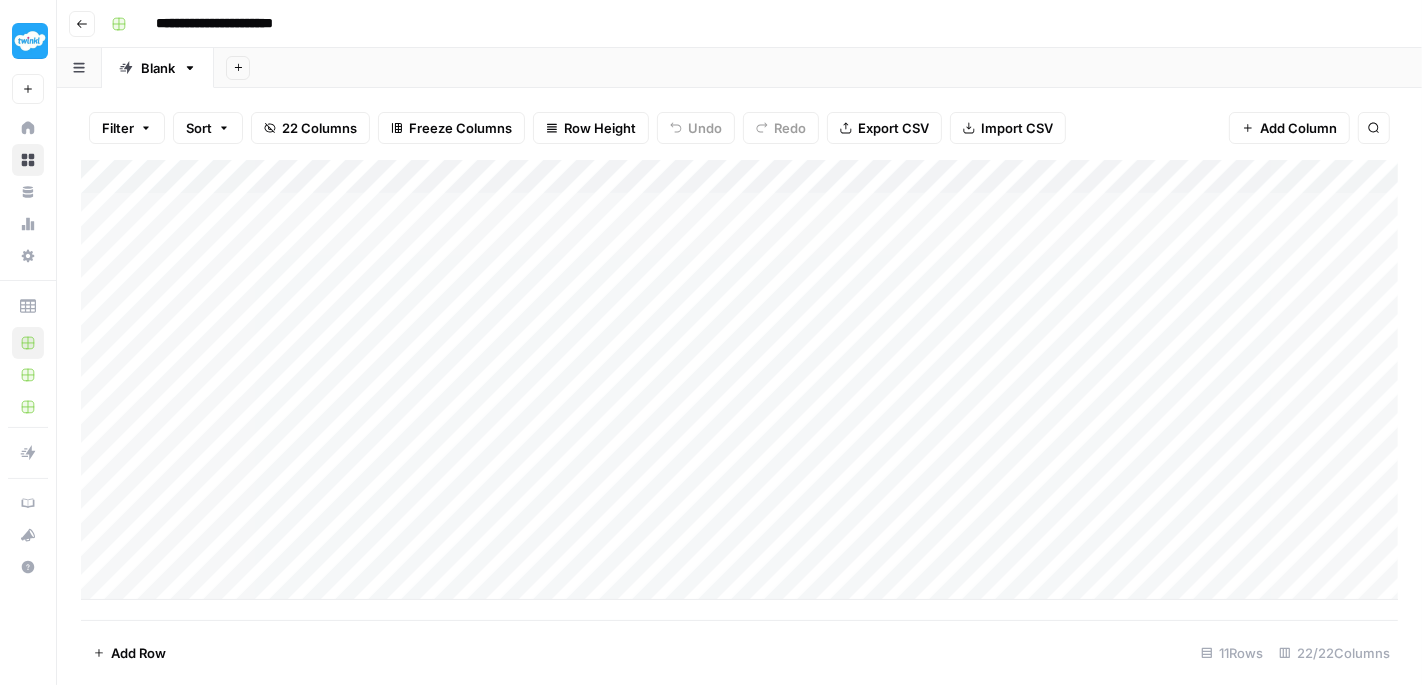 click 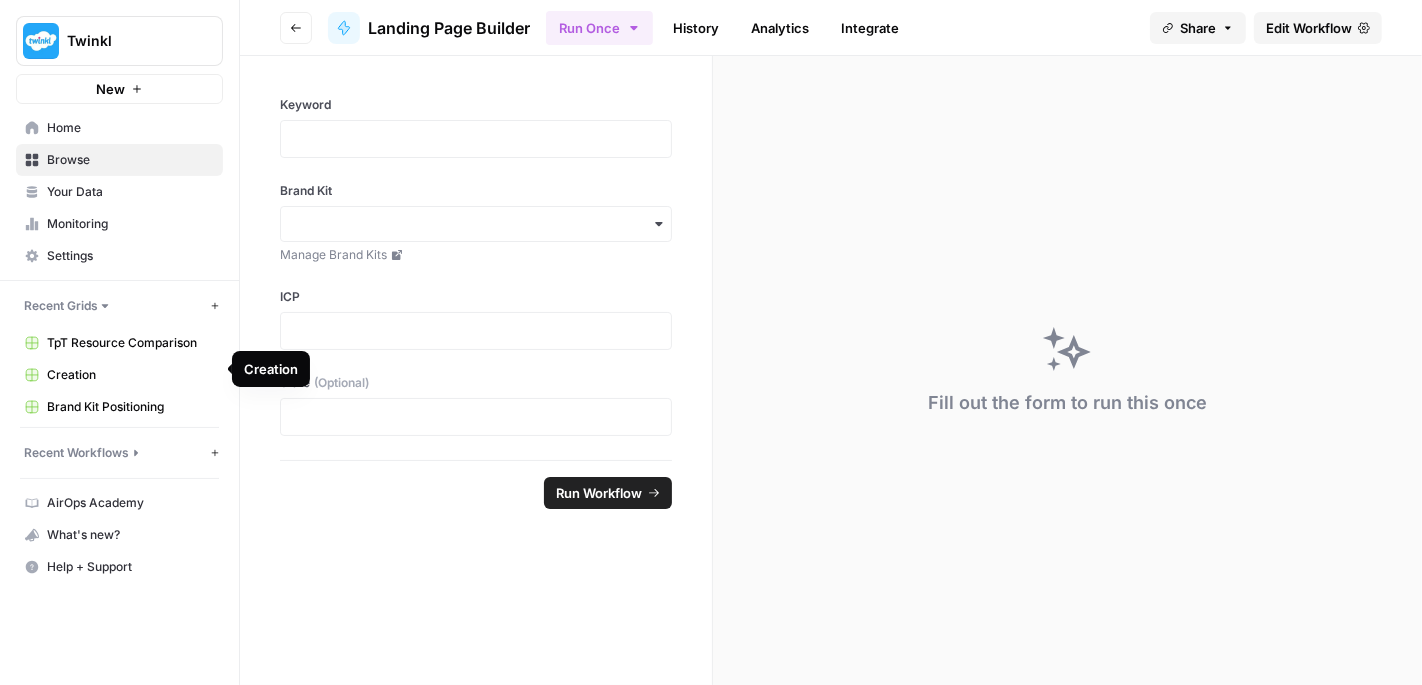 click on "Creation" at bounding box center (130, 375) 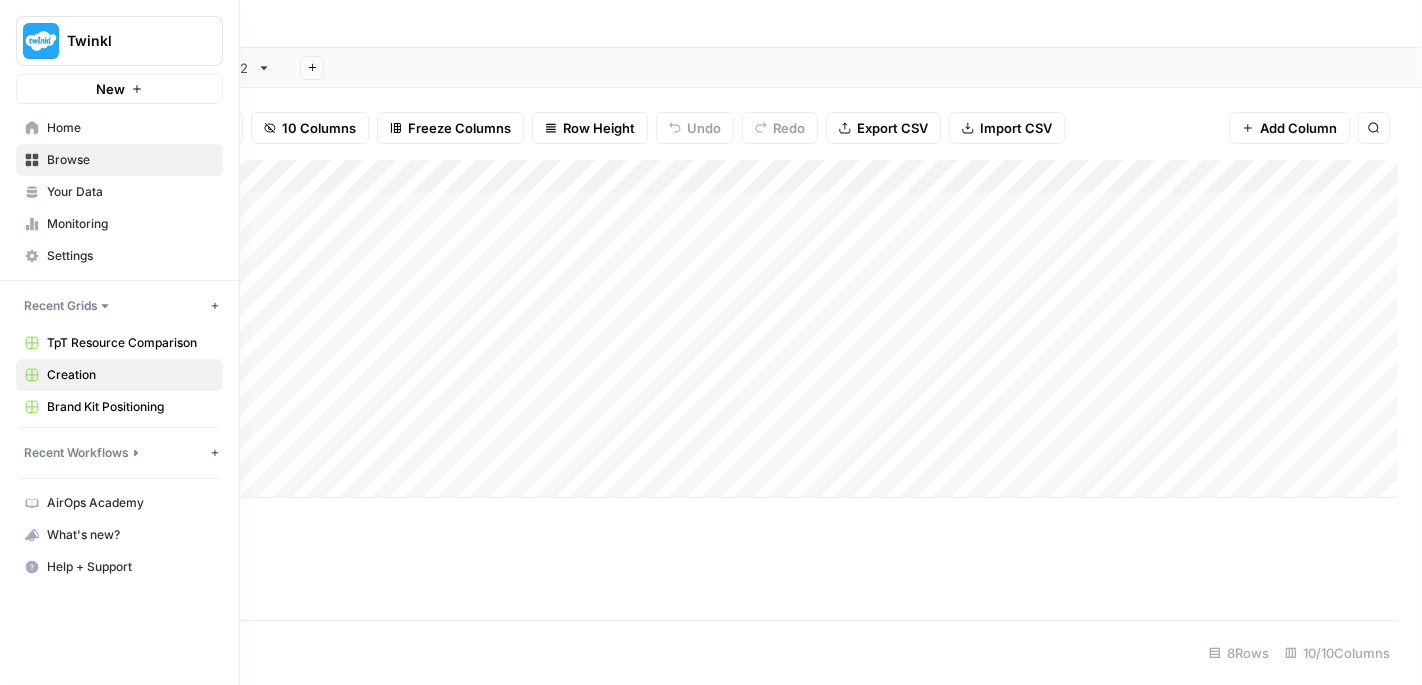 click on "Home" at bounding box center (119, 128) 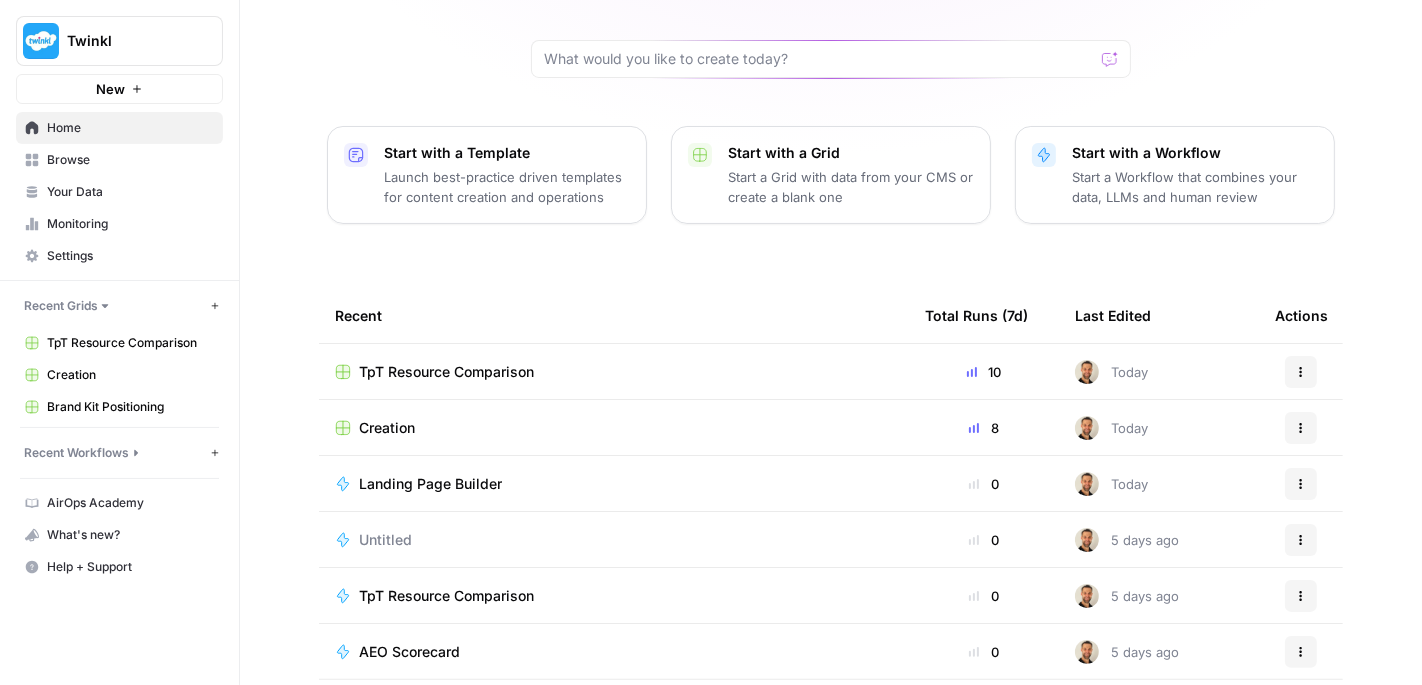 scroll, scrollTop: 183, scrollLeft: 0, axis: vertical 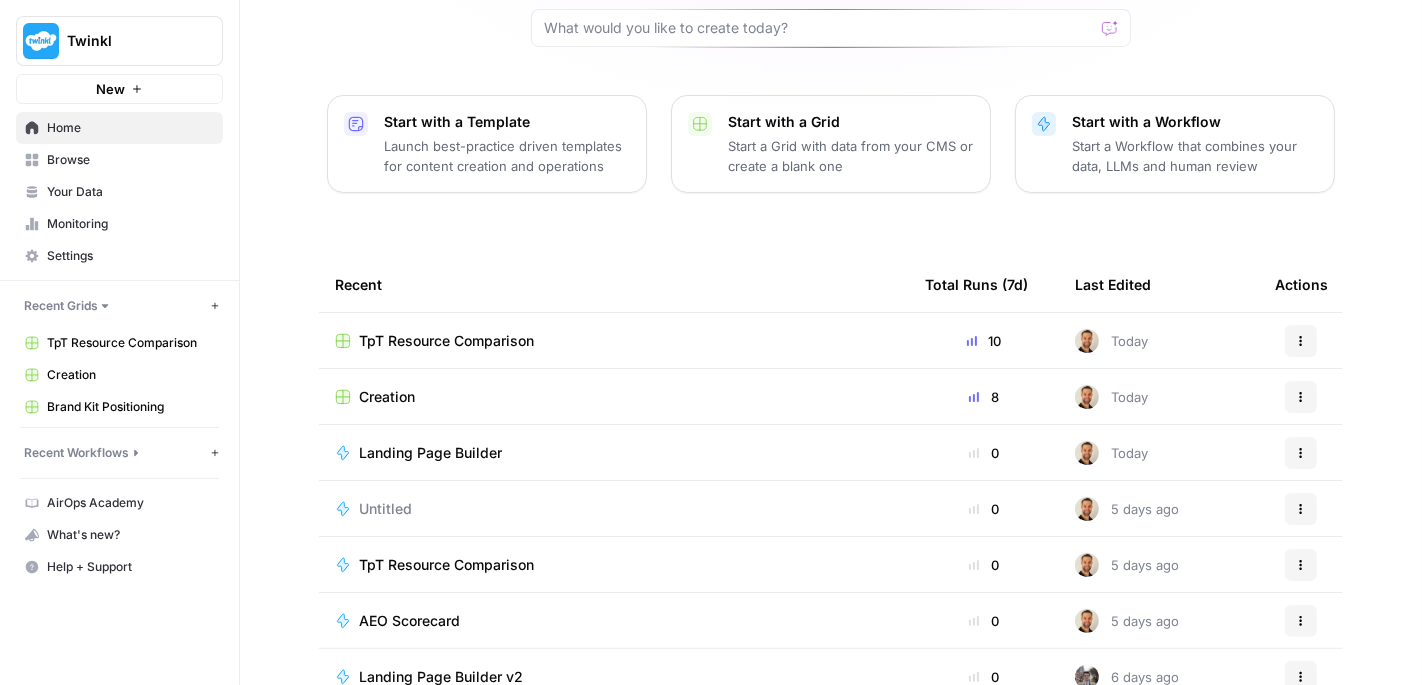 click on "Browse" at bounding box center (130, 160) 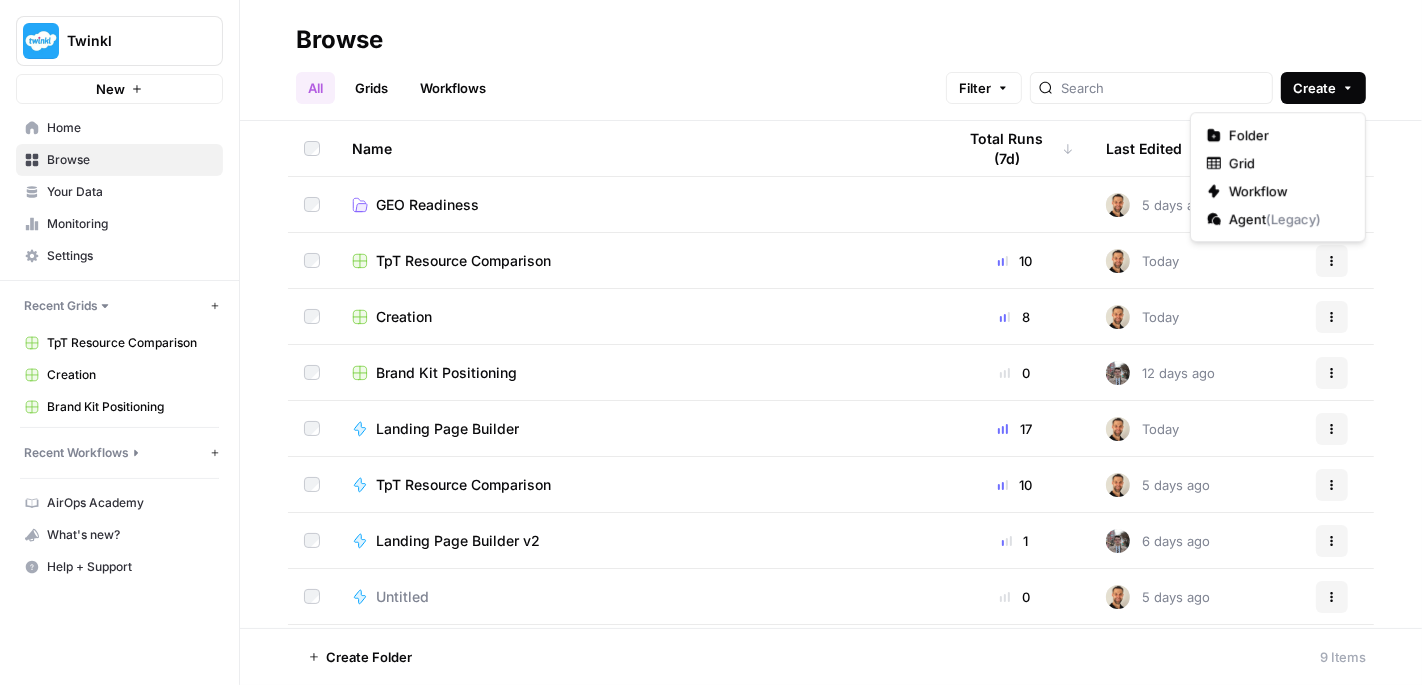 click on "Create" at bounding box center (1314, 88) 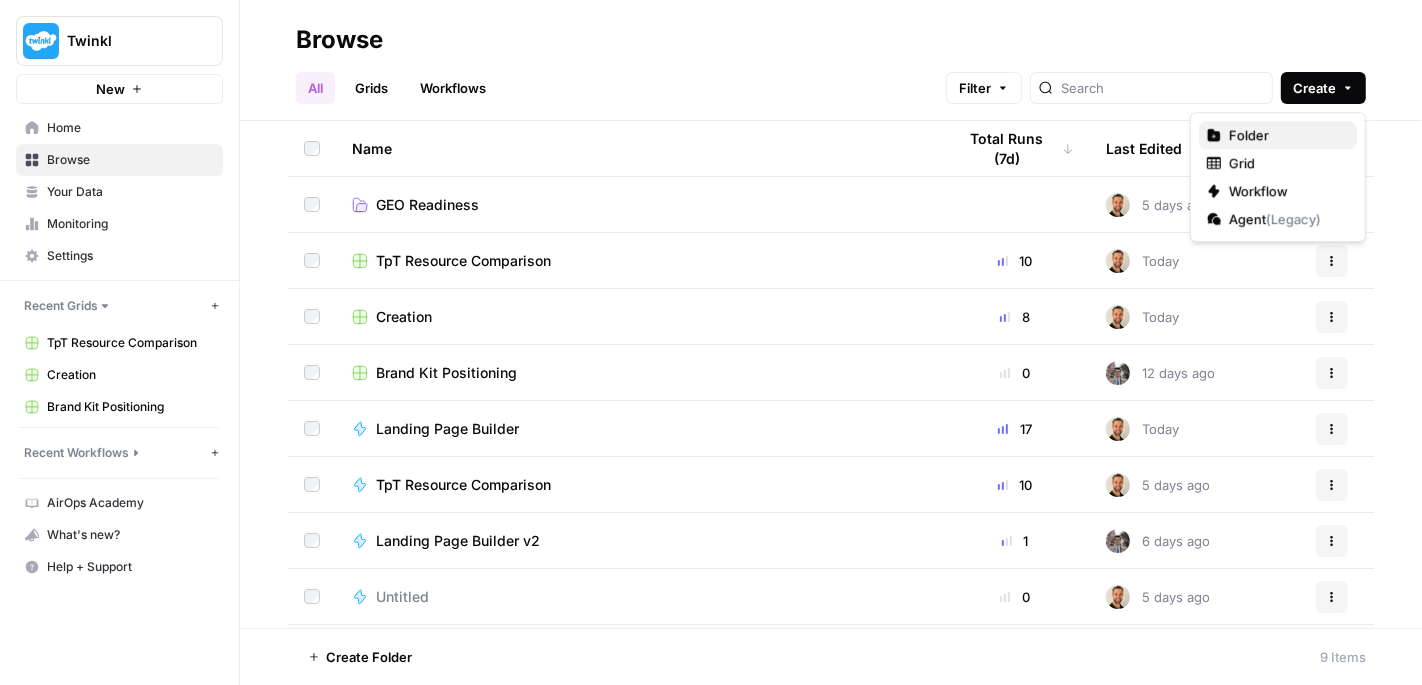 click on "Folder" at bounding box center [1285, 135] 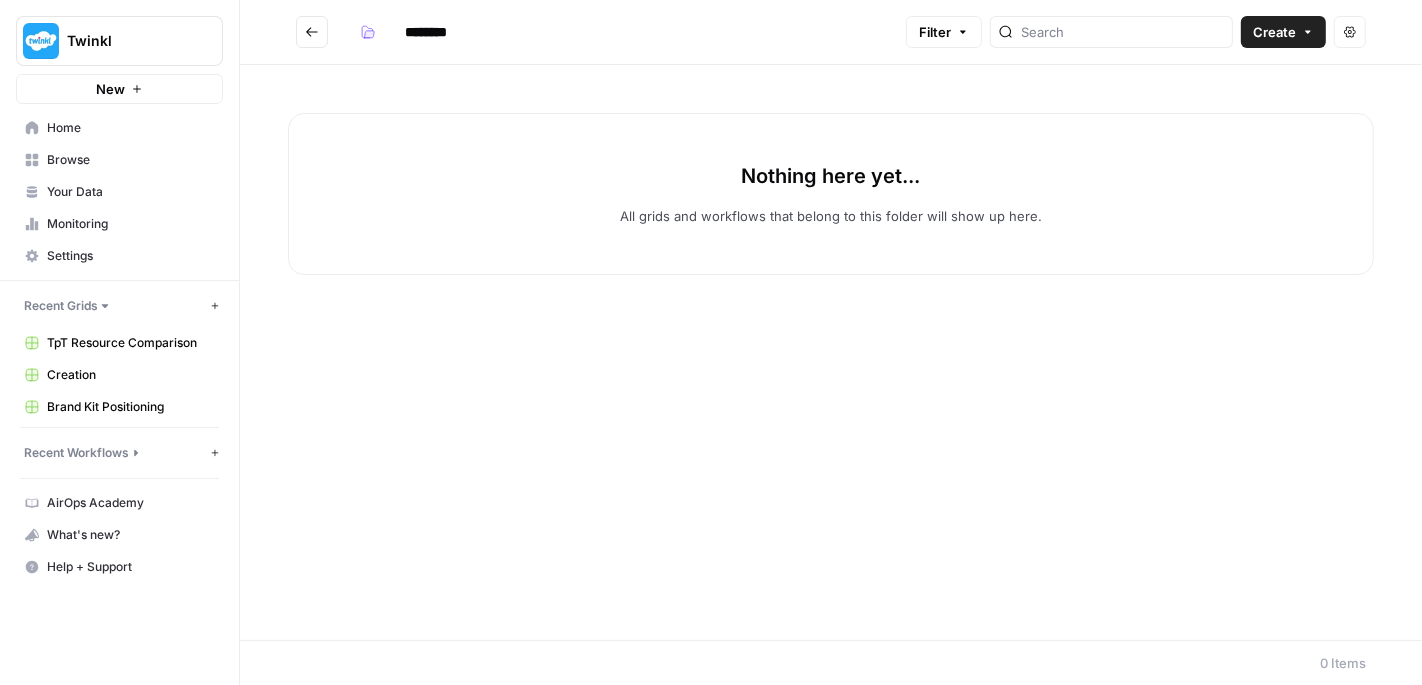 click on "********" at bounding box center (452, 32) 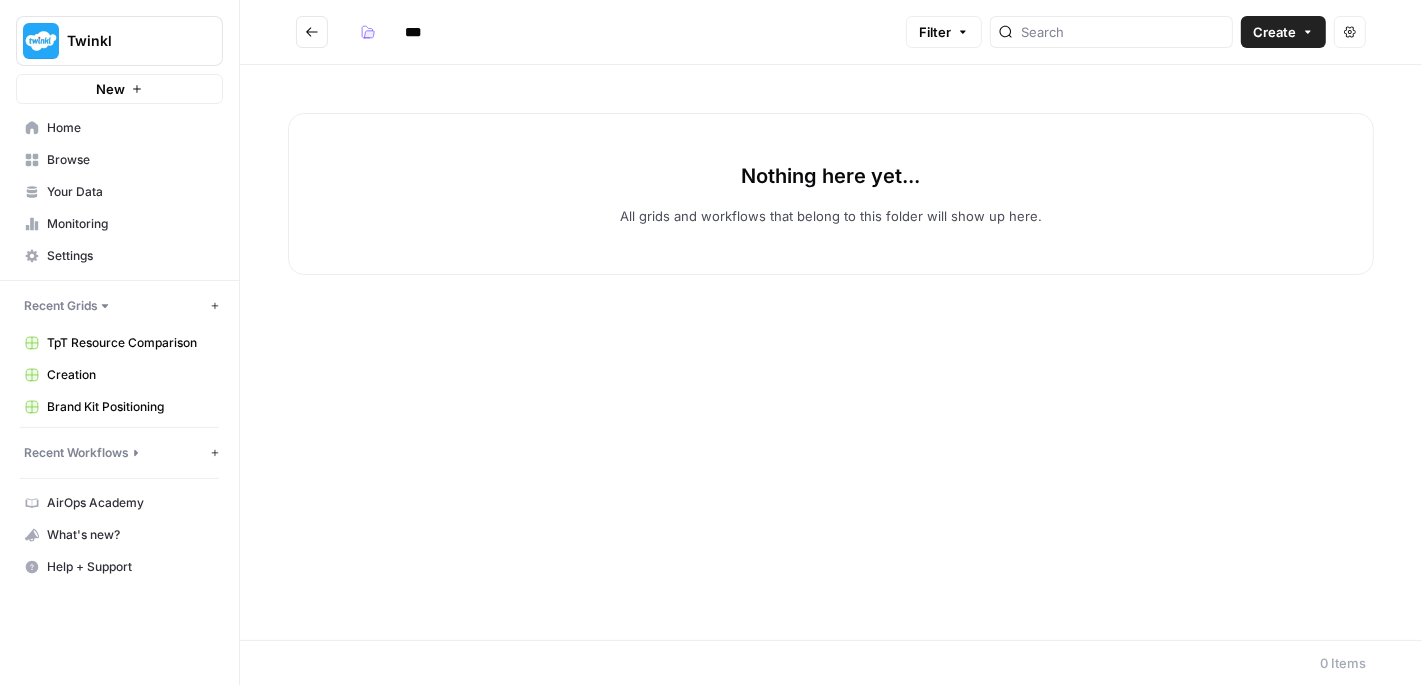 type on "***" 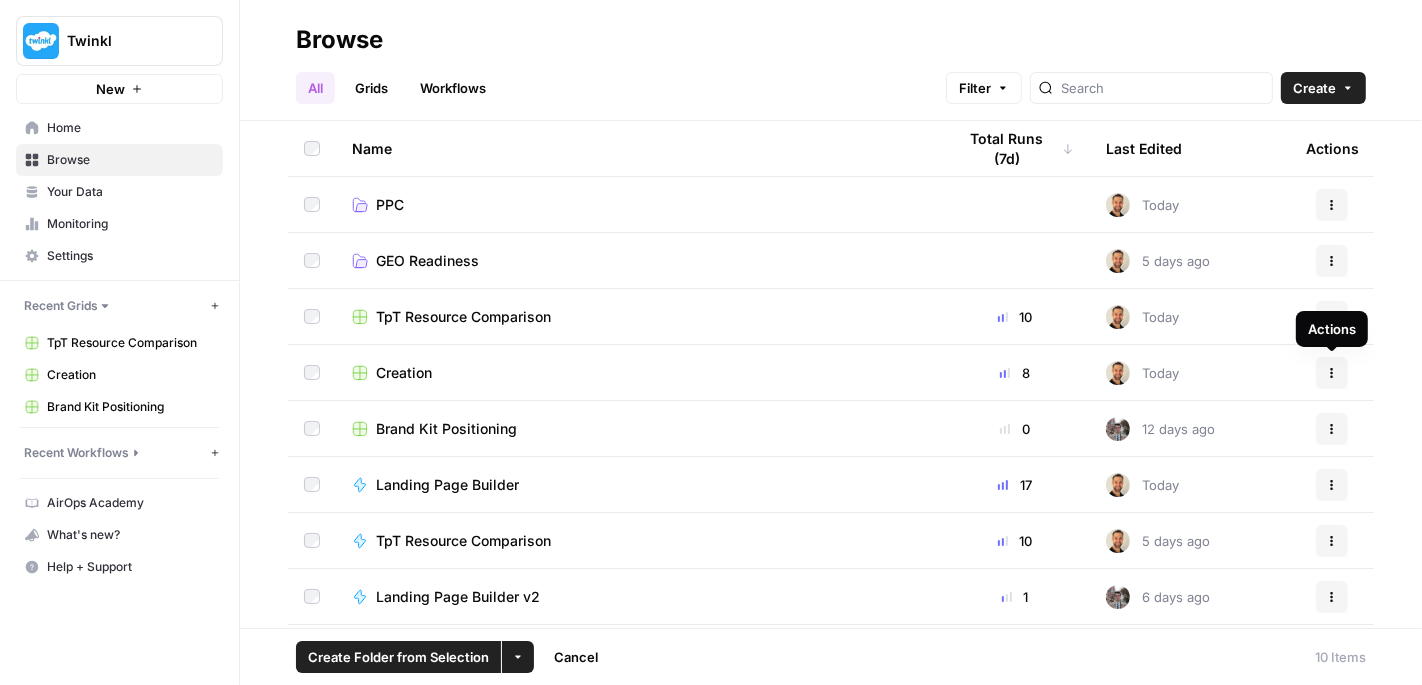 click on "Actions" at bounding box center [1332, 373] 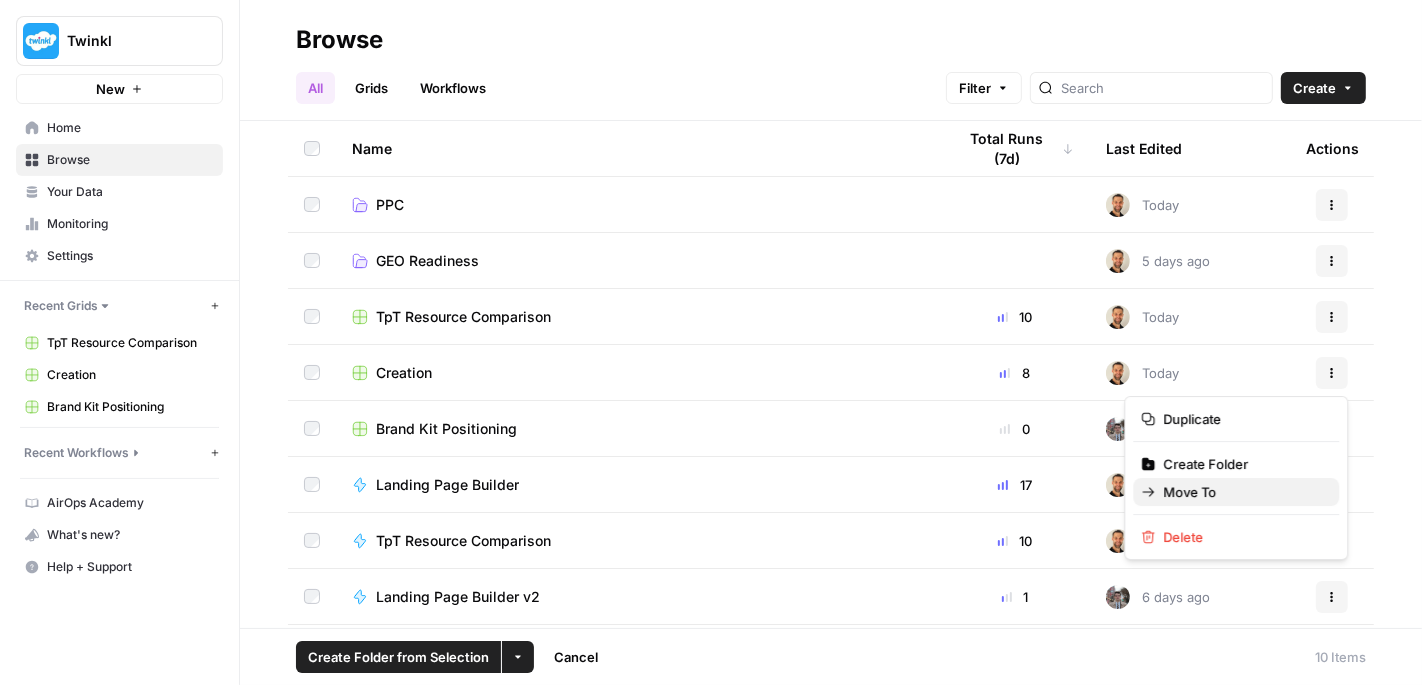 click on "Move To" at bounding box center [1236, 492] 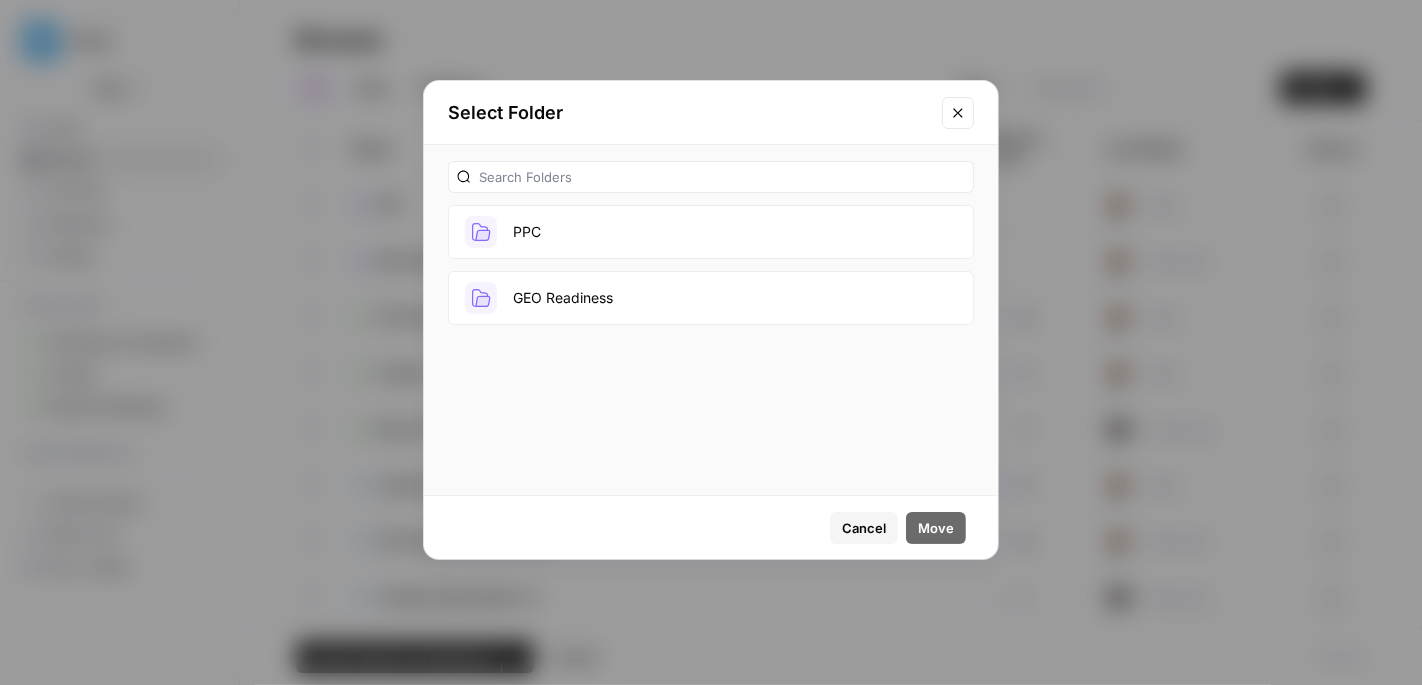 click on "PPC" at bounding box center (711, 232) 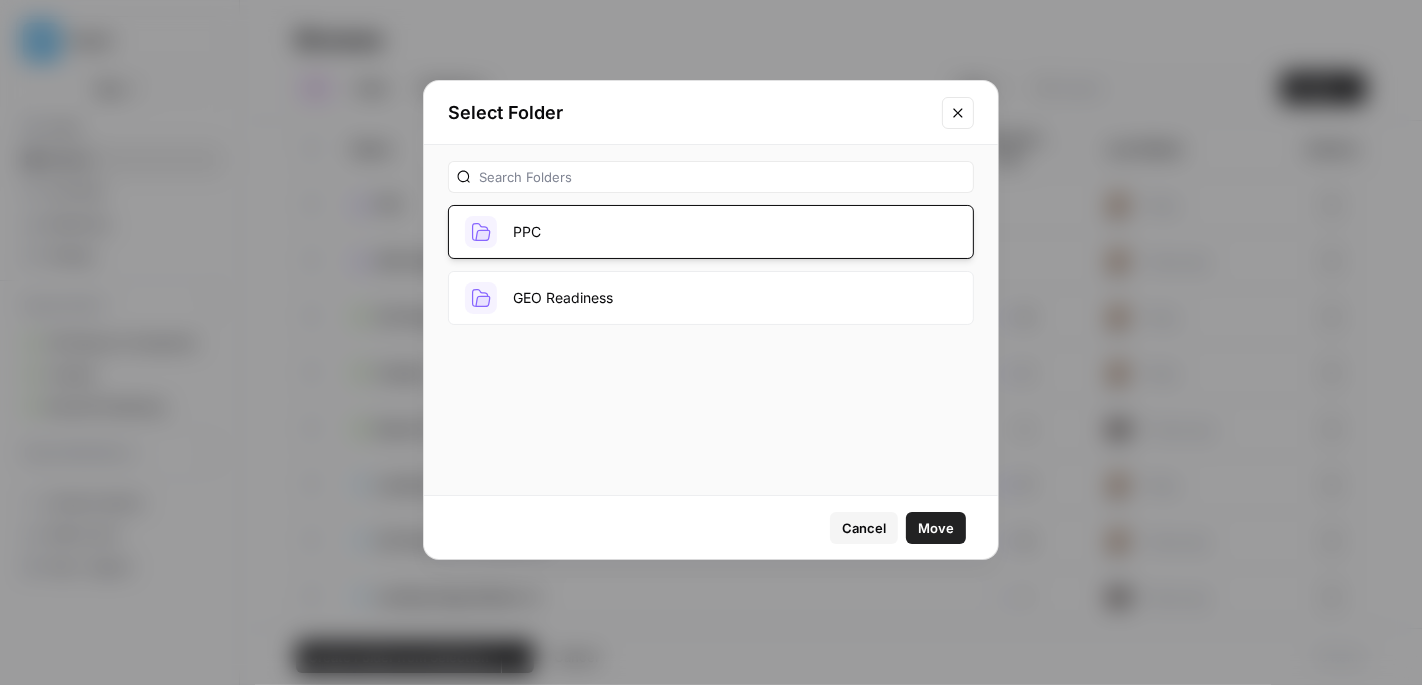 click on "Move" at bounding box center [936, 528] 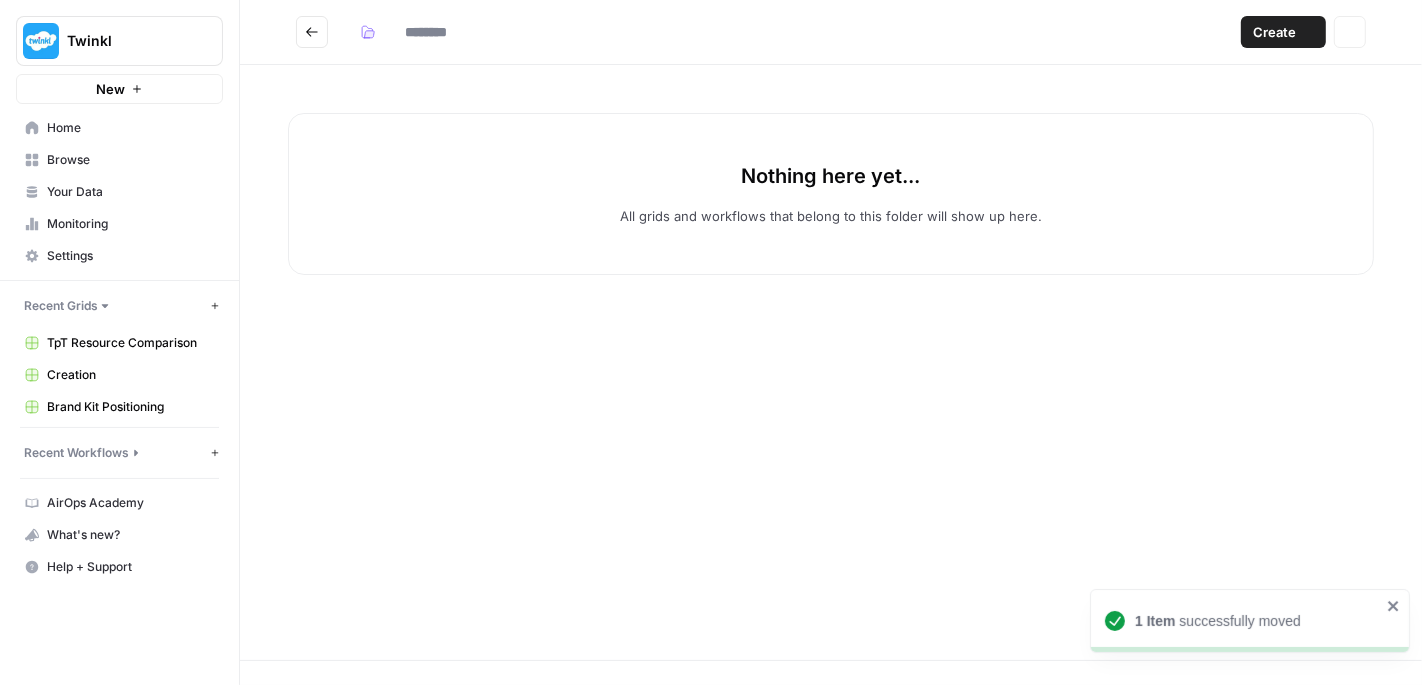 type on "***" 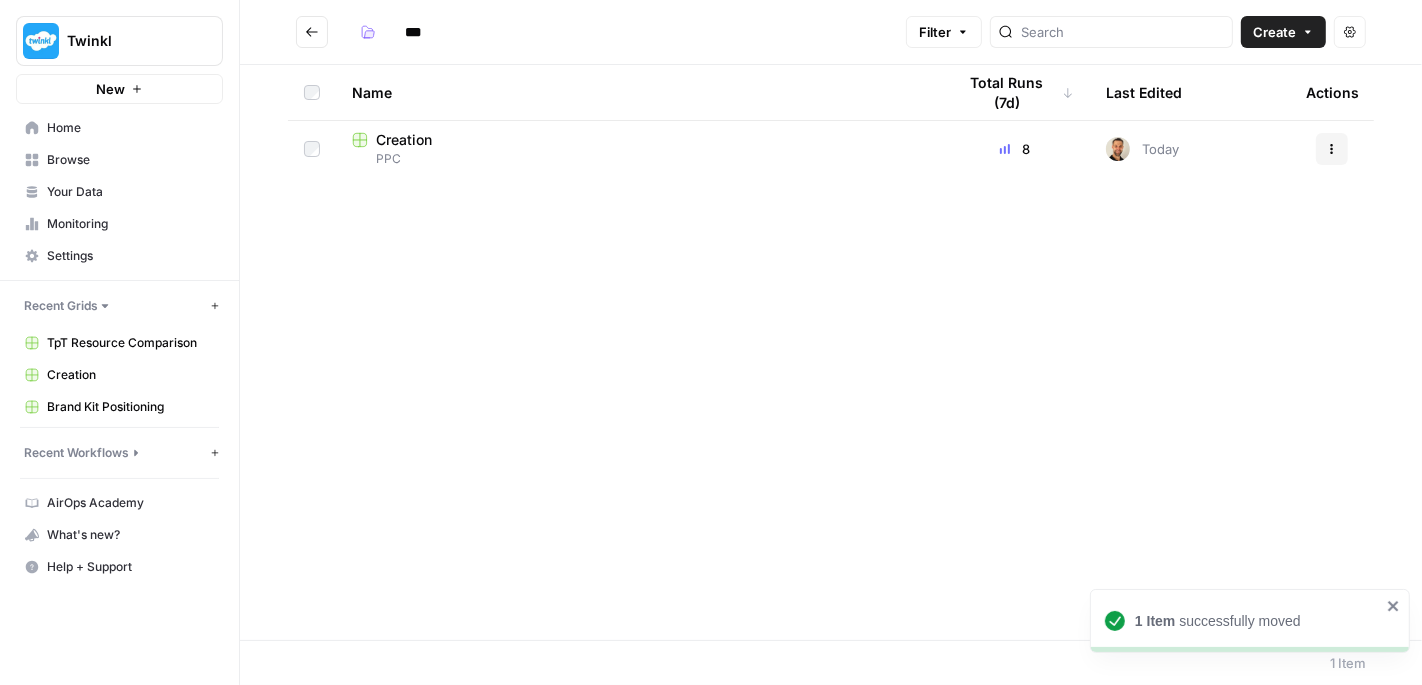 click at bounding box center (312, 32) 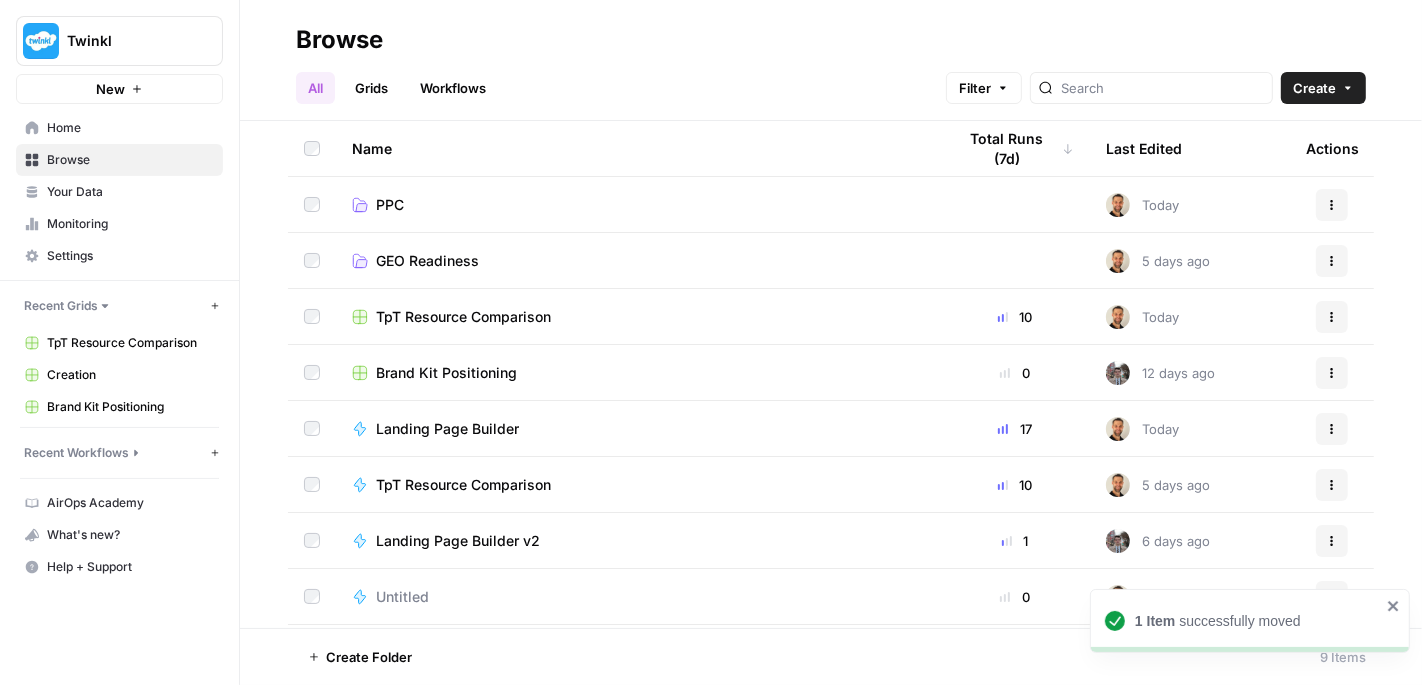 click on "Actions" at bounding box center (1332, 429) 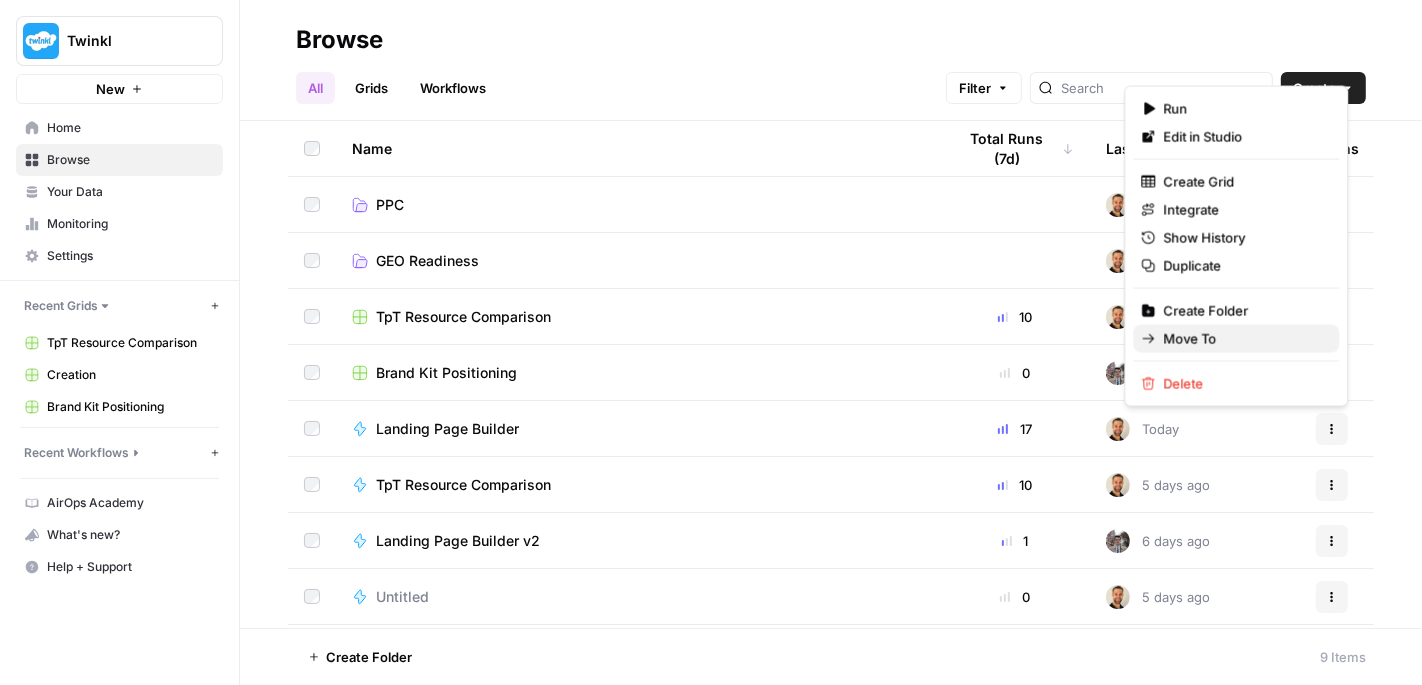 click on "Move To" at bounding box center (1243, 339) 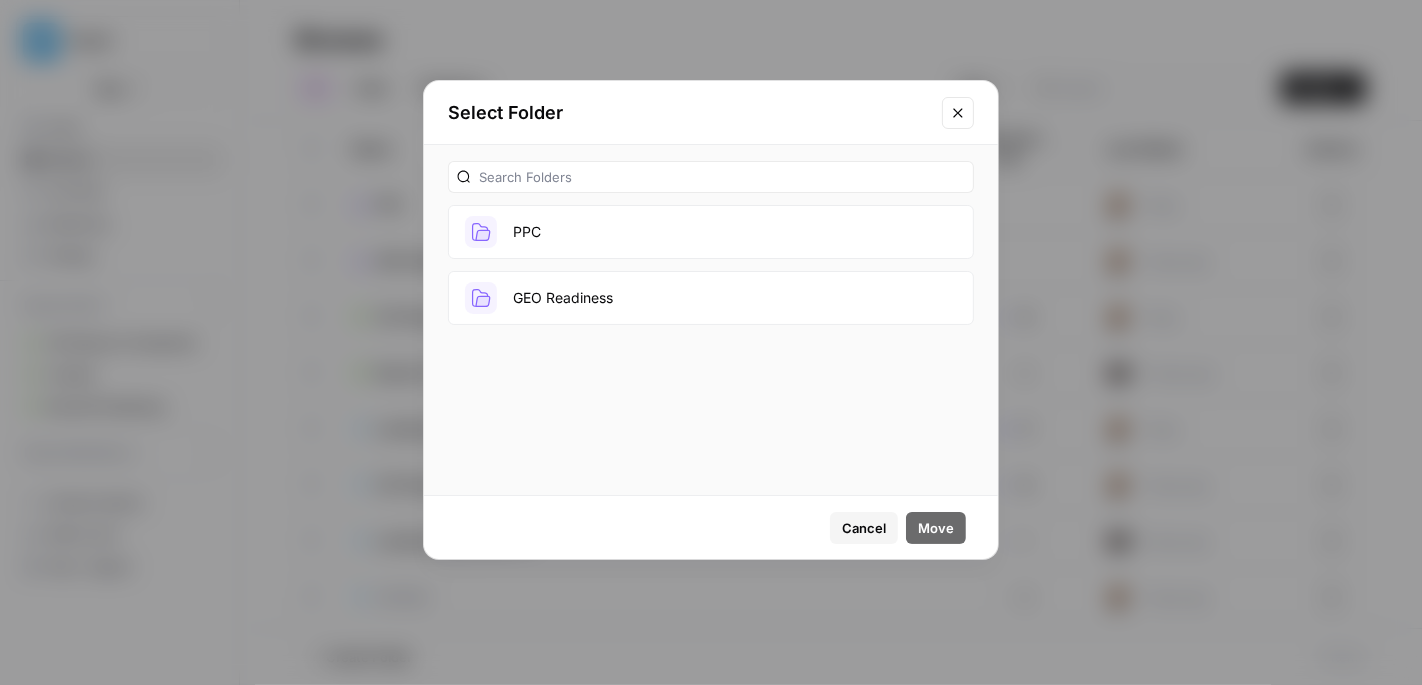 click on "PPC" at bounding box center (711, 232) 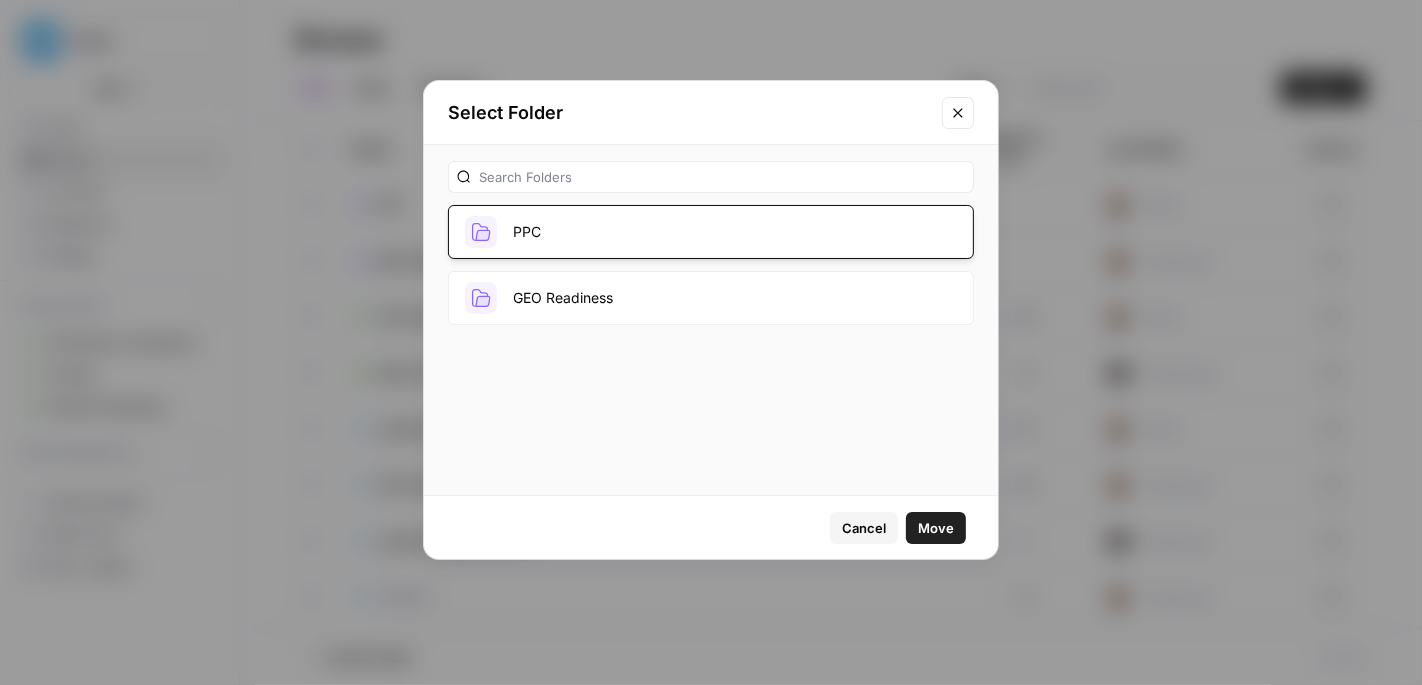 click on "Move" at bounding box center (936, 528) 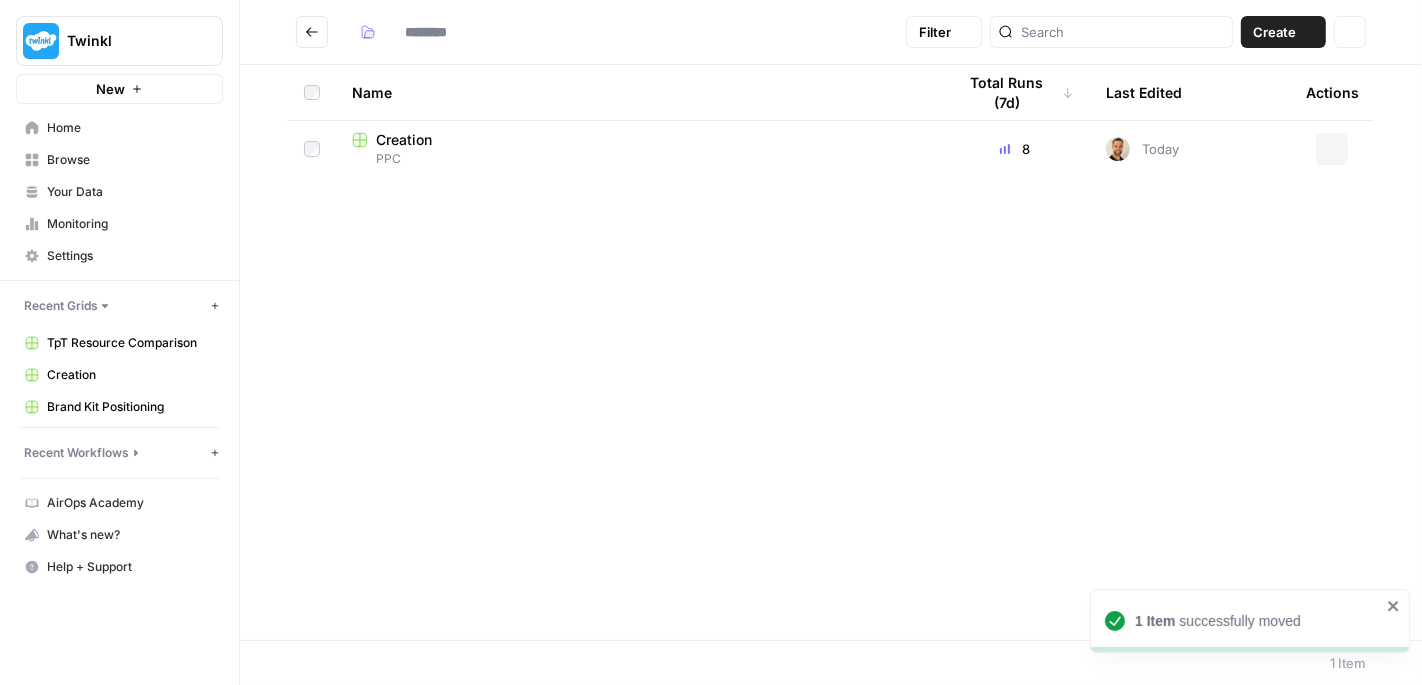type on "***" 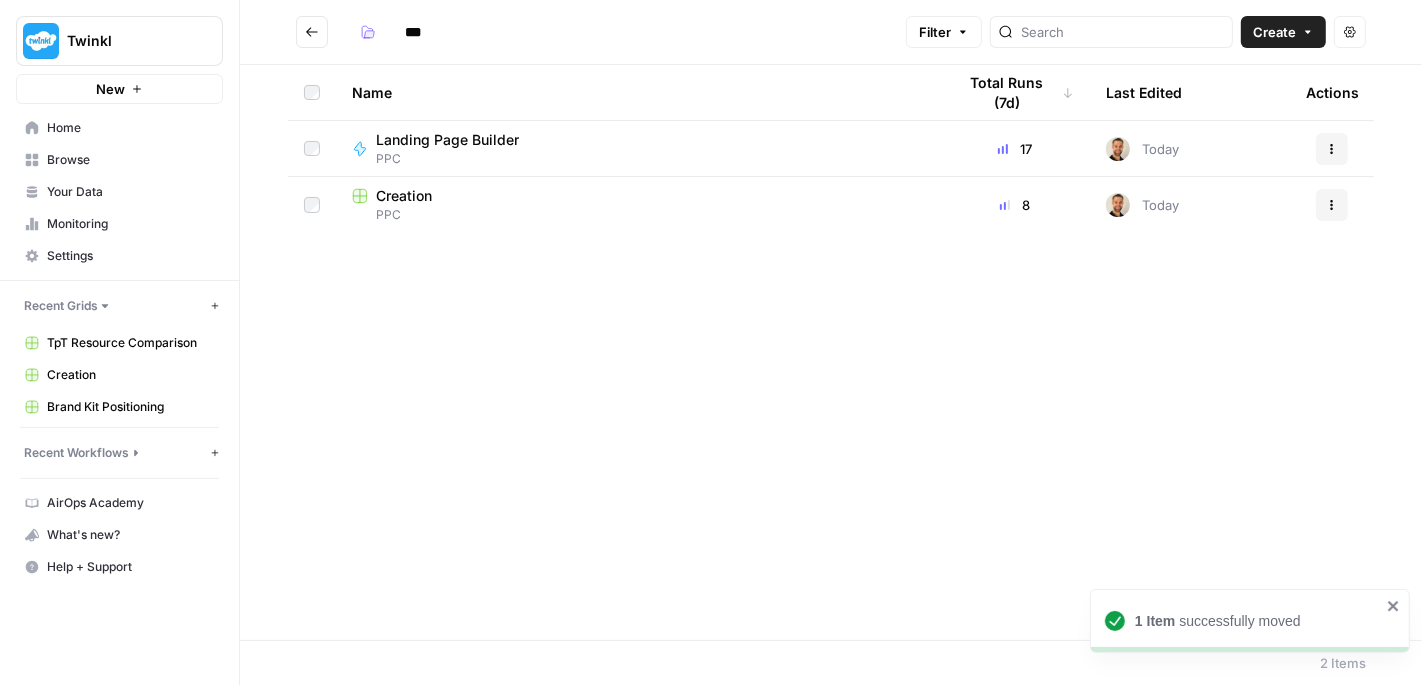 click on "PPC" at bounding box center (638, 215) 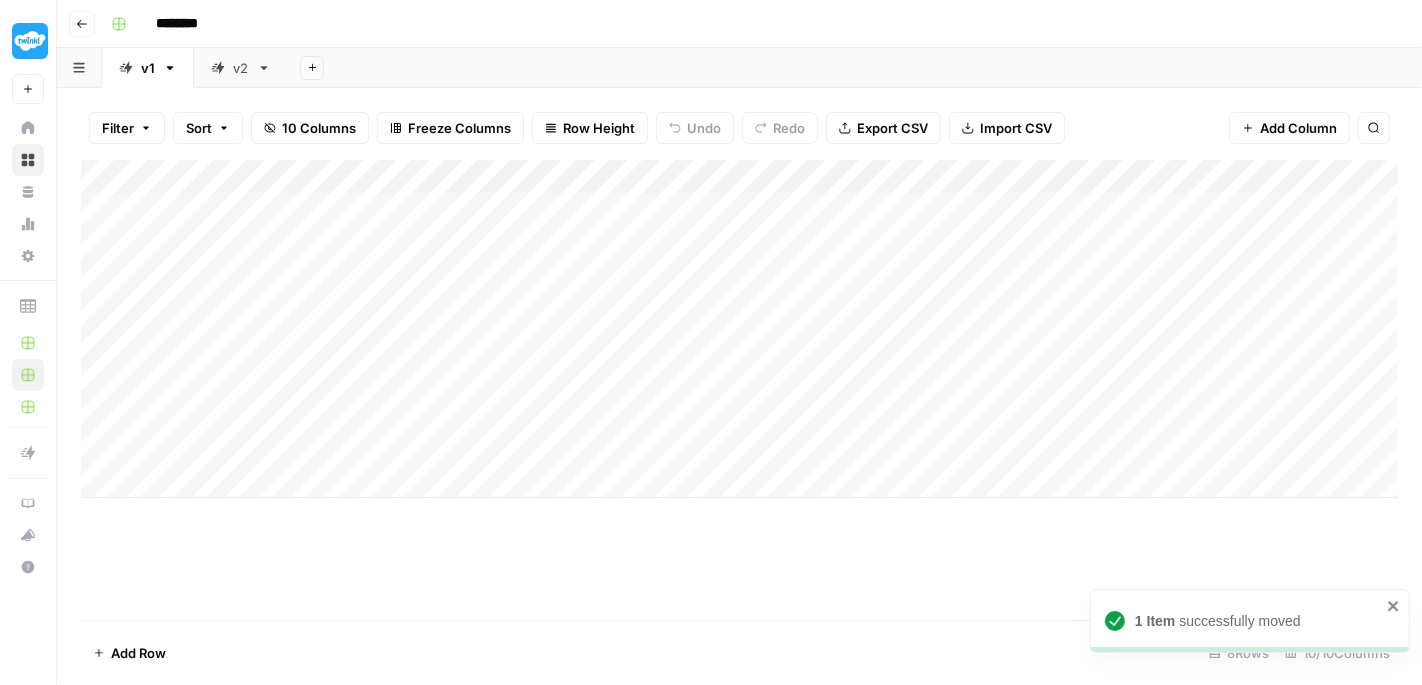 click on "********" at bounding box center [203, 24] 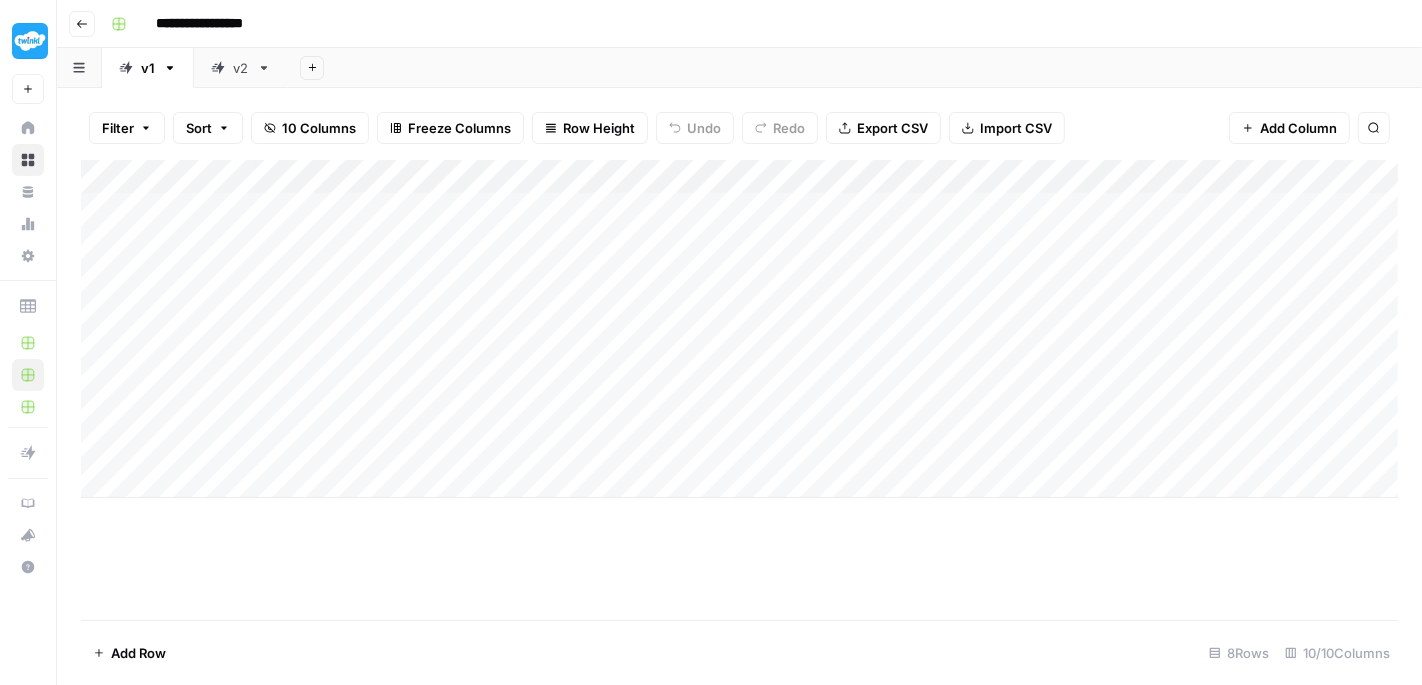 type on "**********" 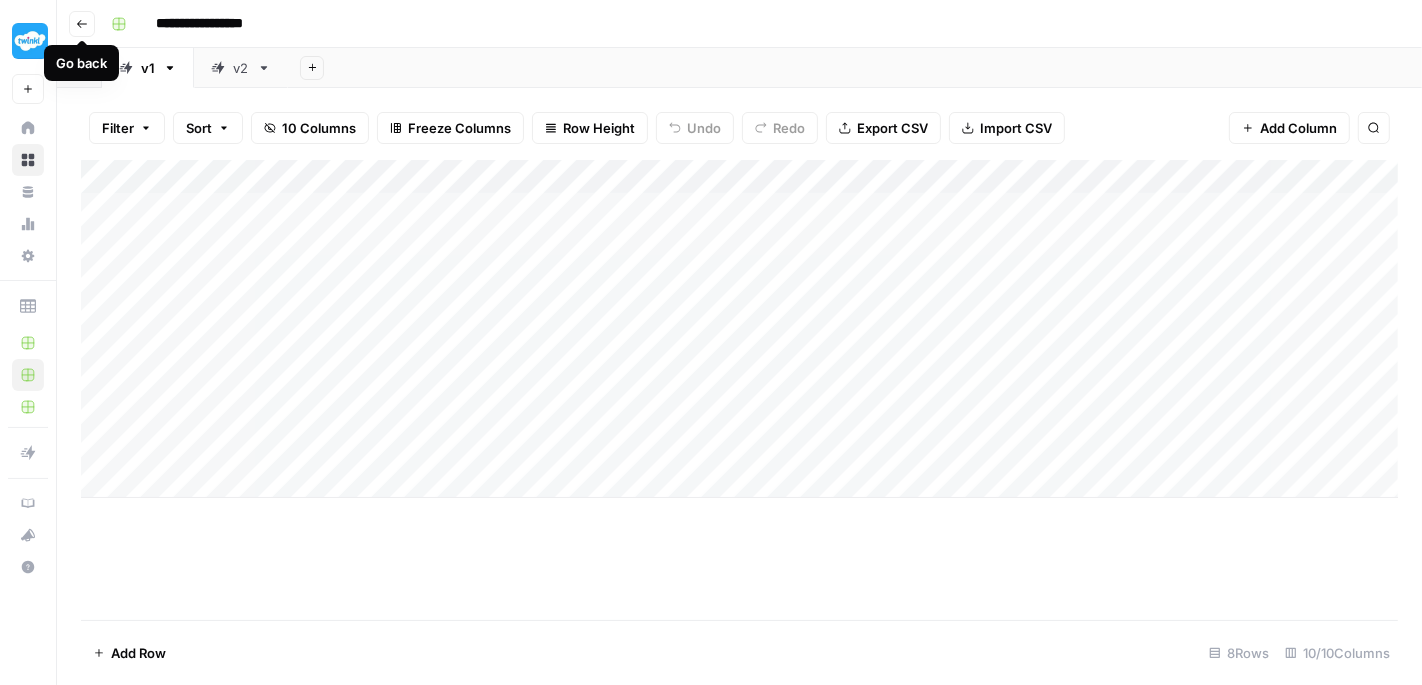 click on "Go back" at bounding box center (82, 24) 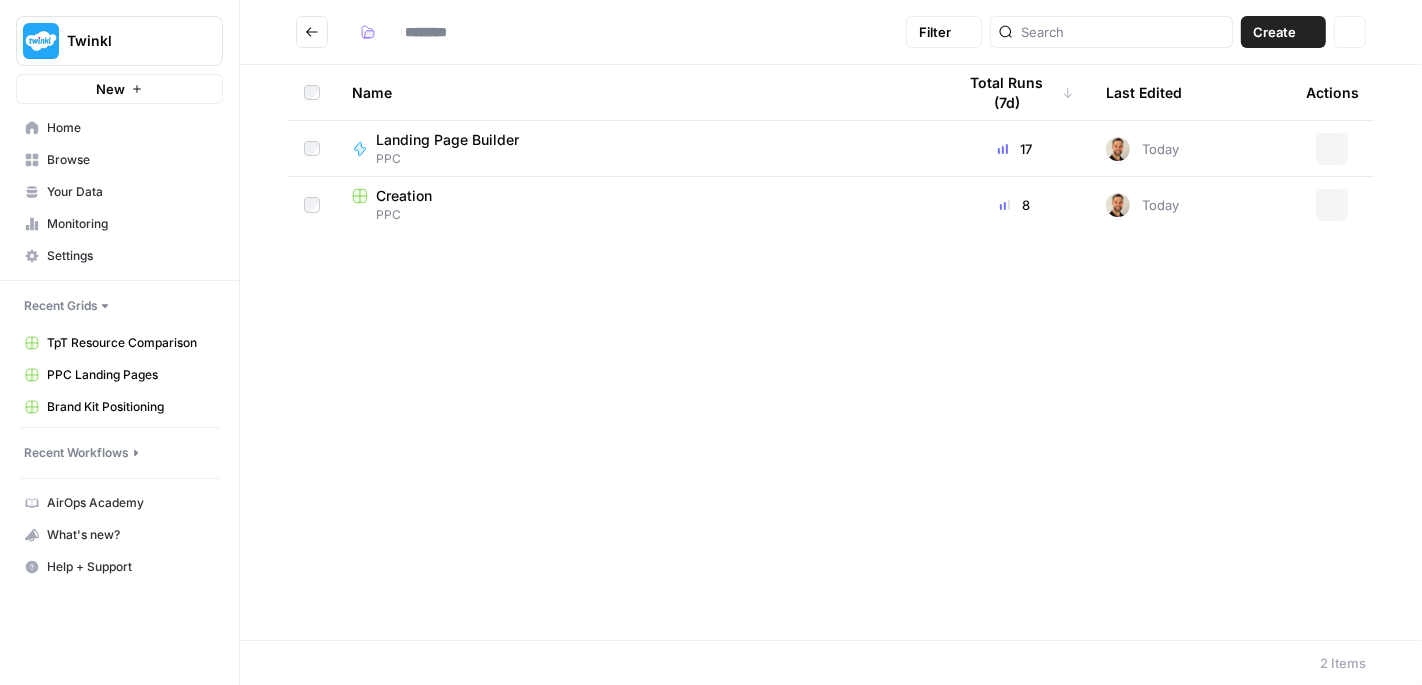 type on "***" 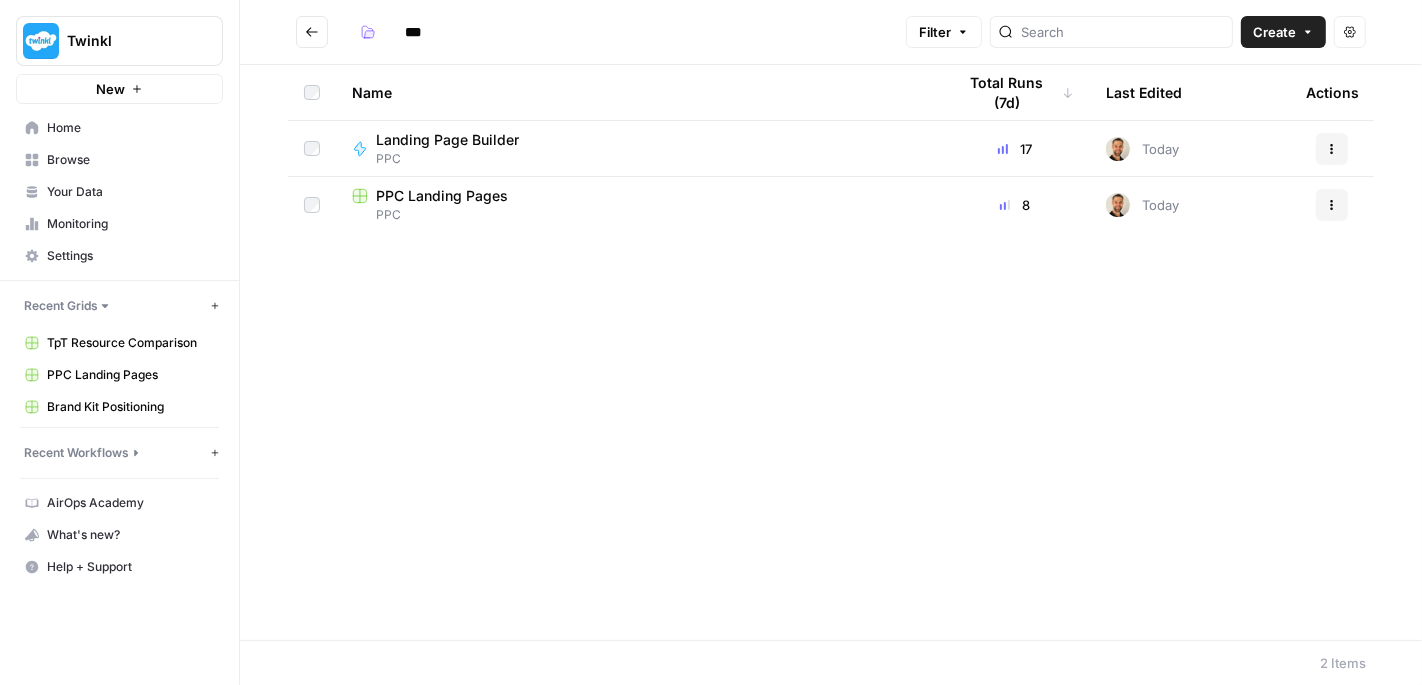click on "Landing Page Builder" at bounding box center [447, 140] 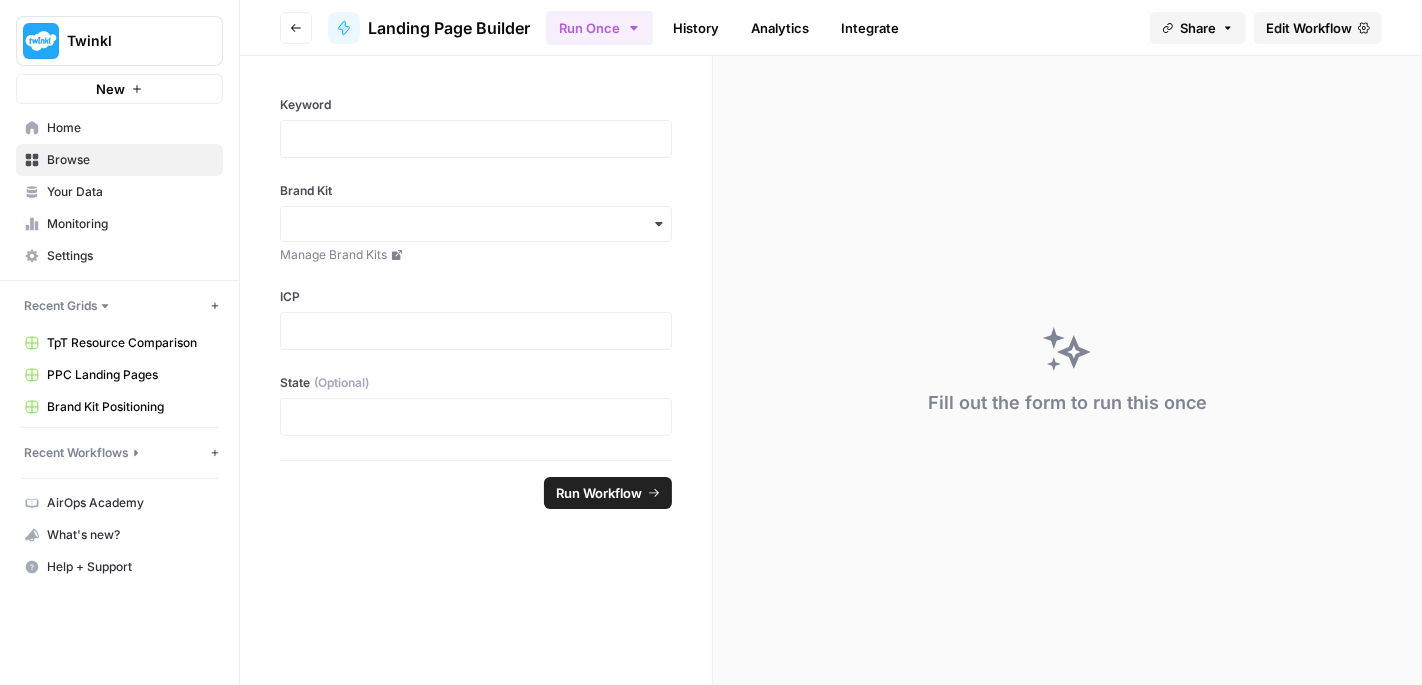 click 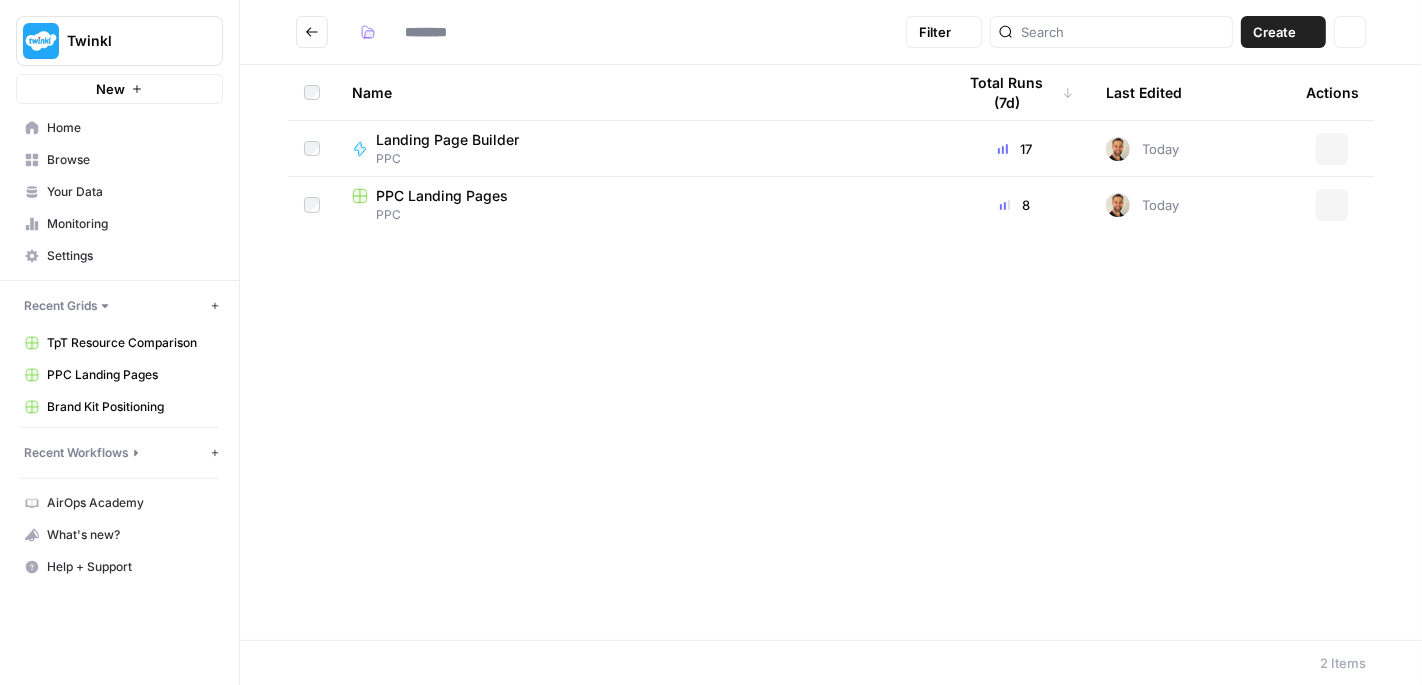 type on "***" 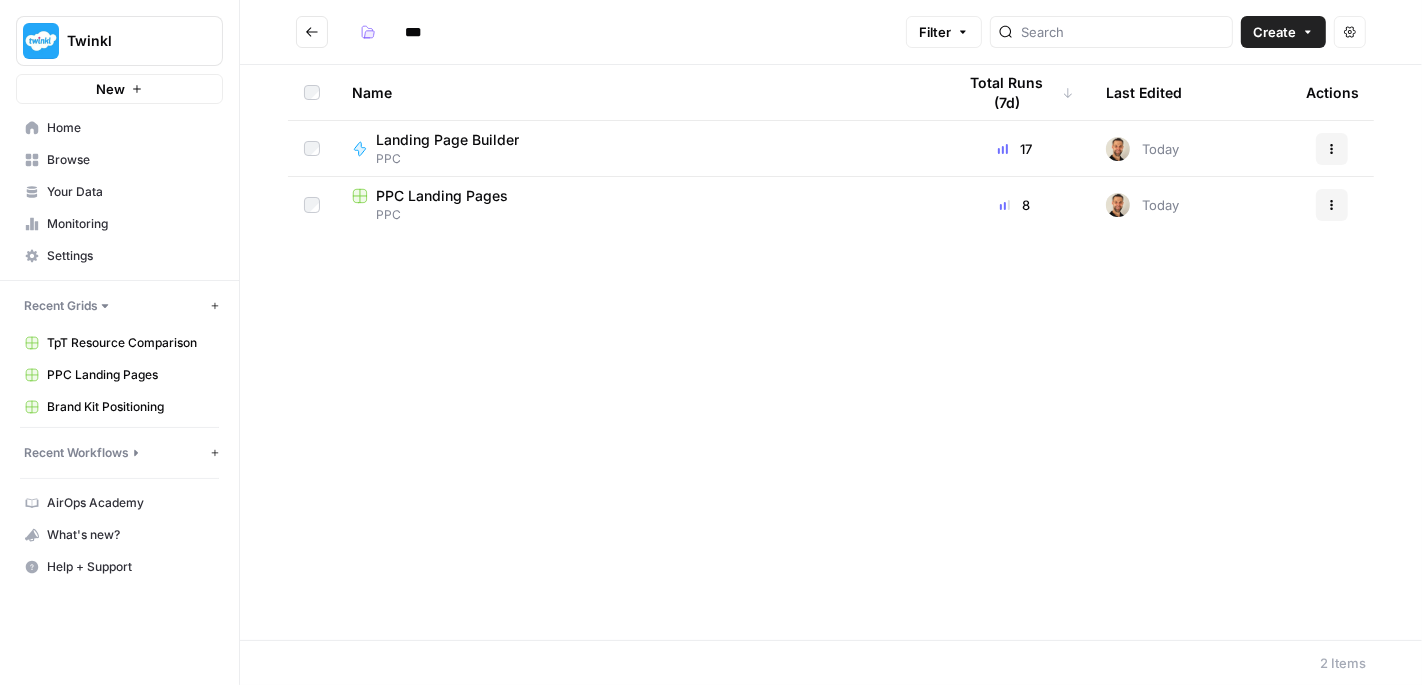 click on "PPC Landing Pages" at bounding box center [442, 196] 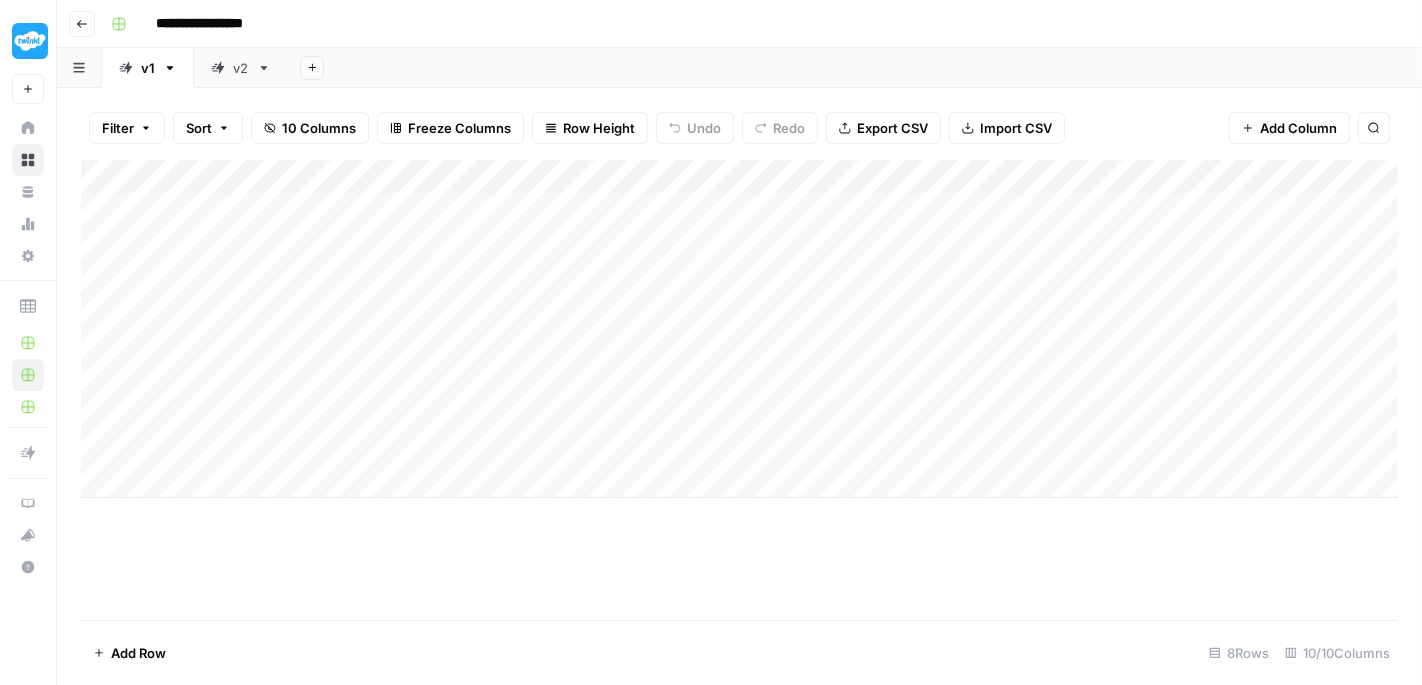 click on "Add Column" at bounding box center (739, 329) 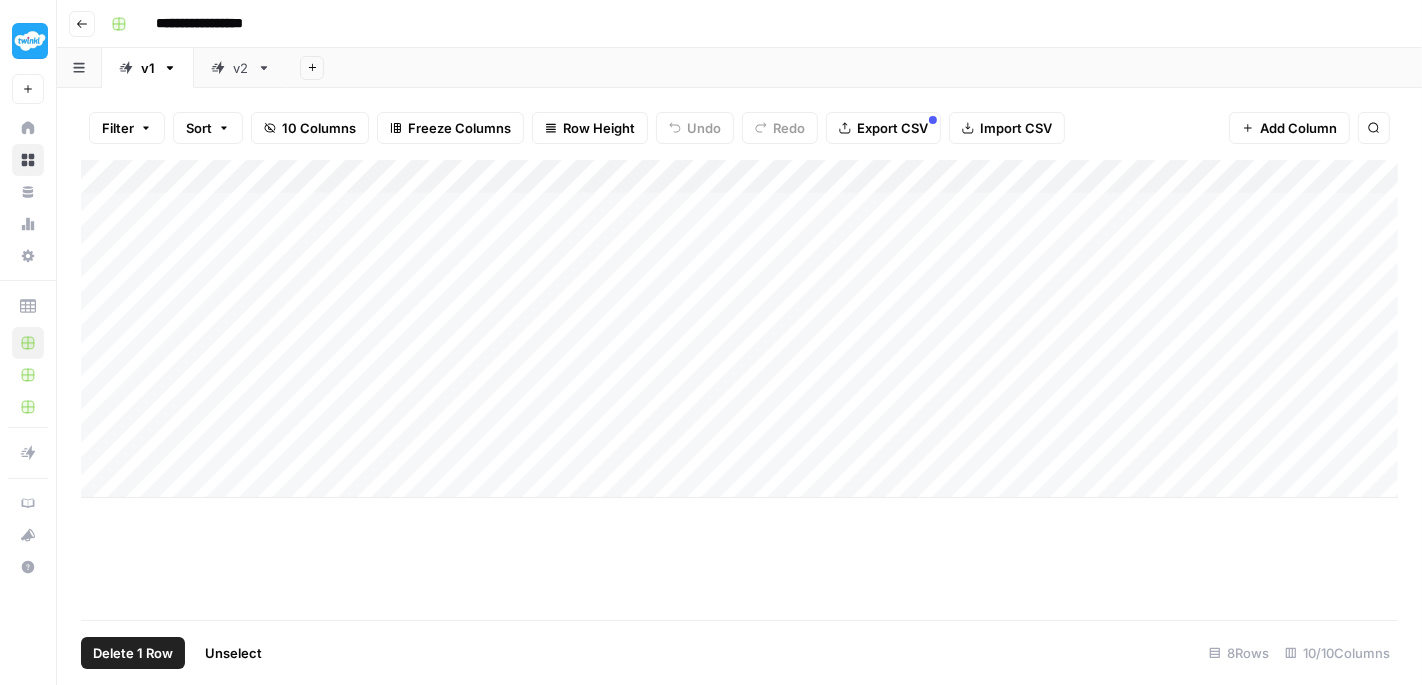 click on "Filter Sort 10 Columns Freeze Columns Row Height Undo Redo Export CSV Import CSV Add Column Search Add Column Delete 1 Row Unselect 8  Rows 10/10  Columns" at bounding box center [739, 386] 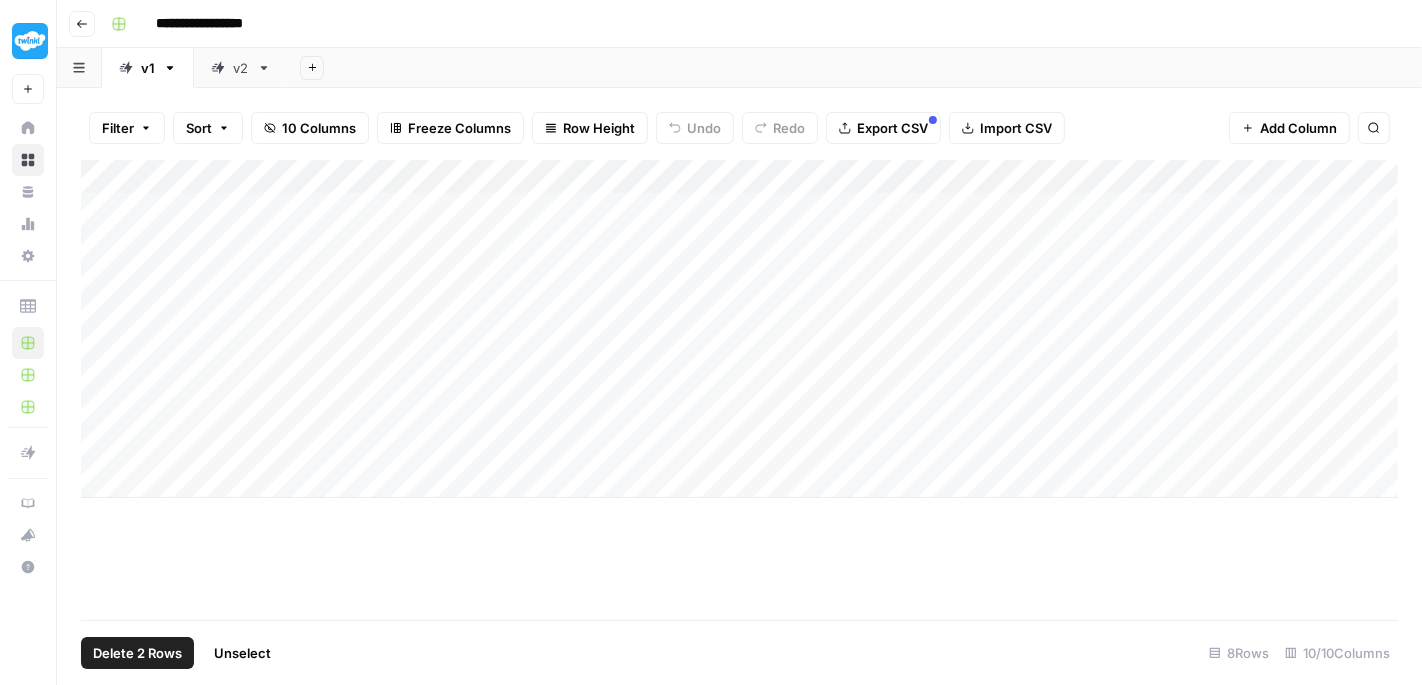 click on "Add Column" at bounding box center (739, 329) 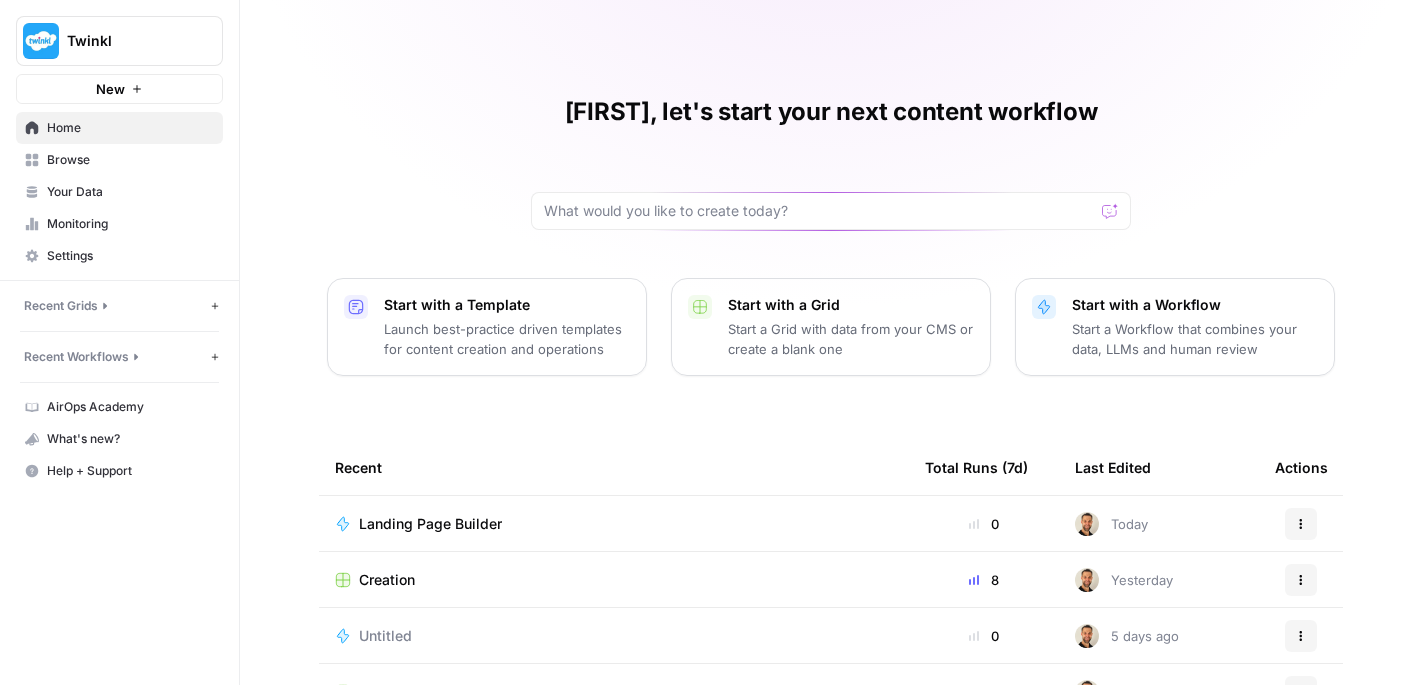 scroll, scrollTop: 0, scrollLeft: 0, axis: both 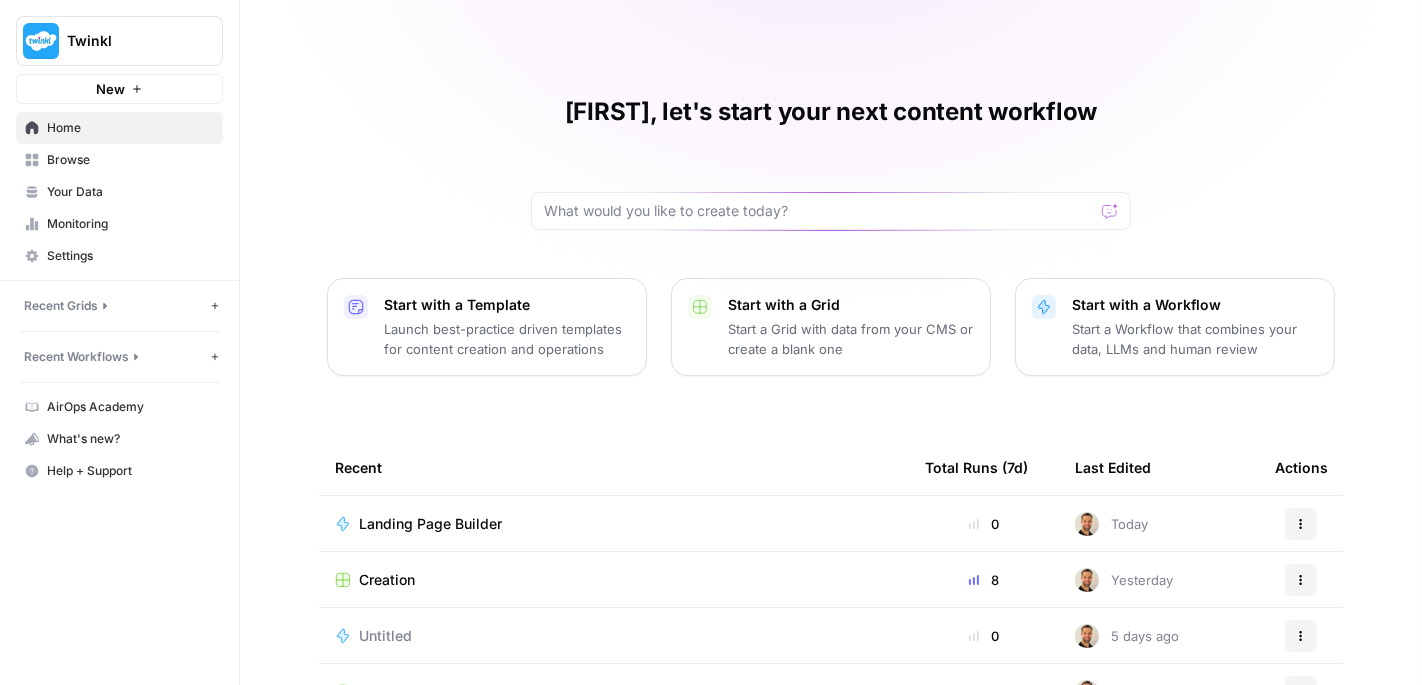 click on "Creation" at bounding box center (387, 580) 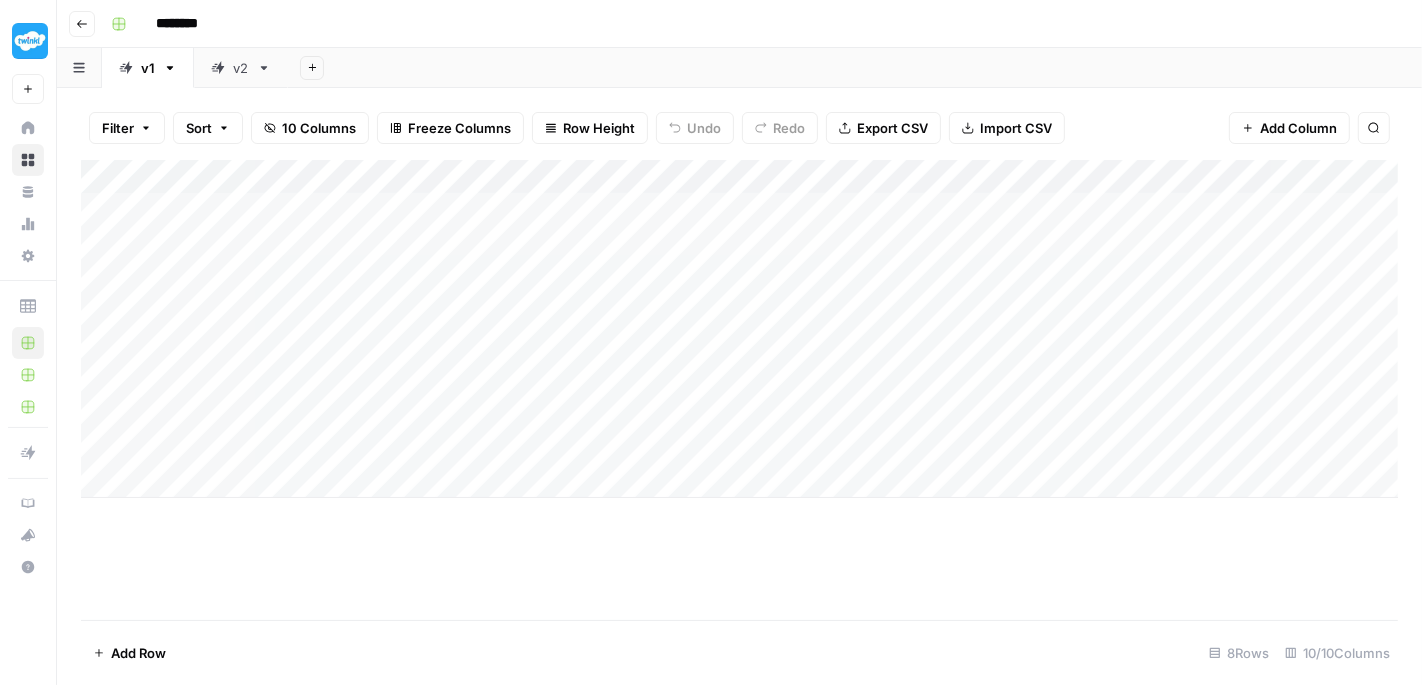 click on "Add Column" at bounding box center [739, 329] 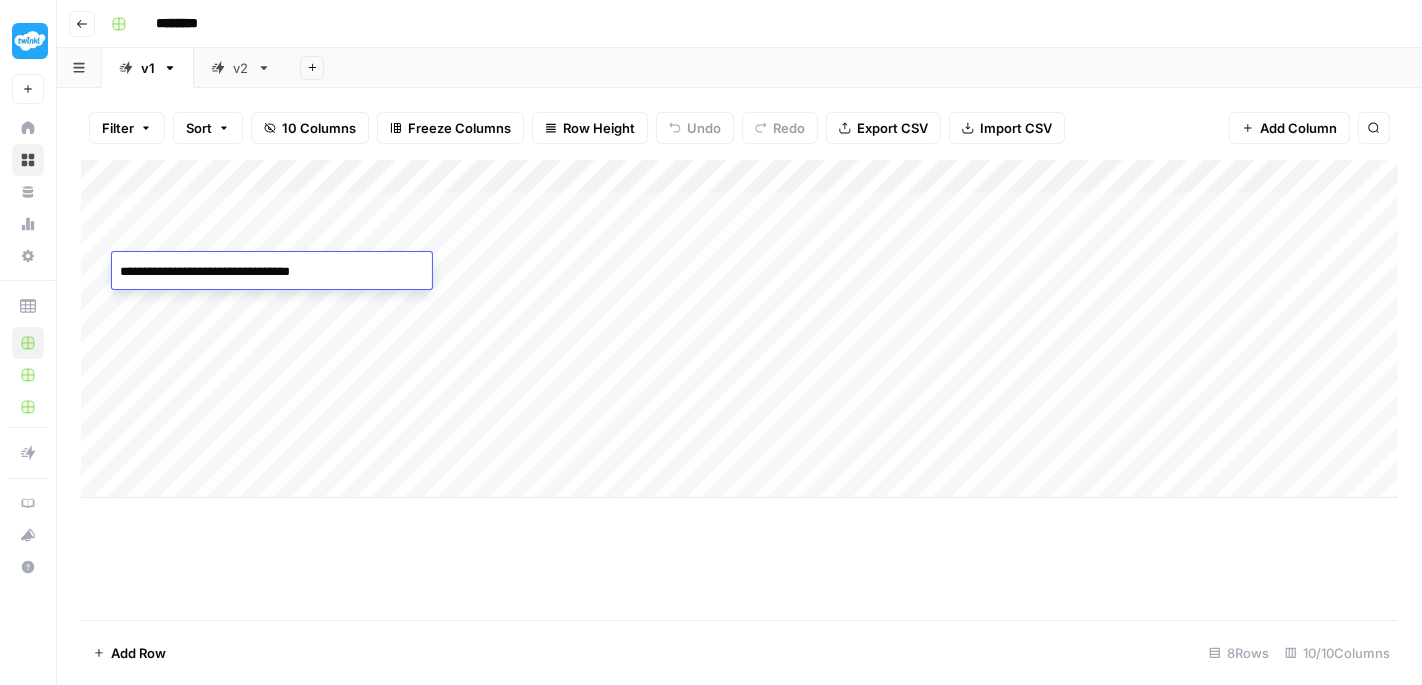 click on "**********" at bounding box center (272, 272) 